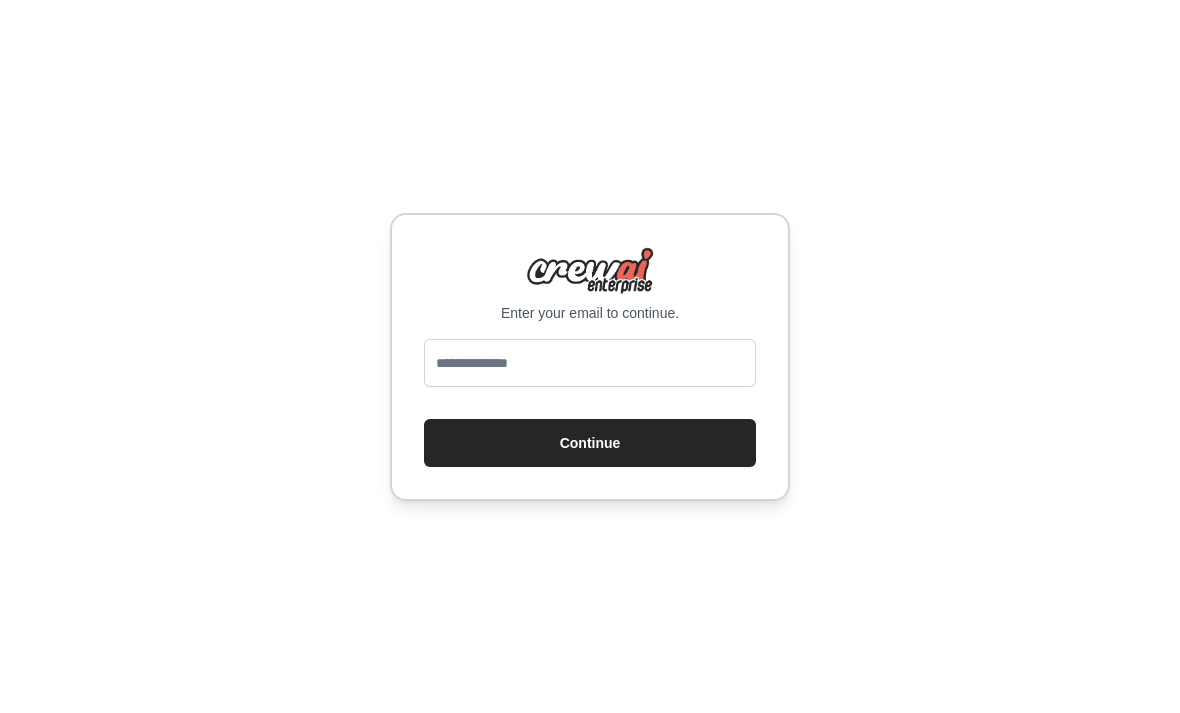scroll, scrollTop: 0, scrollLeft: 0, axis: both 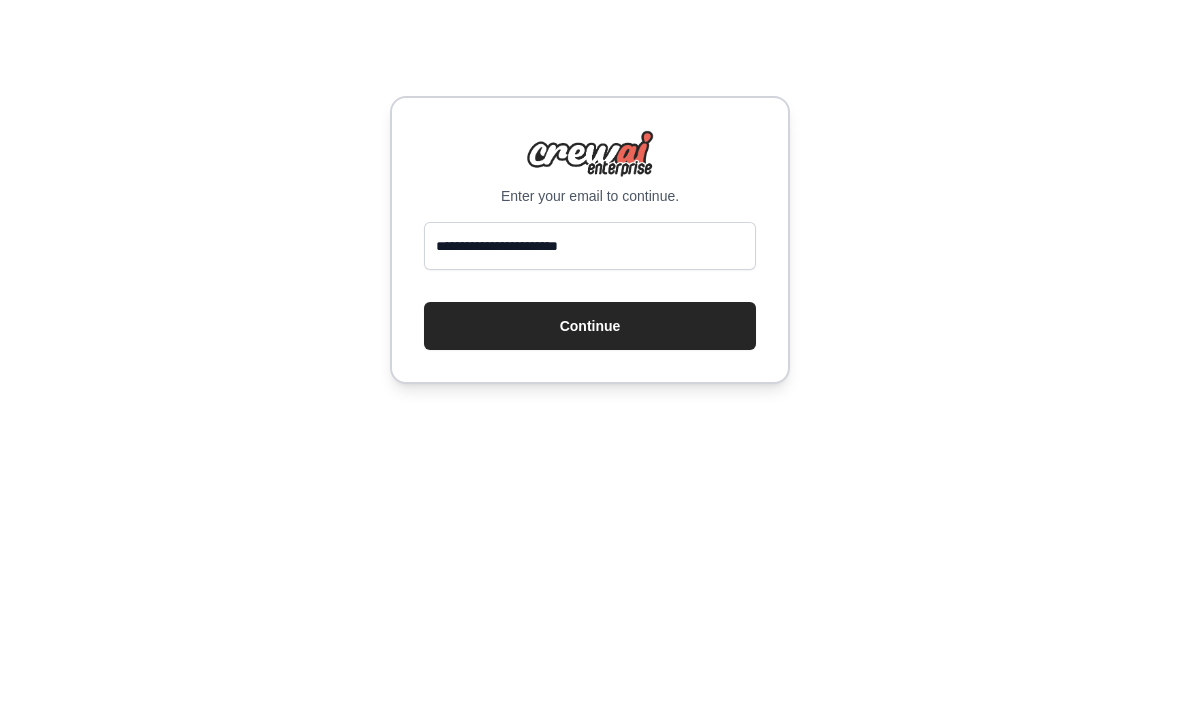 type on "**********" 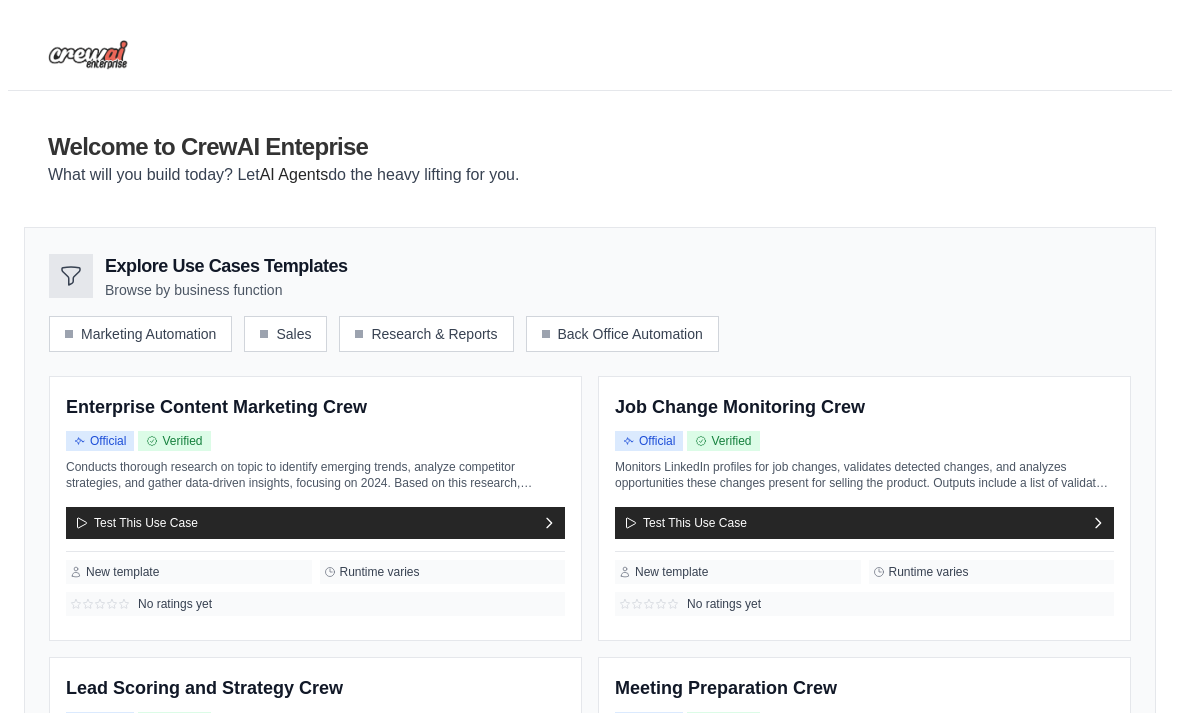 scroll, scrollTop: 0, scrollLeft: 0, axis: both 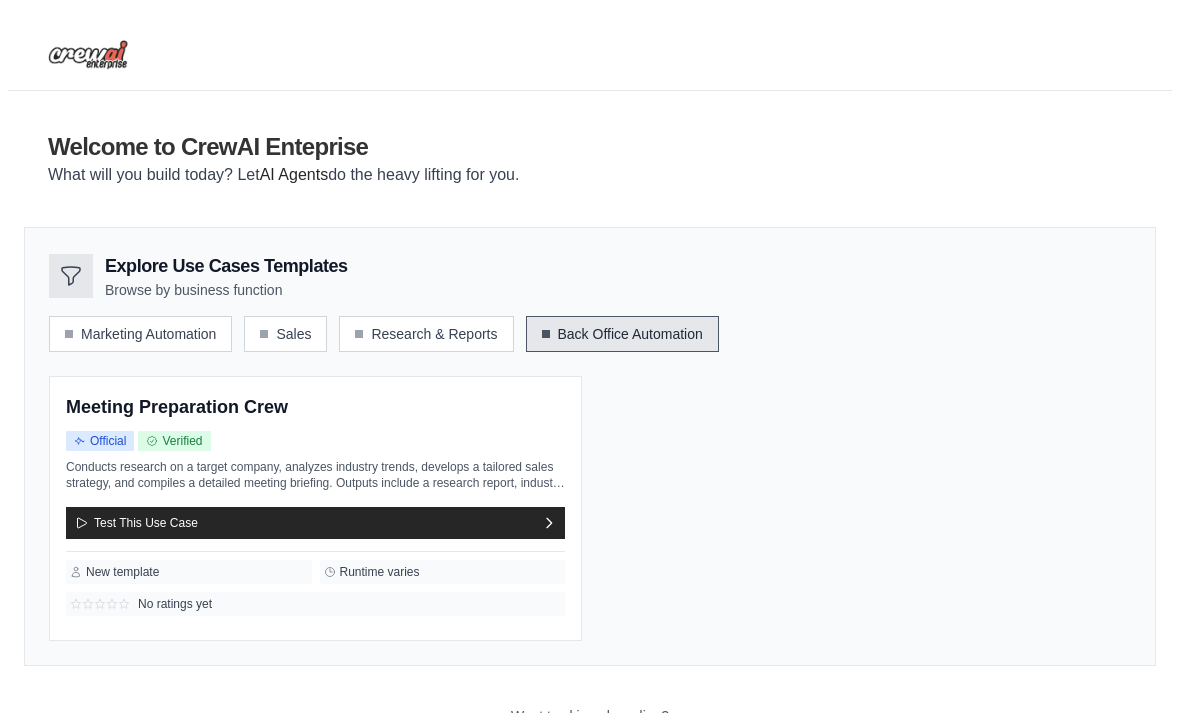 click on "Meeting Preparation Crew" at bounding box center [315, 408] 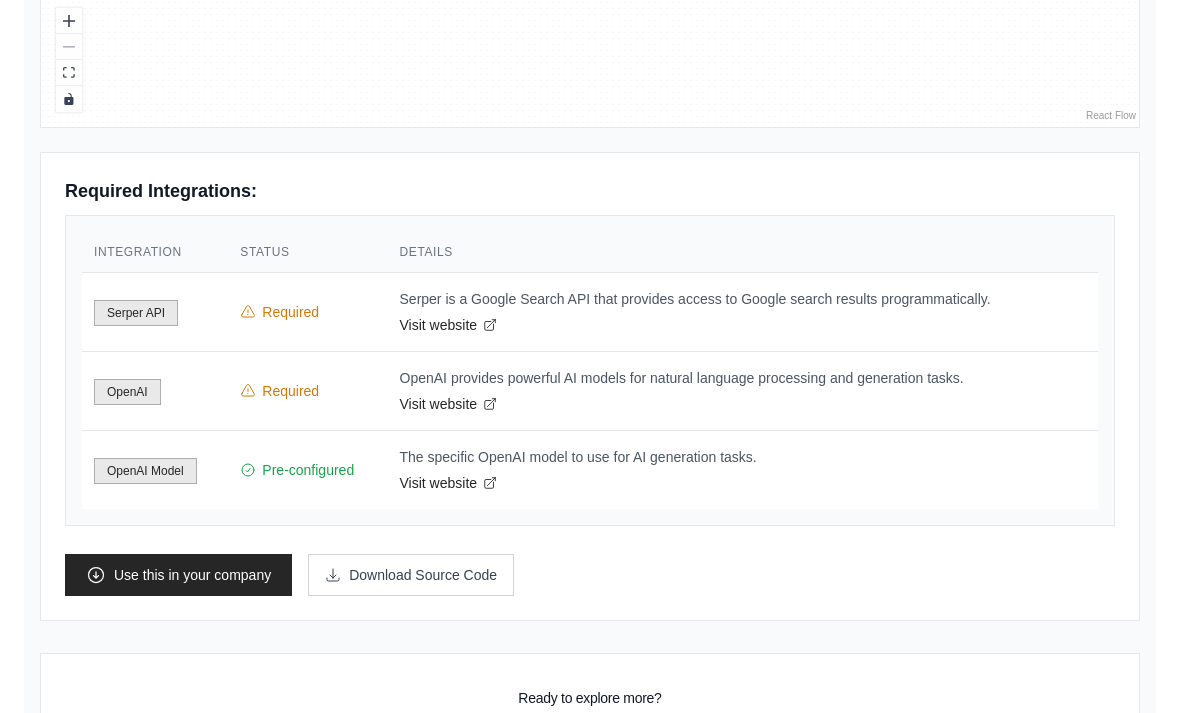 scroll, scrollTop: 1022, scrollLeft: 0, axis: vertical 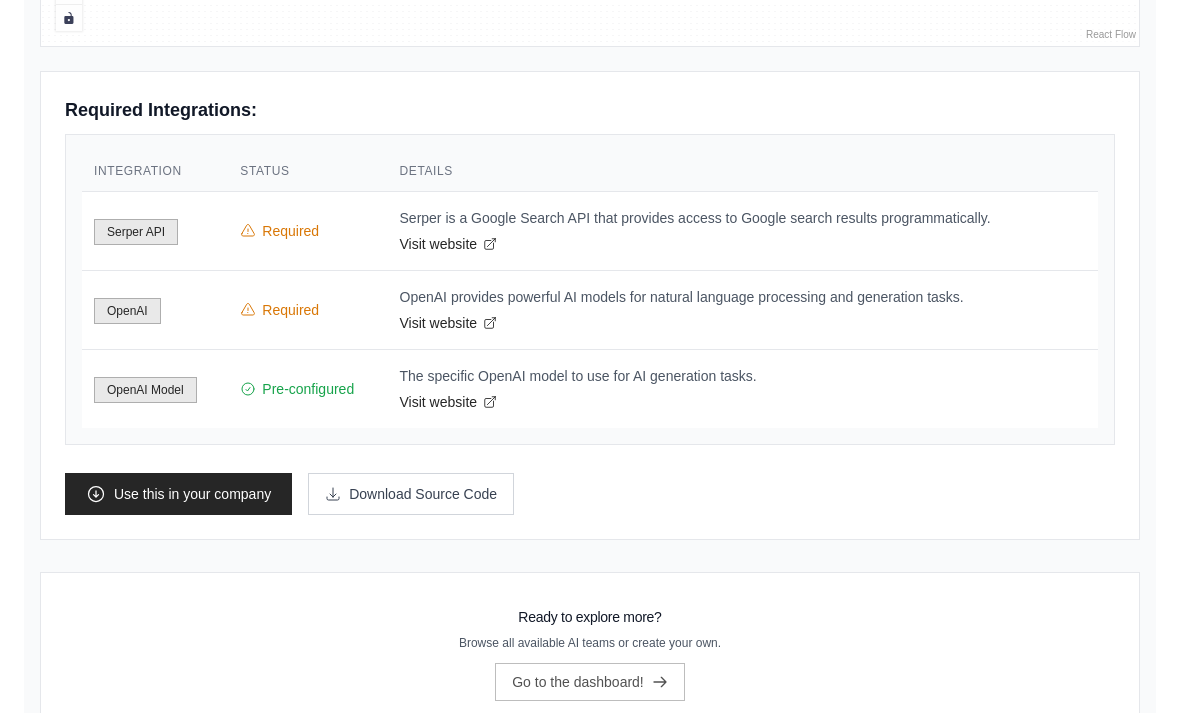 click on "Go to the dashboard!" at bounding box center (590, 682) 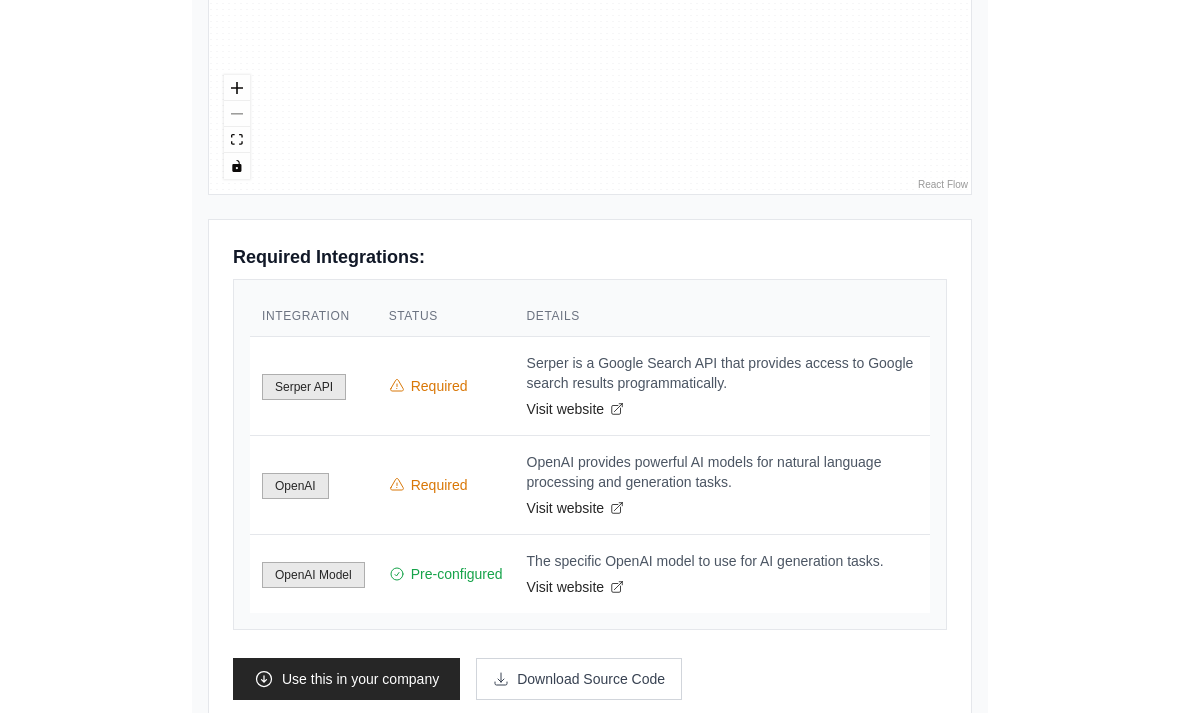 click on "Go to the dashboard!" at bounding box center (590, 853) 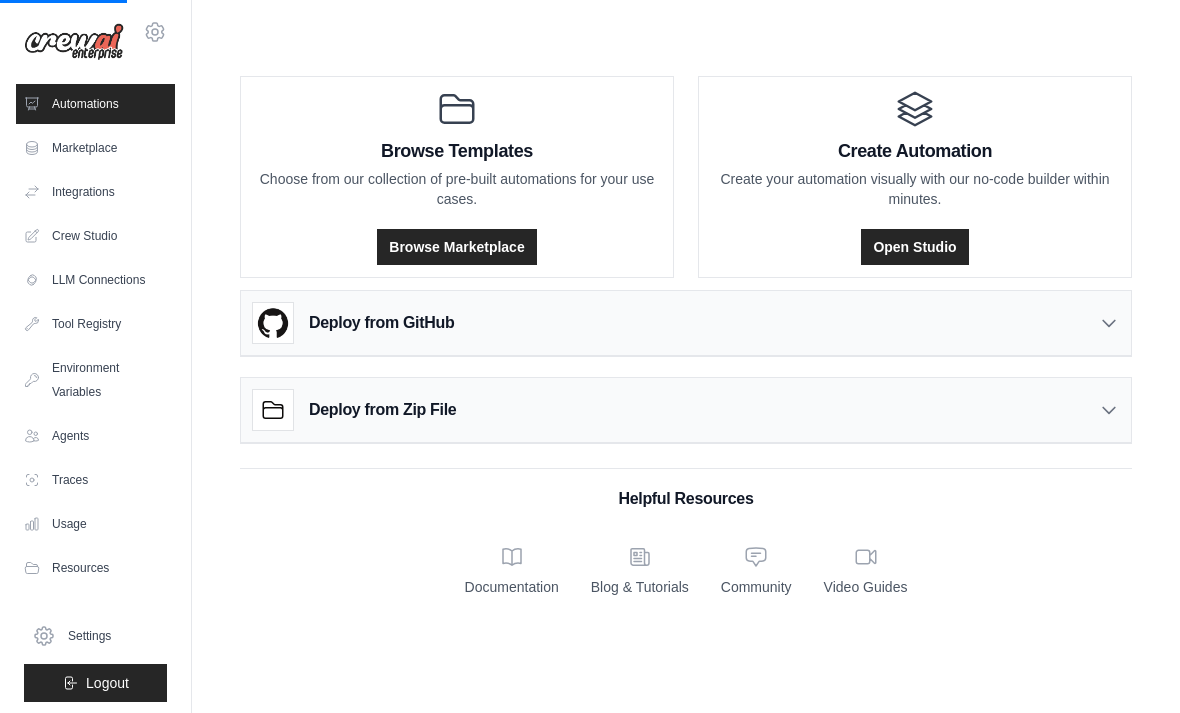 scroll, scrollTop: 0, scrollLeft: 0, axis: both 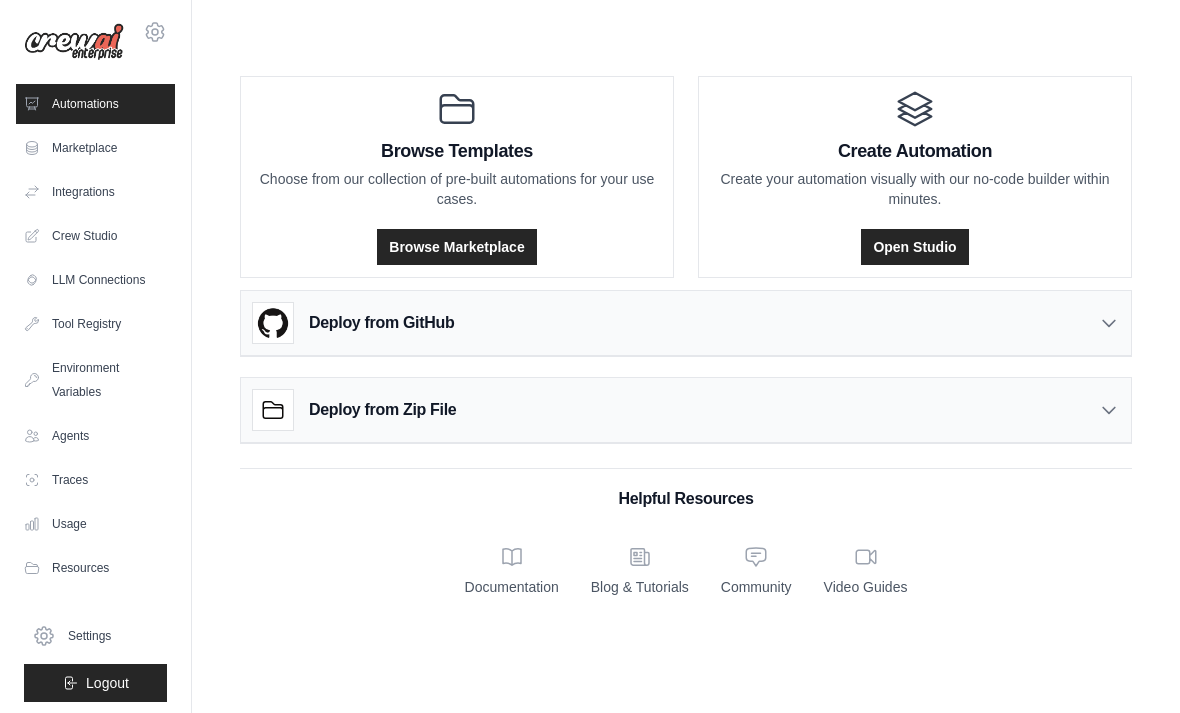 click on "Browse Marketplace" at bounding box center (456, 247) 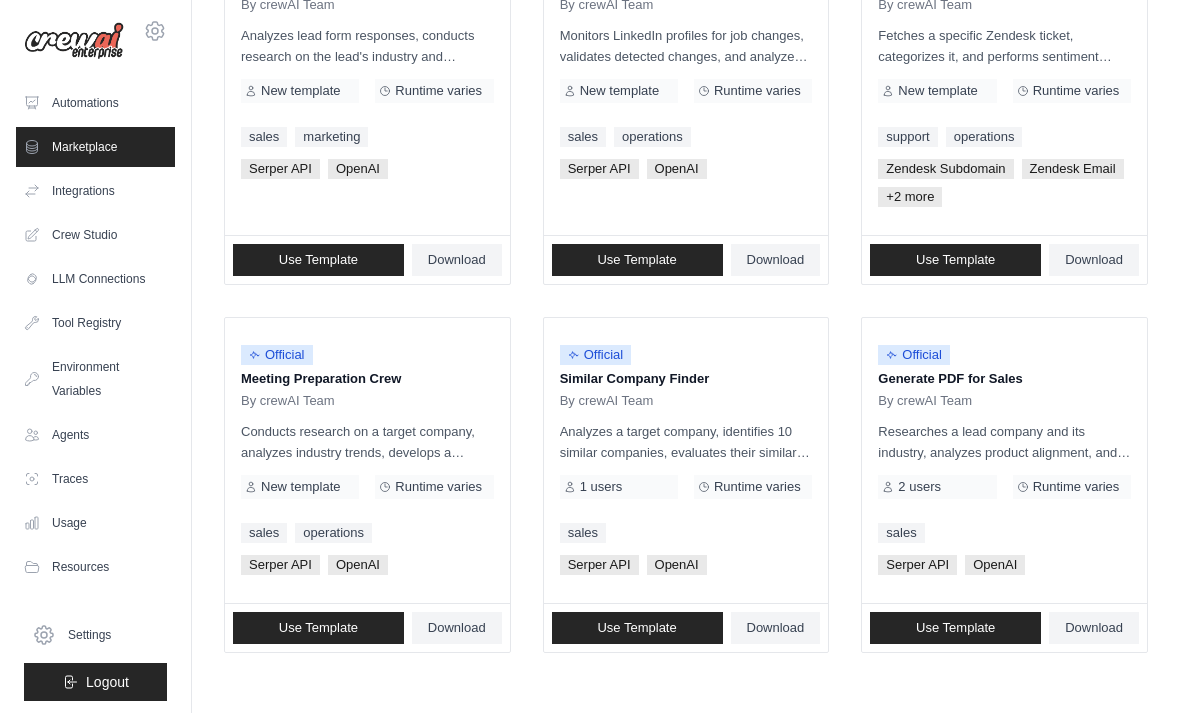 scroll, scrollTop: 1129, scrollLeft: 0, axis: vertical 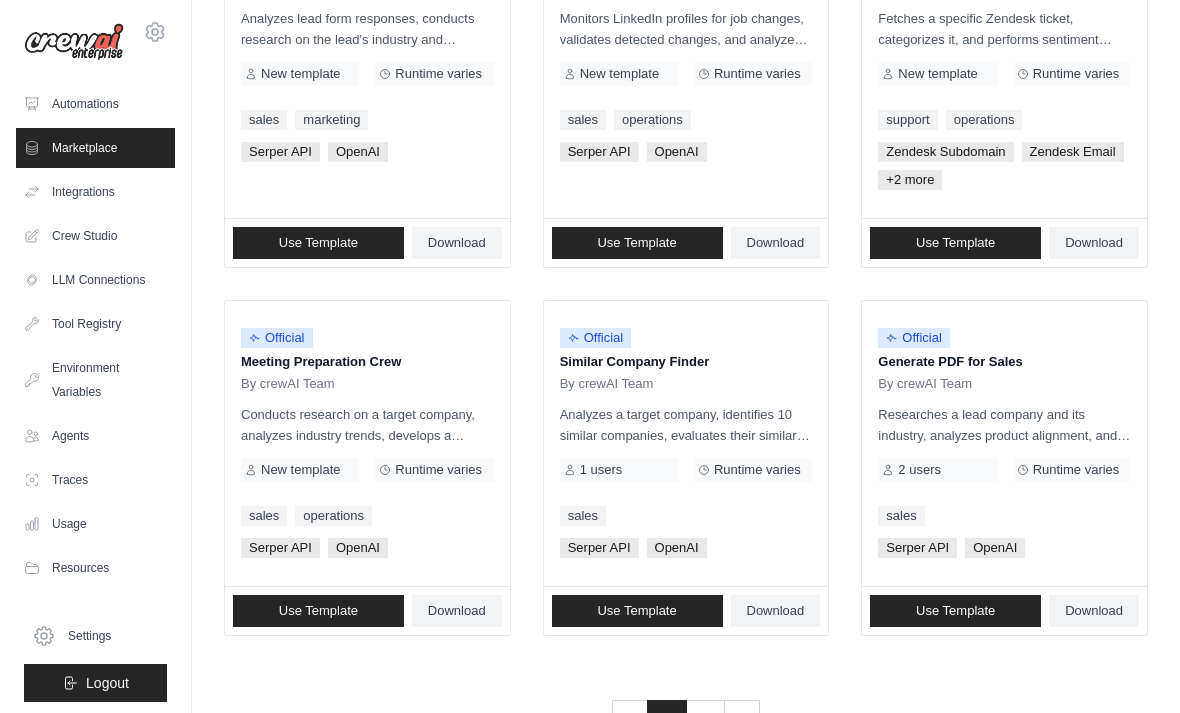 click on "Integrations" at bounding box center (95, 192) 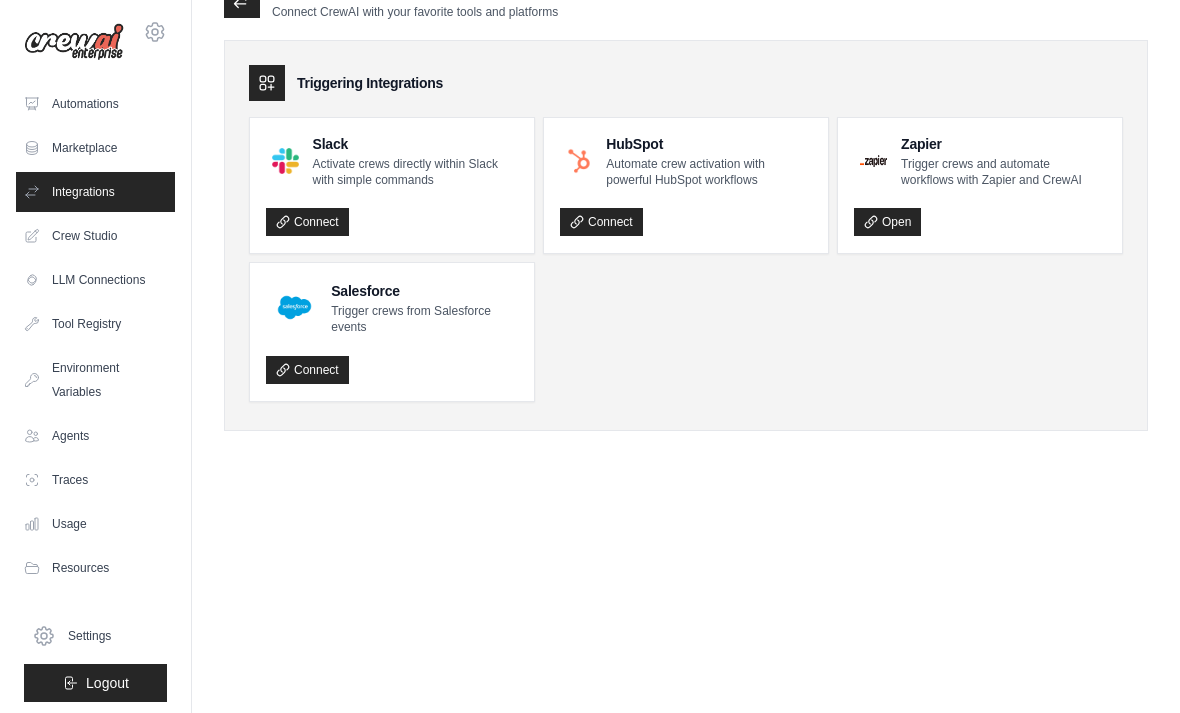 click on "Marketplace" at bounding box center [95, 148] 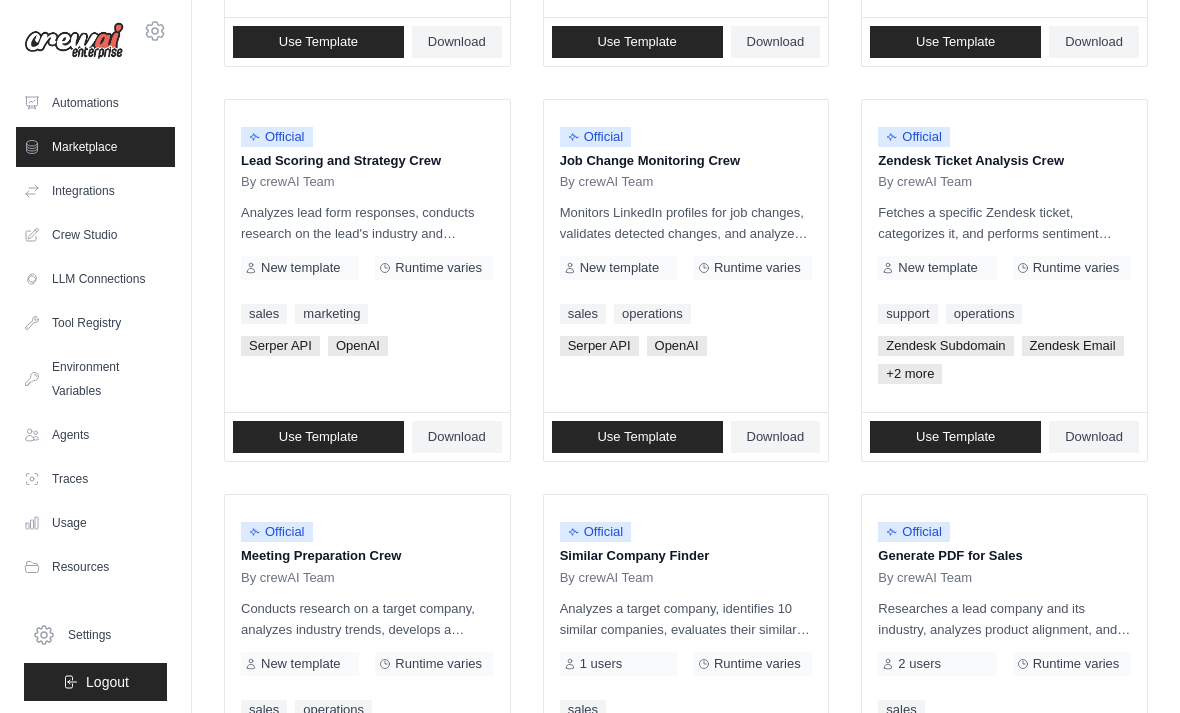 scroll, scrollTop: 1129, scrollLeft: 0, axis: vertical 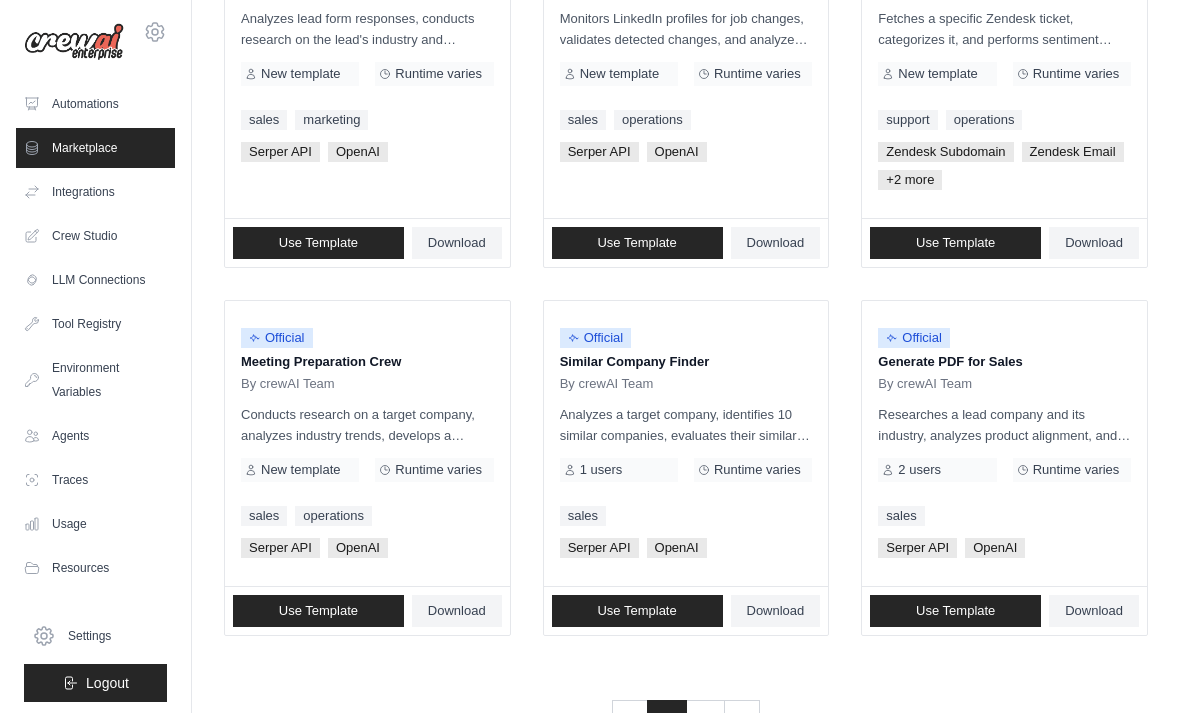 click on "2" at bounding box center (705, 718) 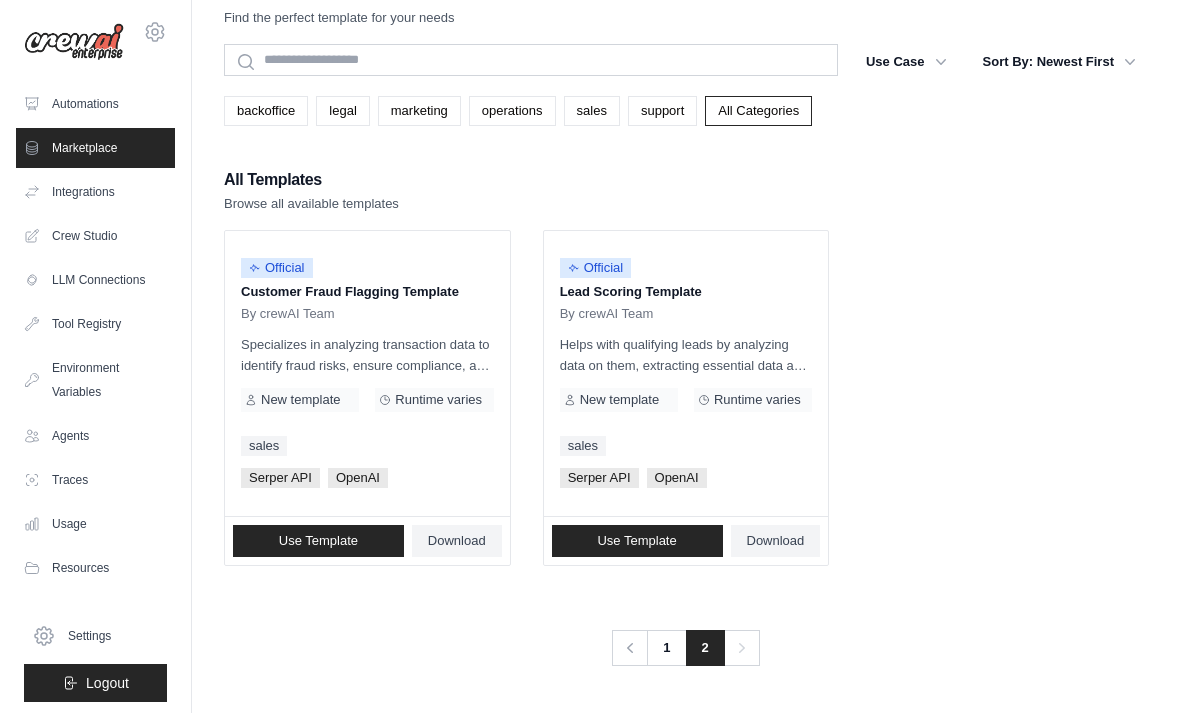 scroll, scrollTop: 0, scrollLeft: 0, axis: both 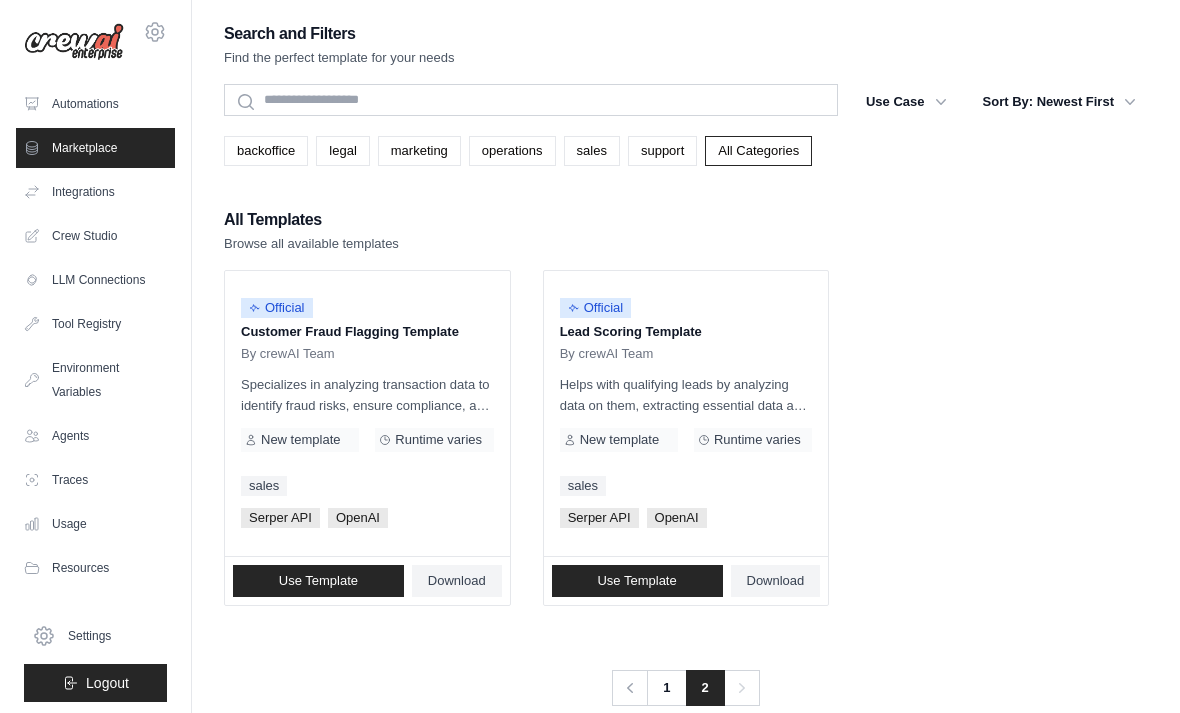 click on "backoffice" at bounding box center (266, 151) 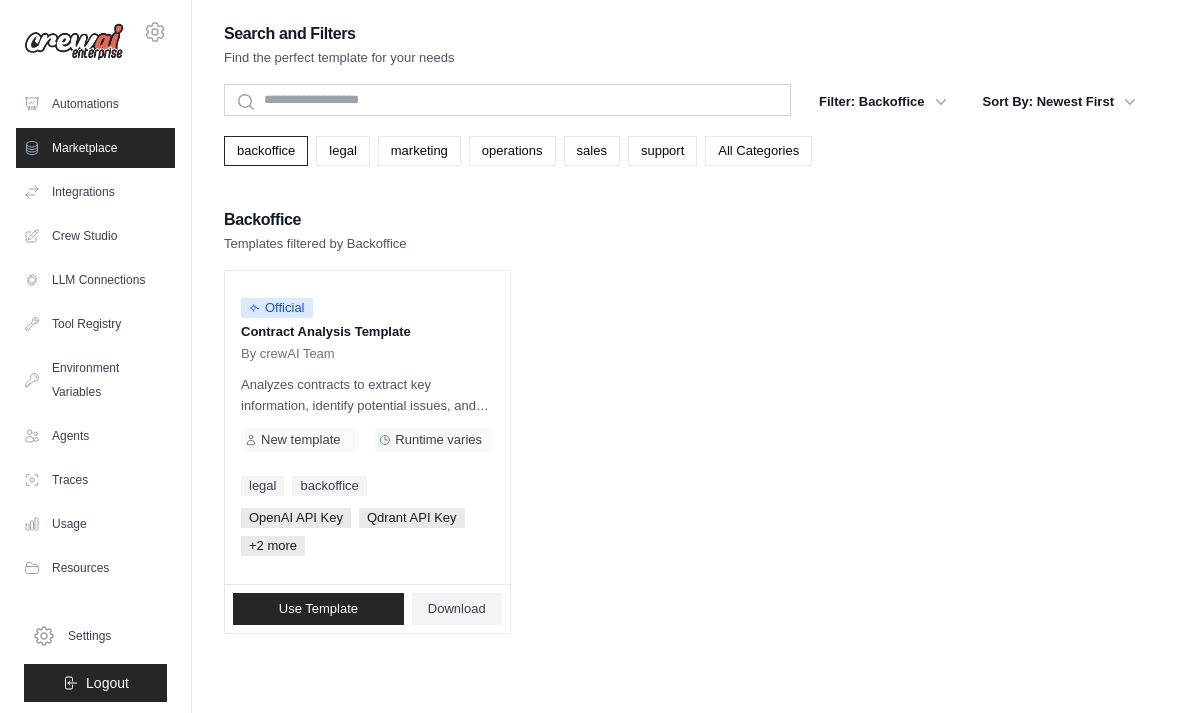 click on "legal" at bounding box center [342, 151] 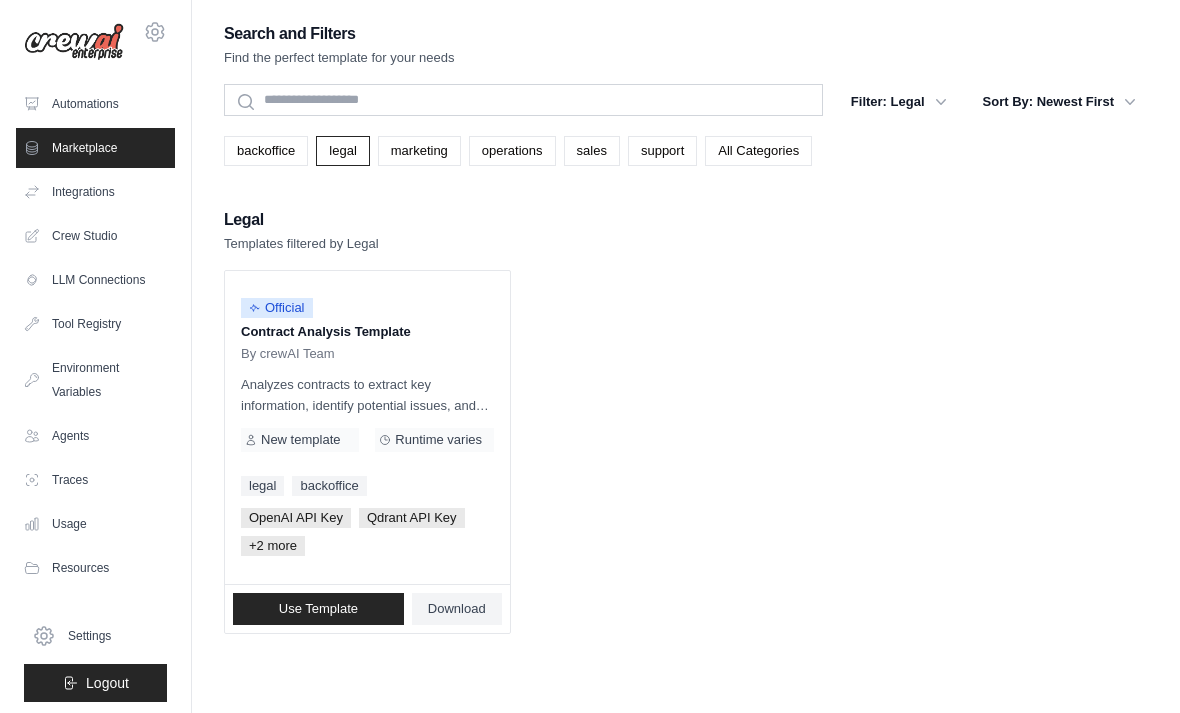 click on "Automations" at bounding box center [95, 104] 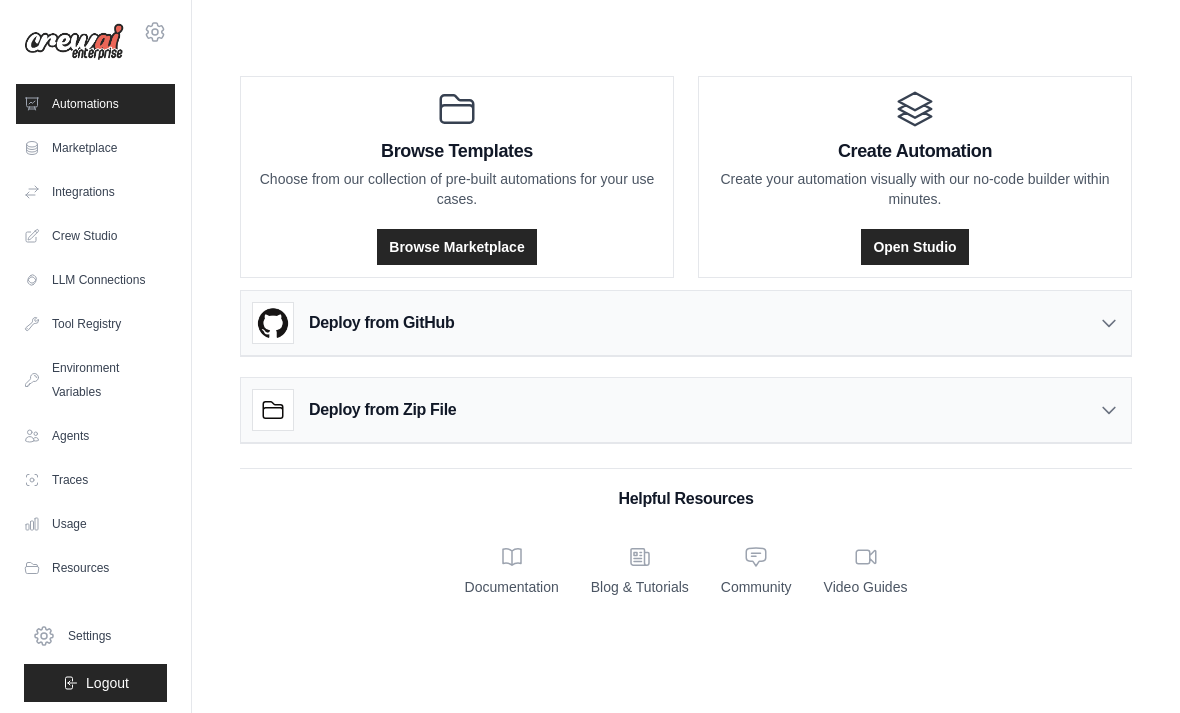 click on "Integrations" at bounding box center [95, 192] 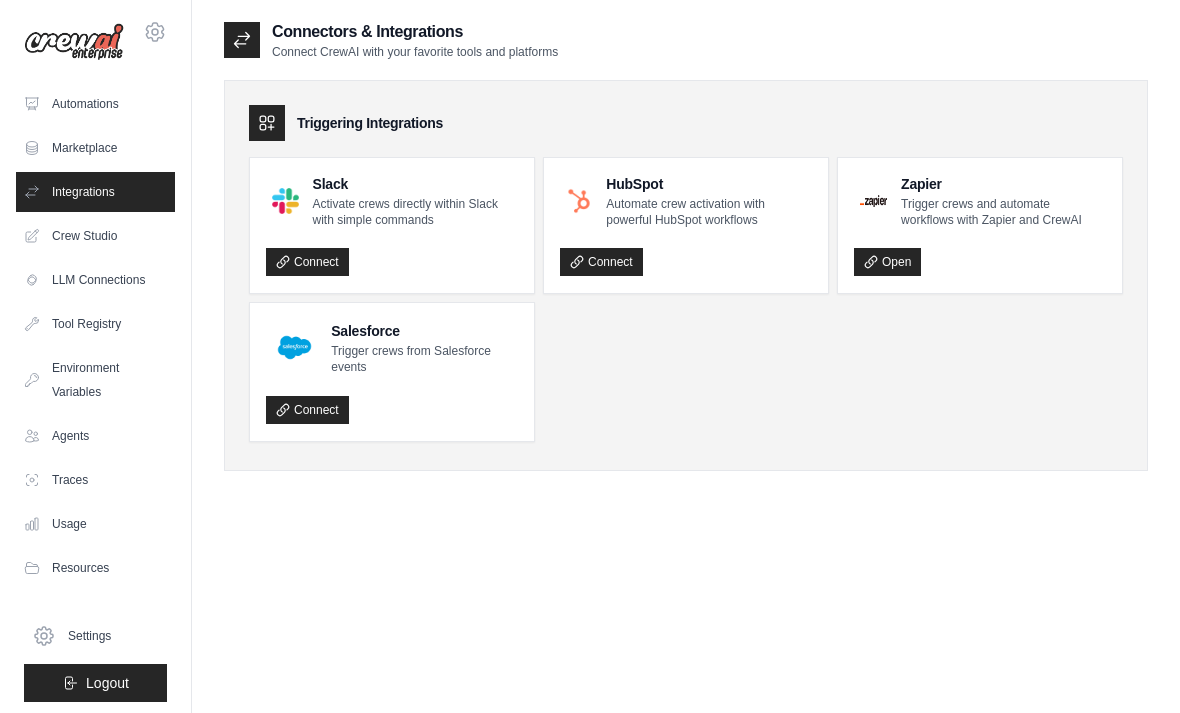 click on "Crew Studio" at bounding box center [95, 236] 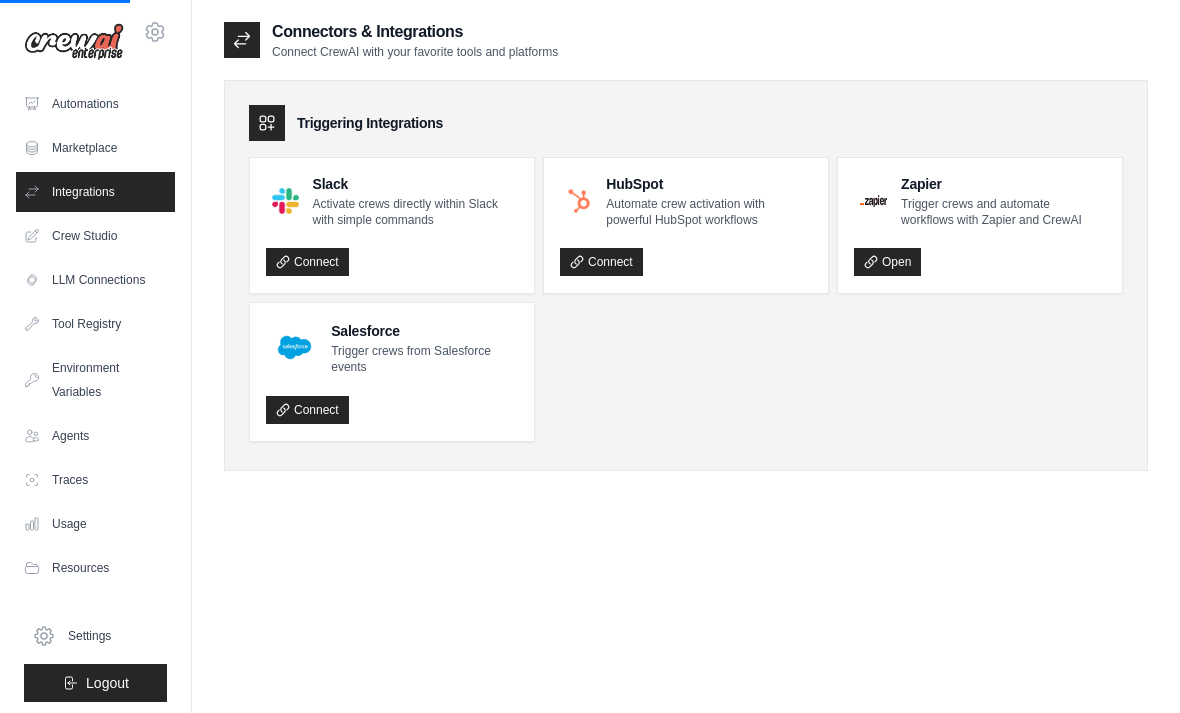click on "Crew Studio" at bounding box center (95, 236) 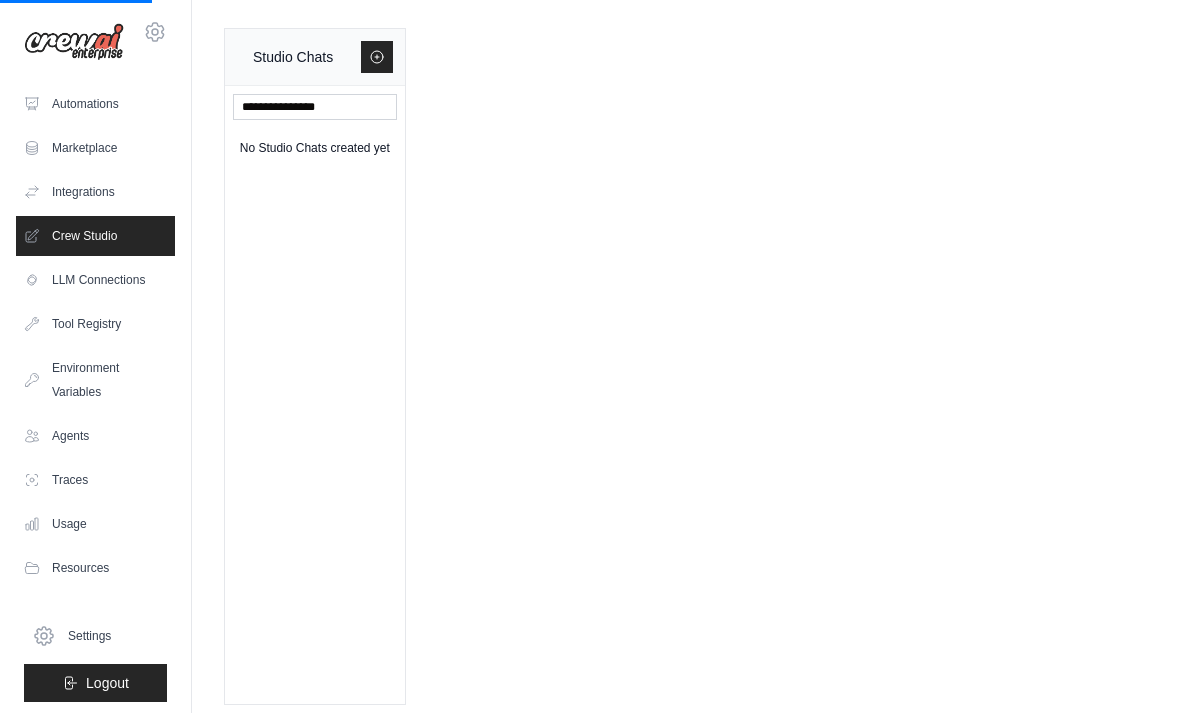 click on "LLM Connections" at bounding box center [95, 280] 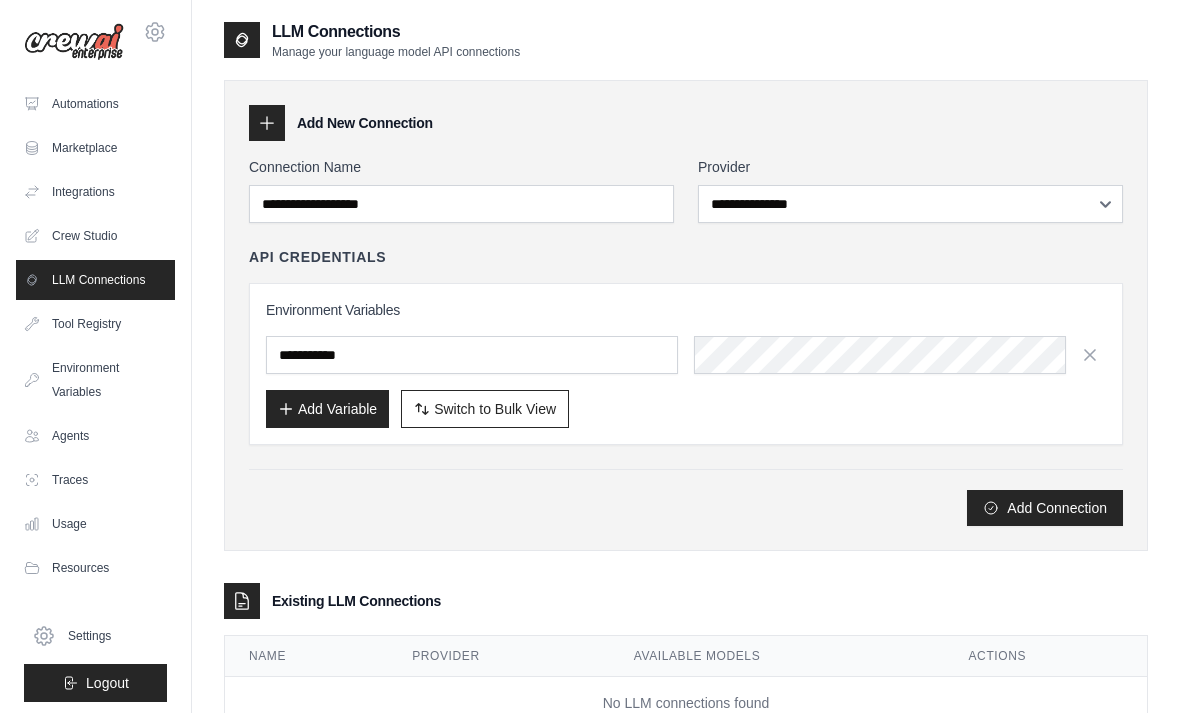 click on "Tool Registry" at bounding box center [95, 324] 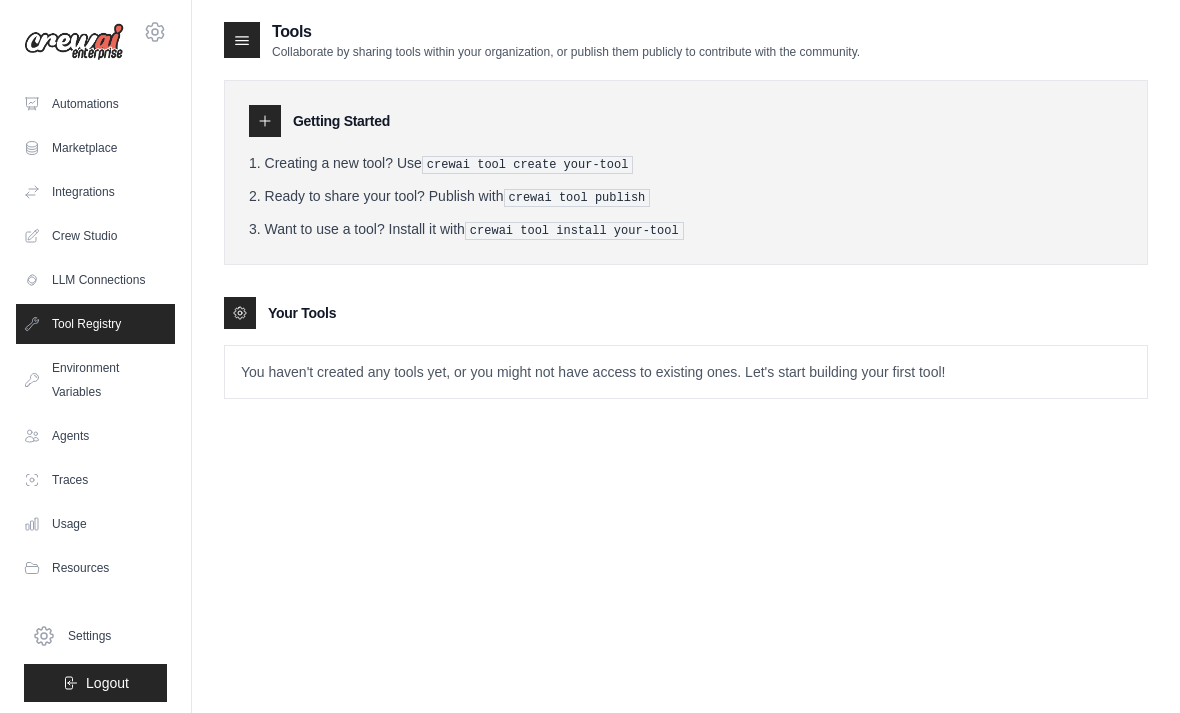 click on "Environment Variables" at bounding box center (95, 380) 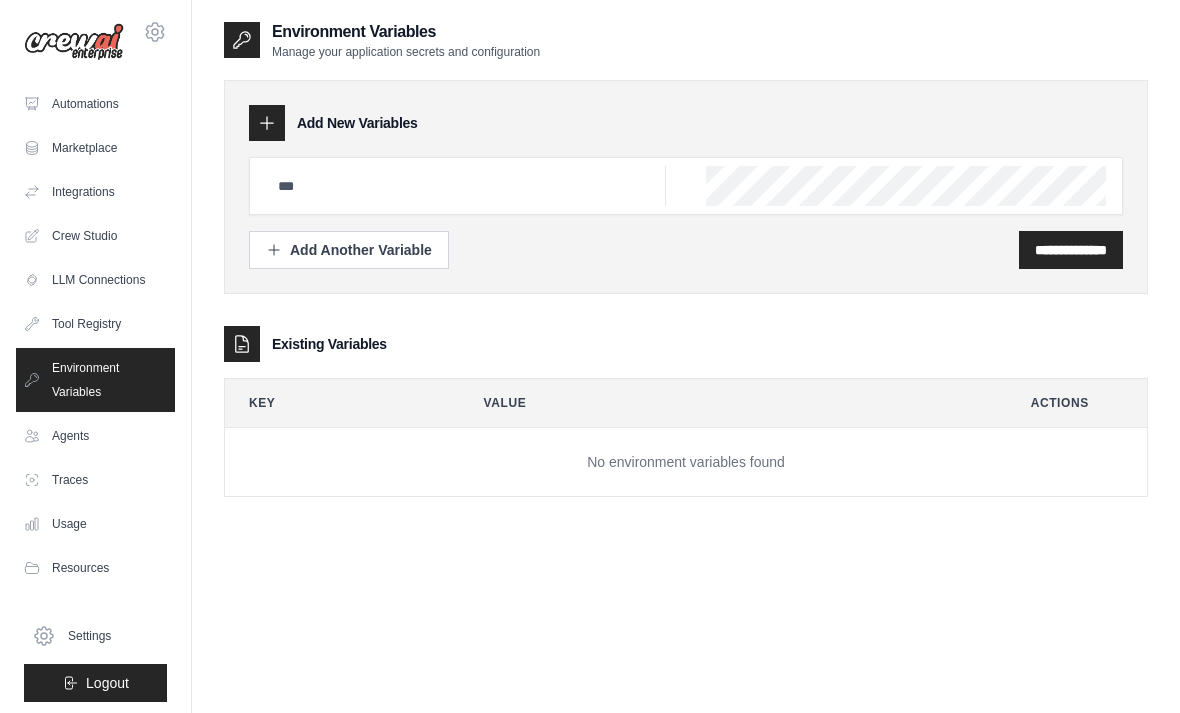 click on "Agents" at bounding box center (95, 436) 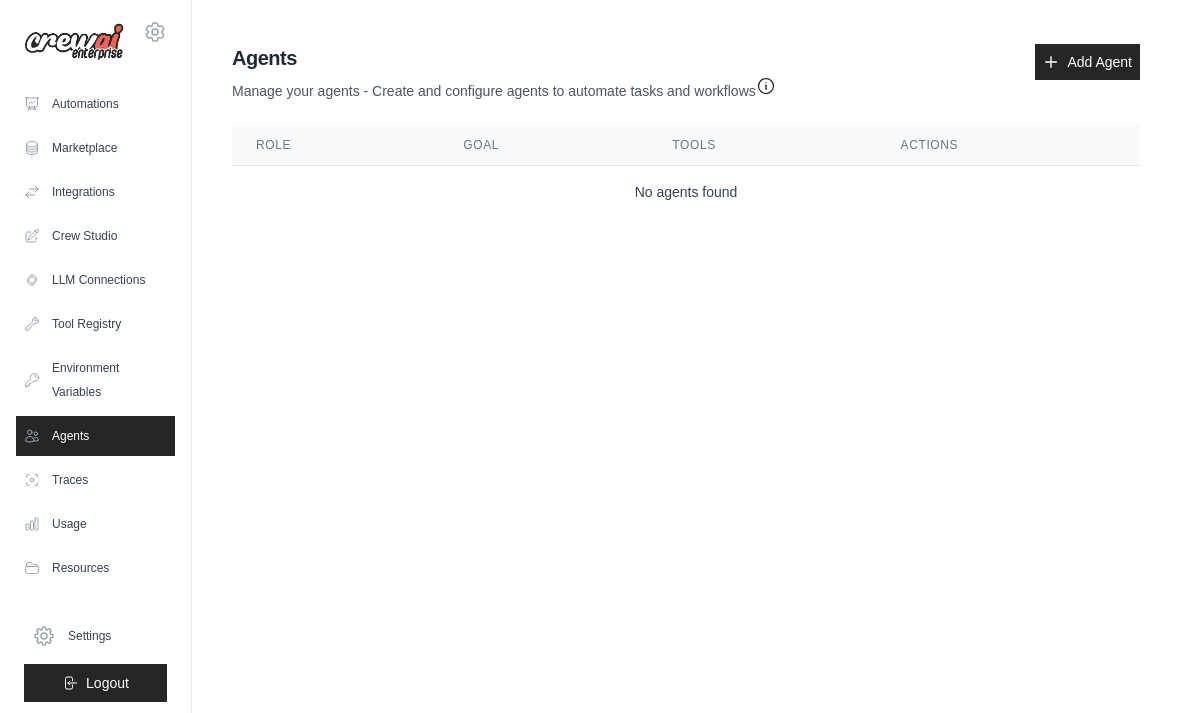click on "Traces" at bounding box center (95, 480) 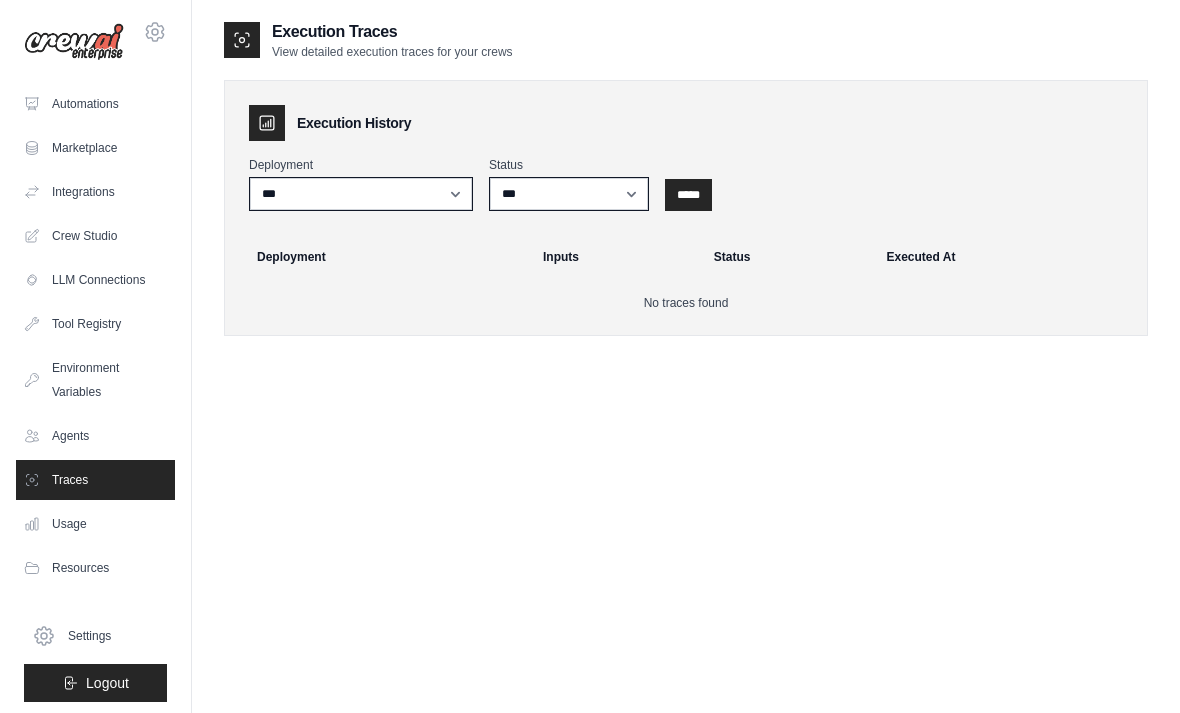 click on "Crew Studio" at bounding box center [95, 236] 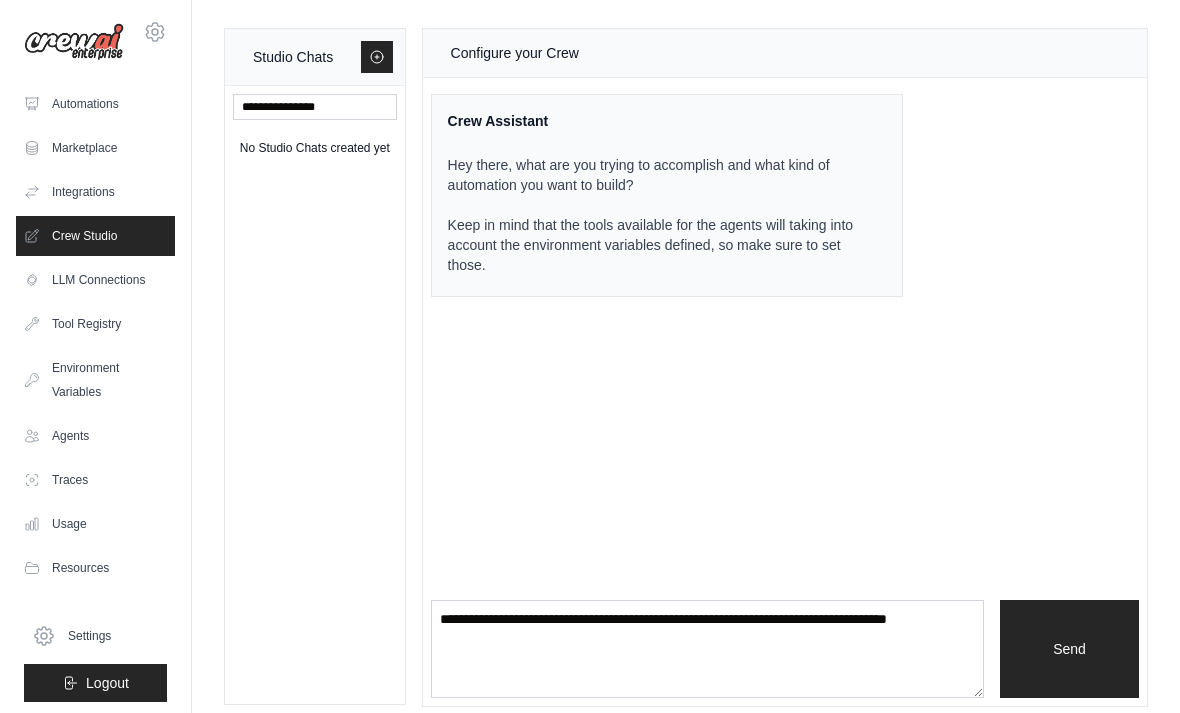 click on "Marketplace" at bounding box center (95, 148) 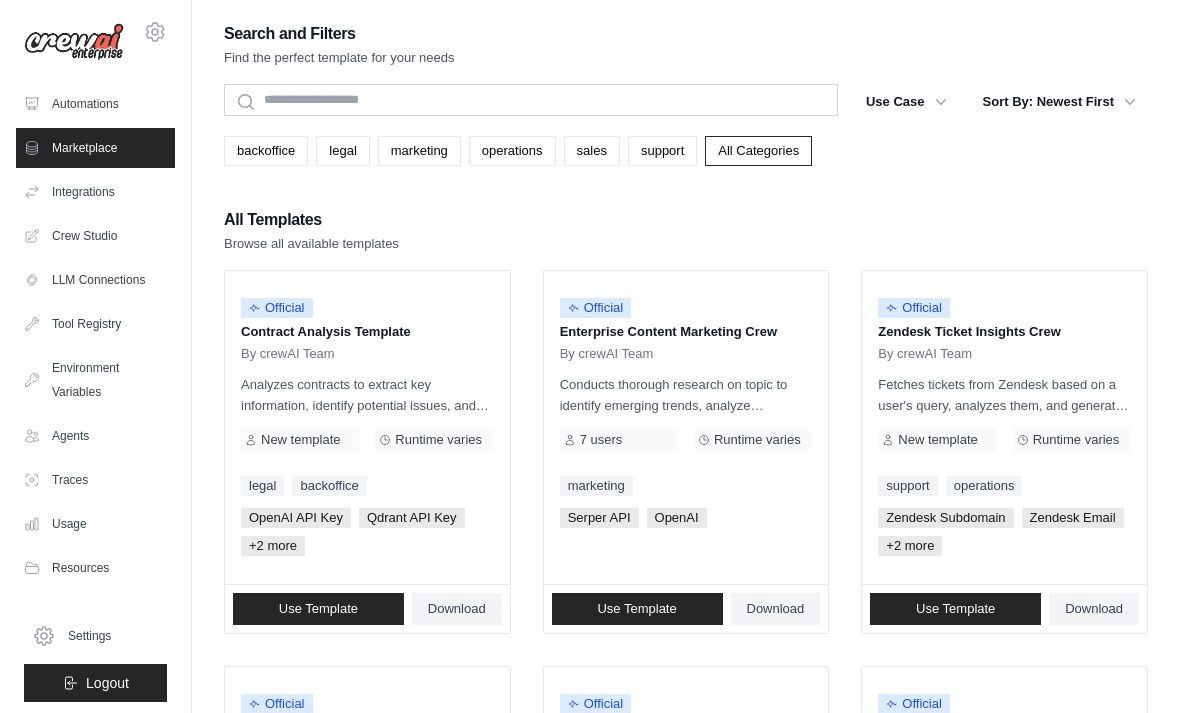 click on "Integrations" at bounding box center (95, 192) 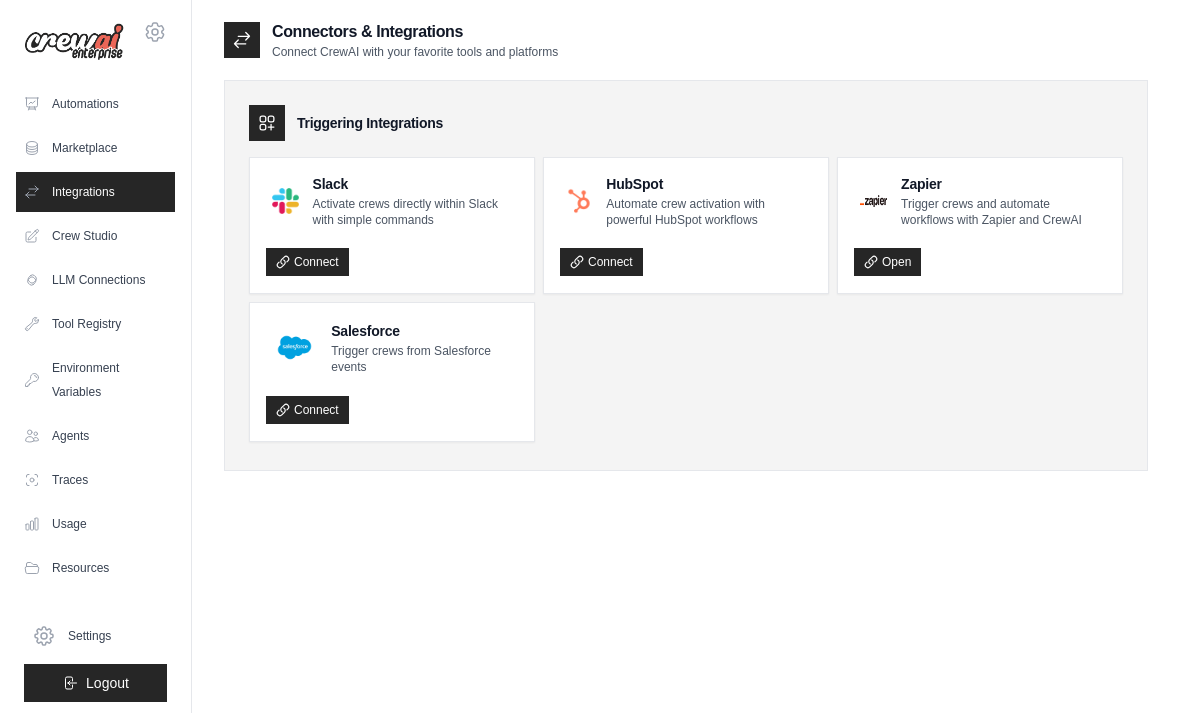 click on "Automations" at bounding box center (95, 104) 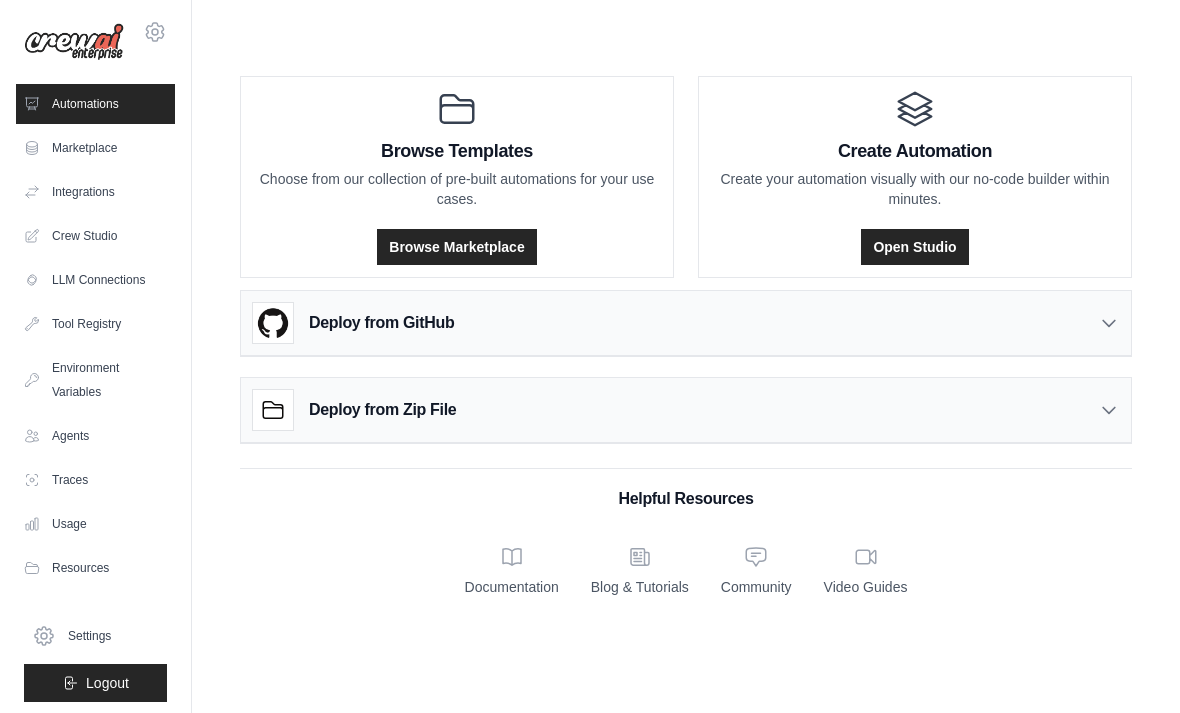 click on "Open Studio" at bounding box center [914, 247] 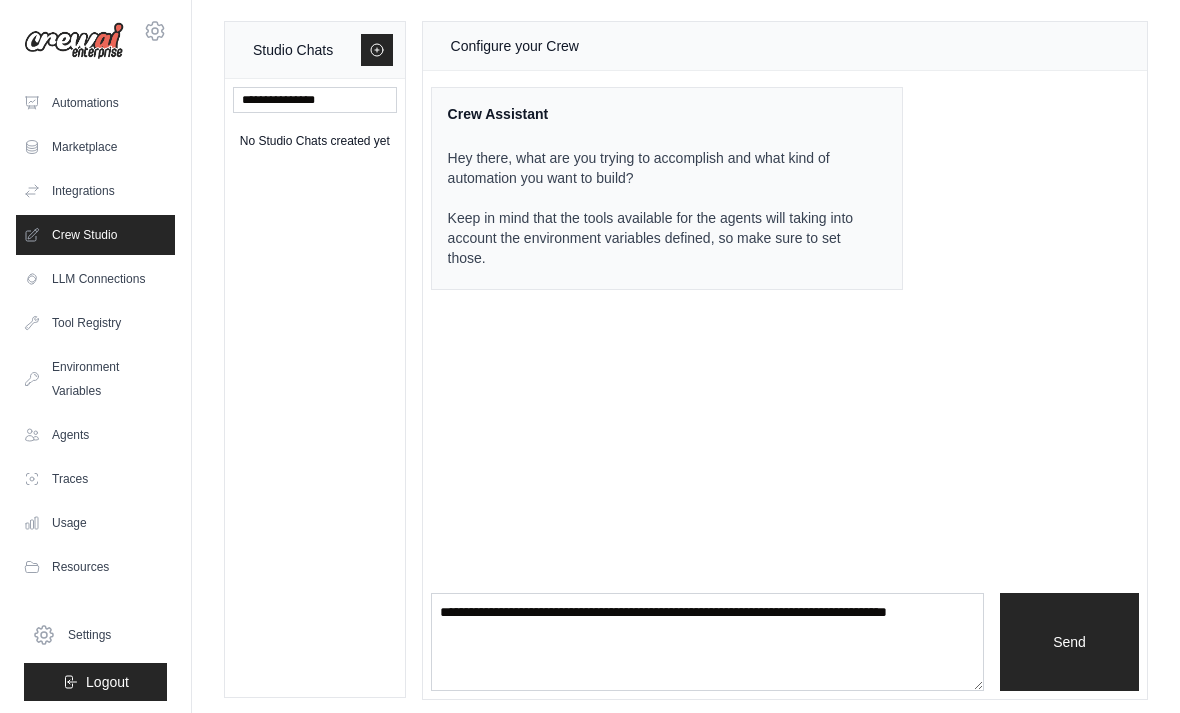 scroll, scrollTop: 11, scrollLeft: 0, axis: vertical 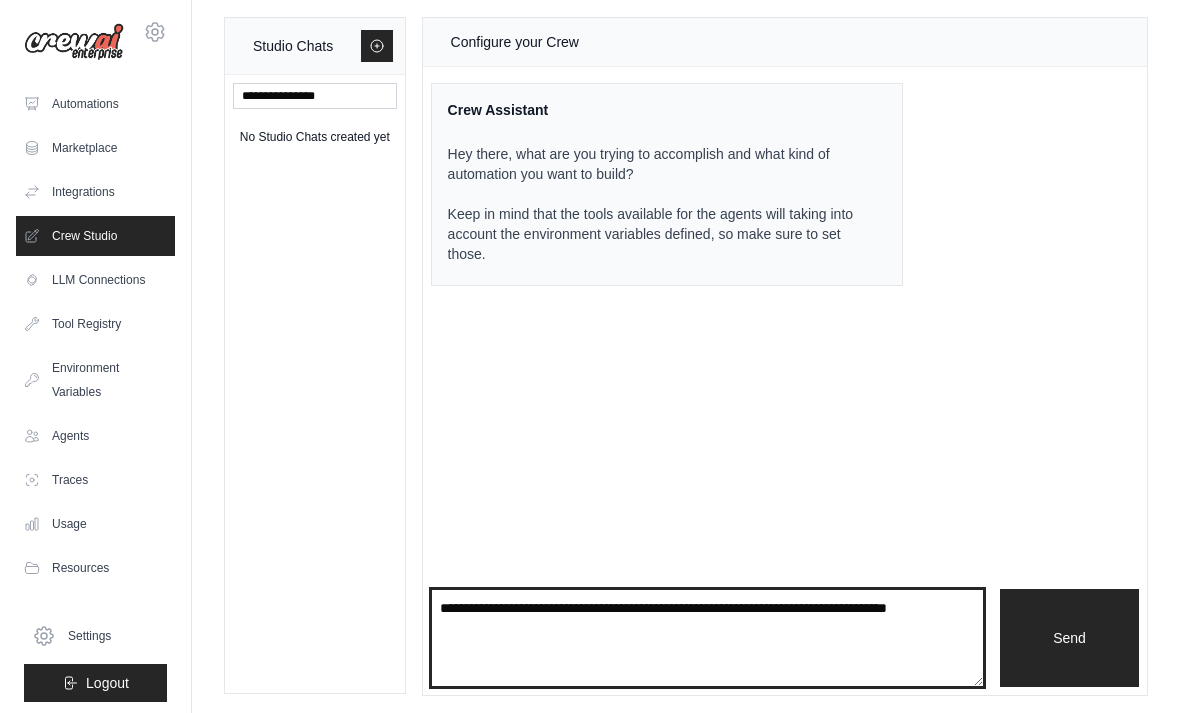 click at bounding box center [707, 638] 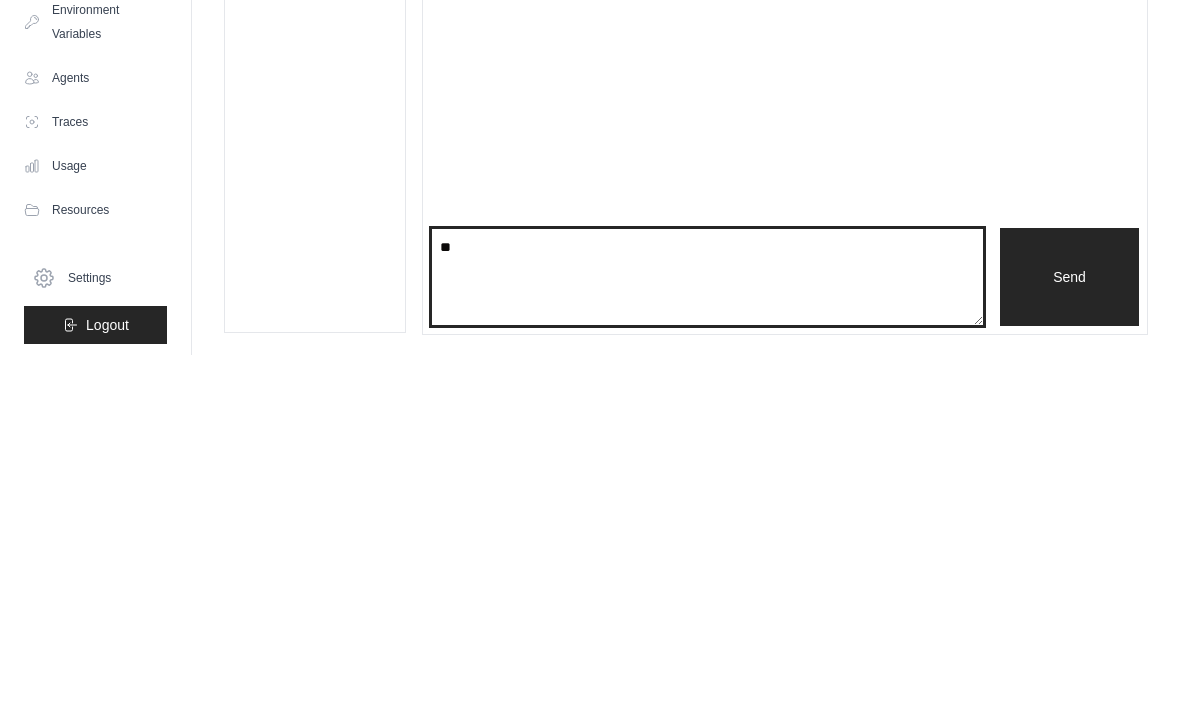 type on "*" 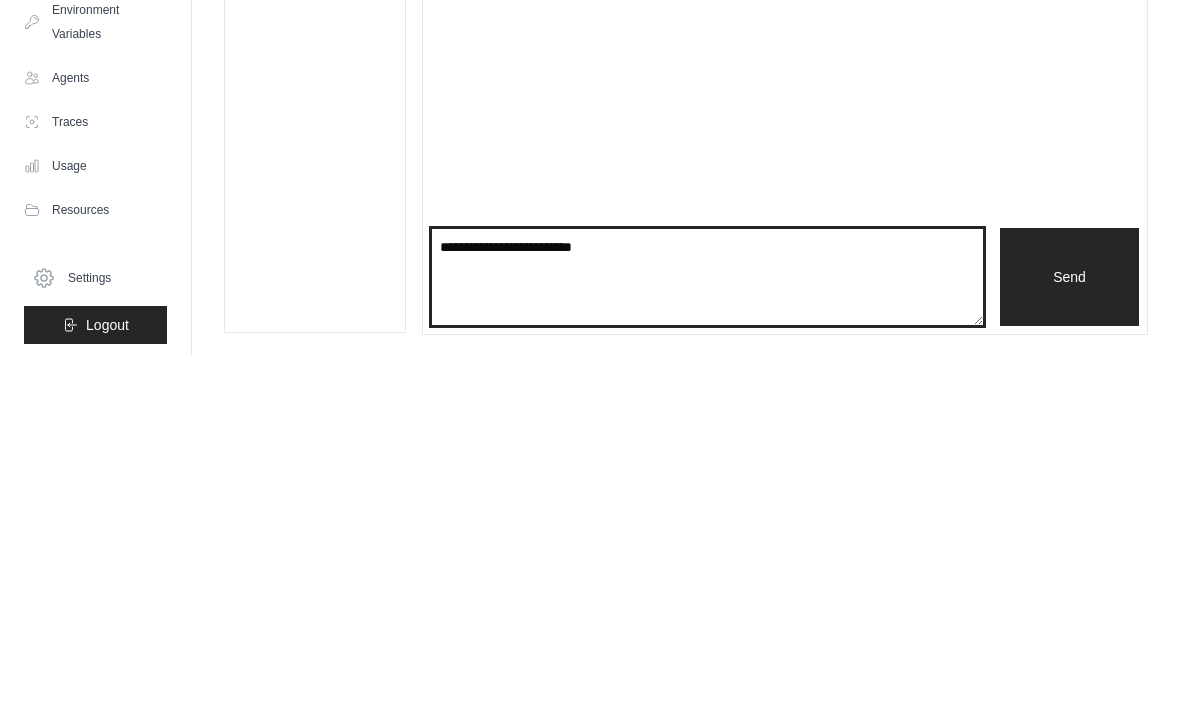 type on "**********" 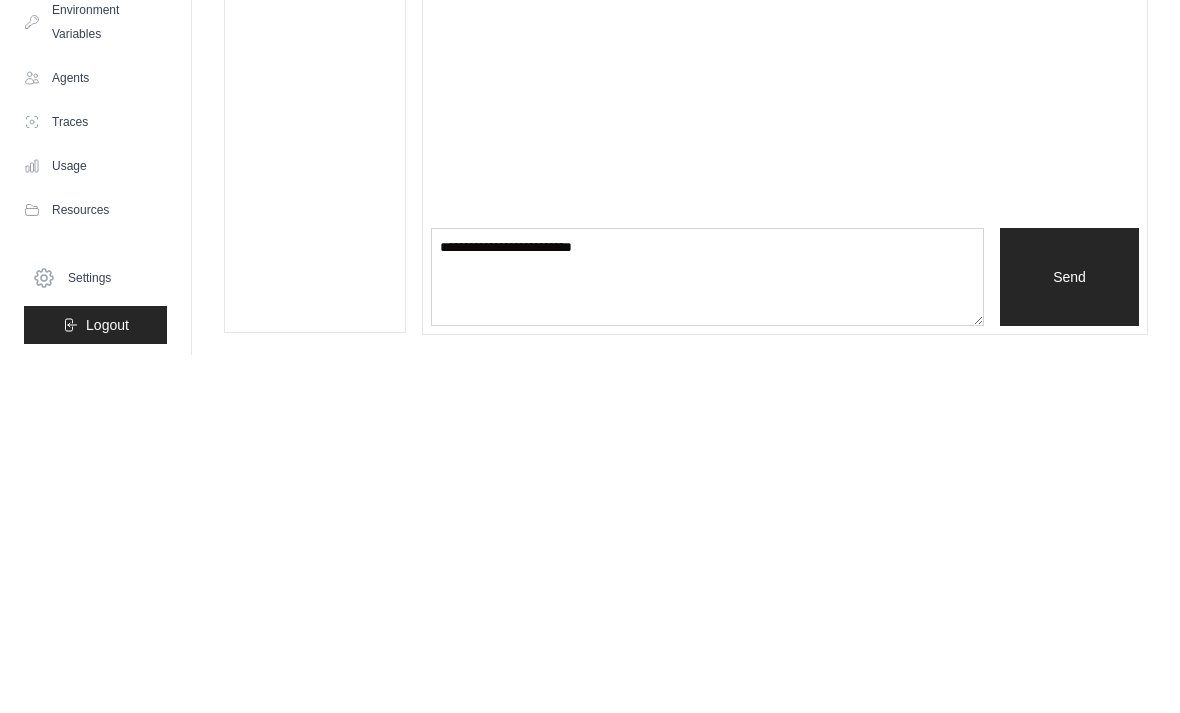 click on "Send" at bounding box center [1069, 635] 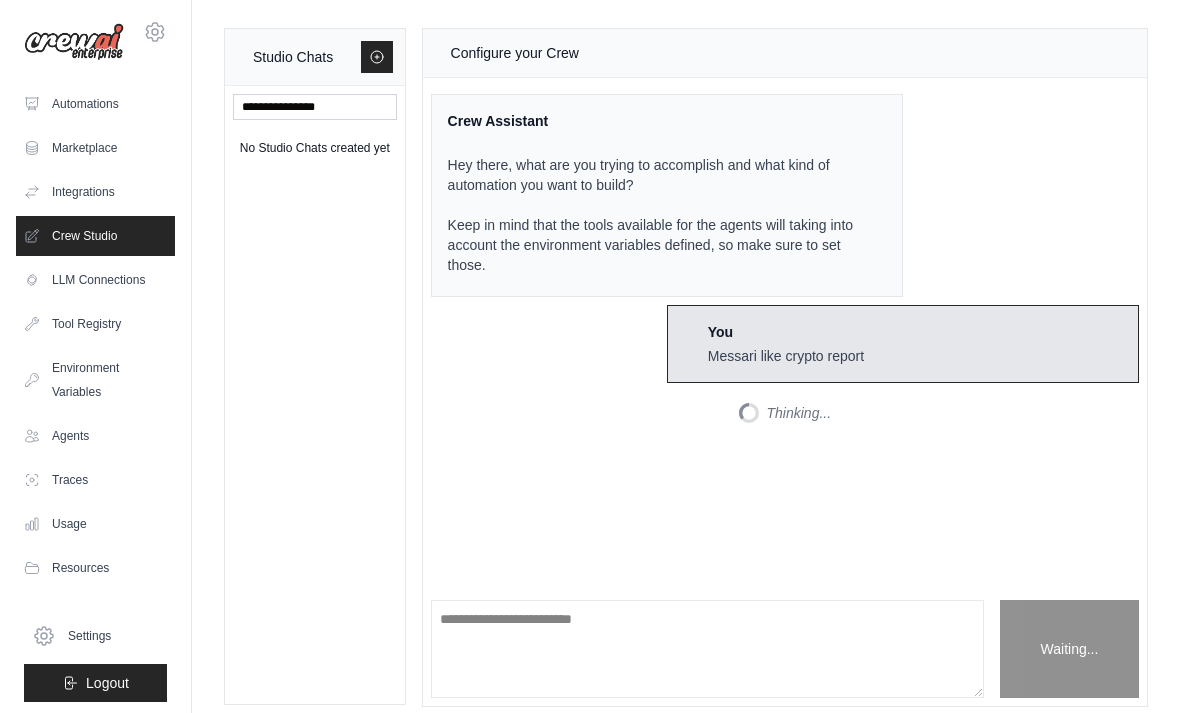 scroll, scrollTop: 9, scrollLeft: 0, axis: vertical 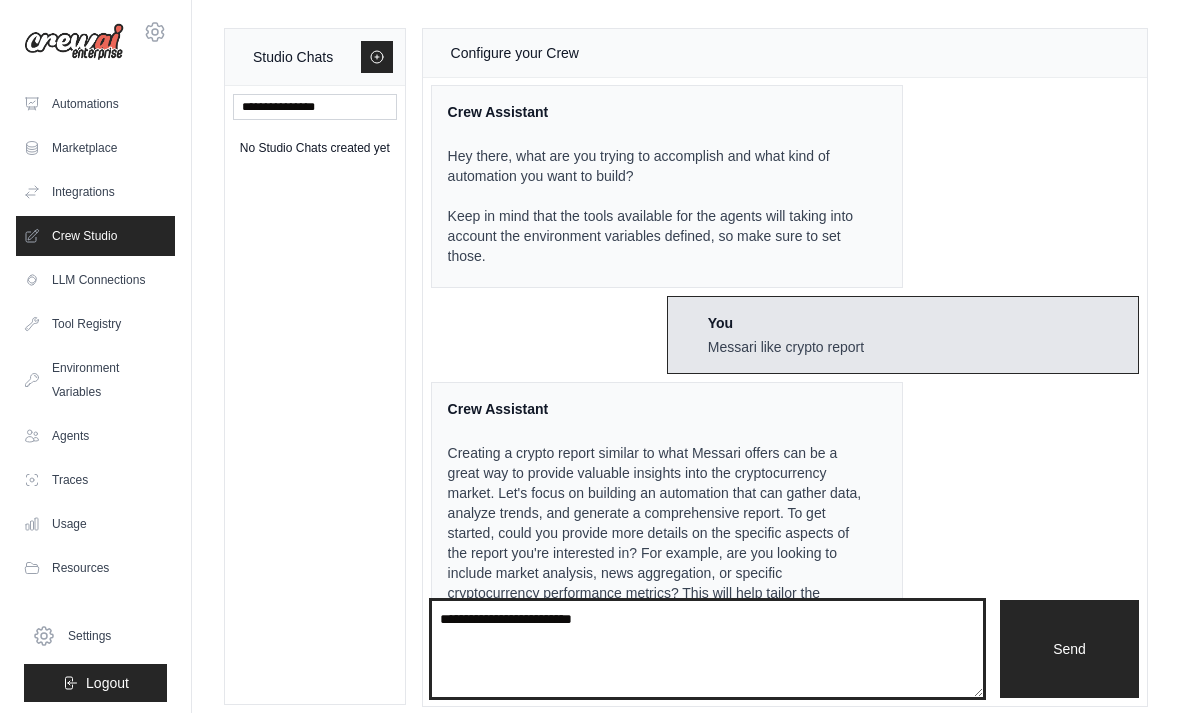 click on "**********" at bounding box center (707, 649) 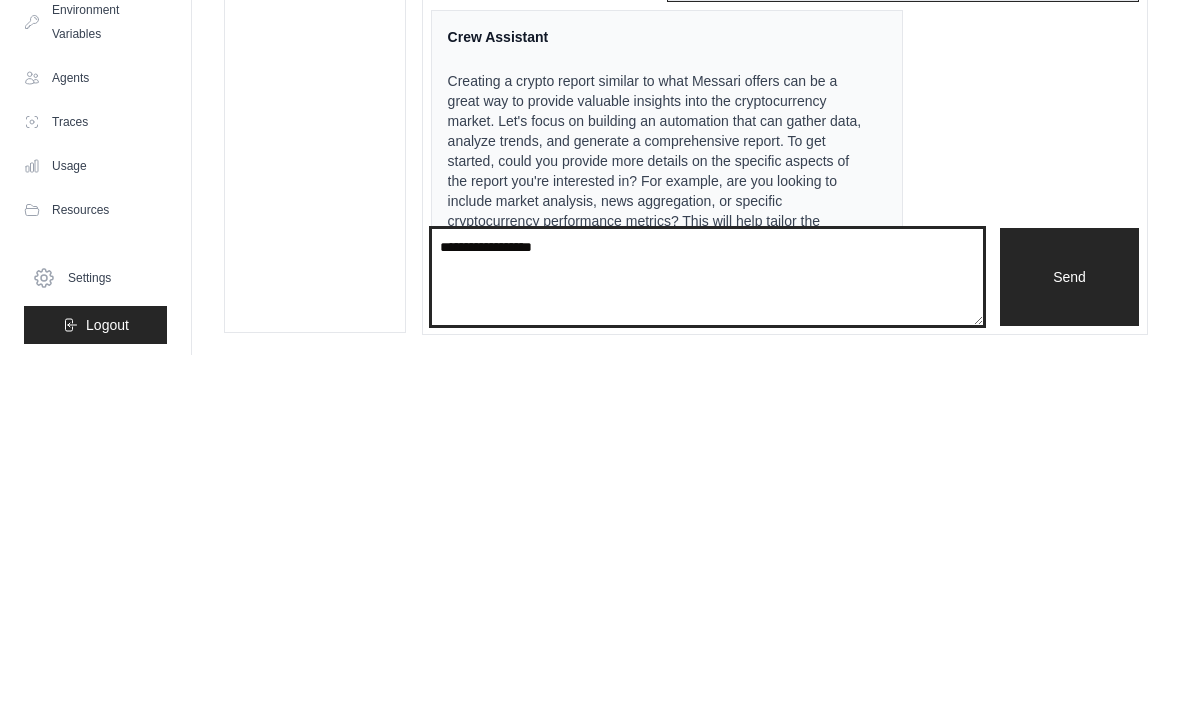 type on "**********" 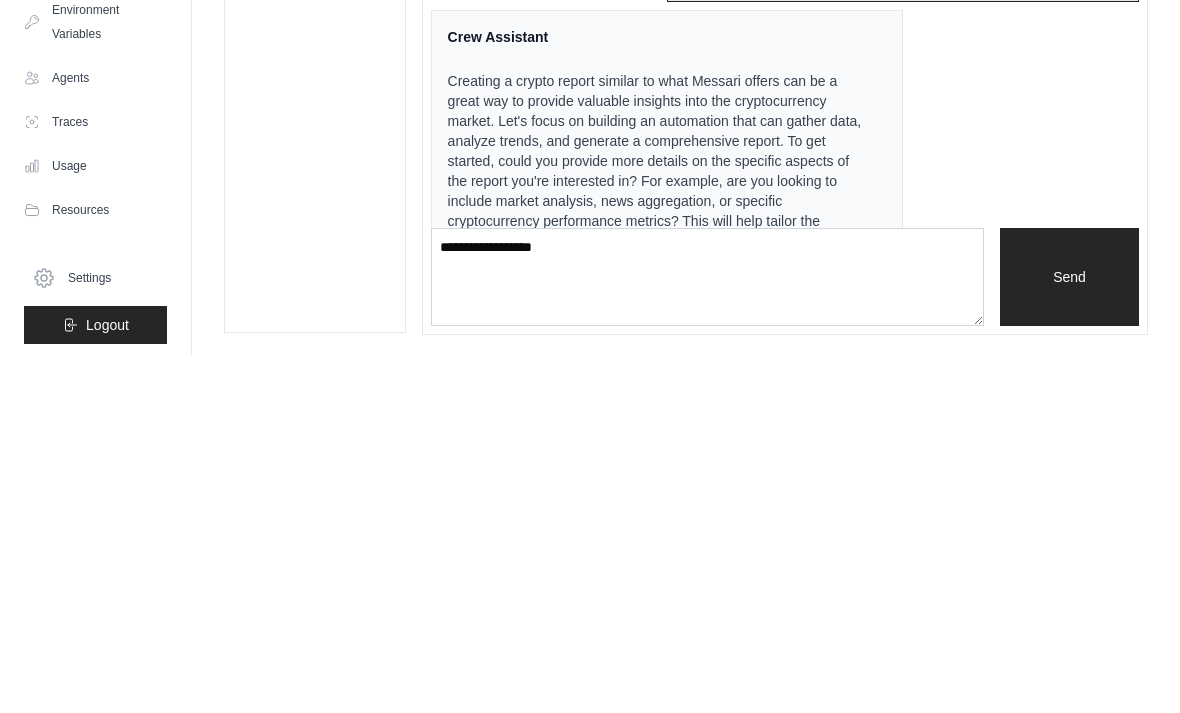 click on "Send" at bounding box center (1069, 635) 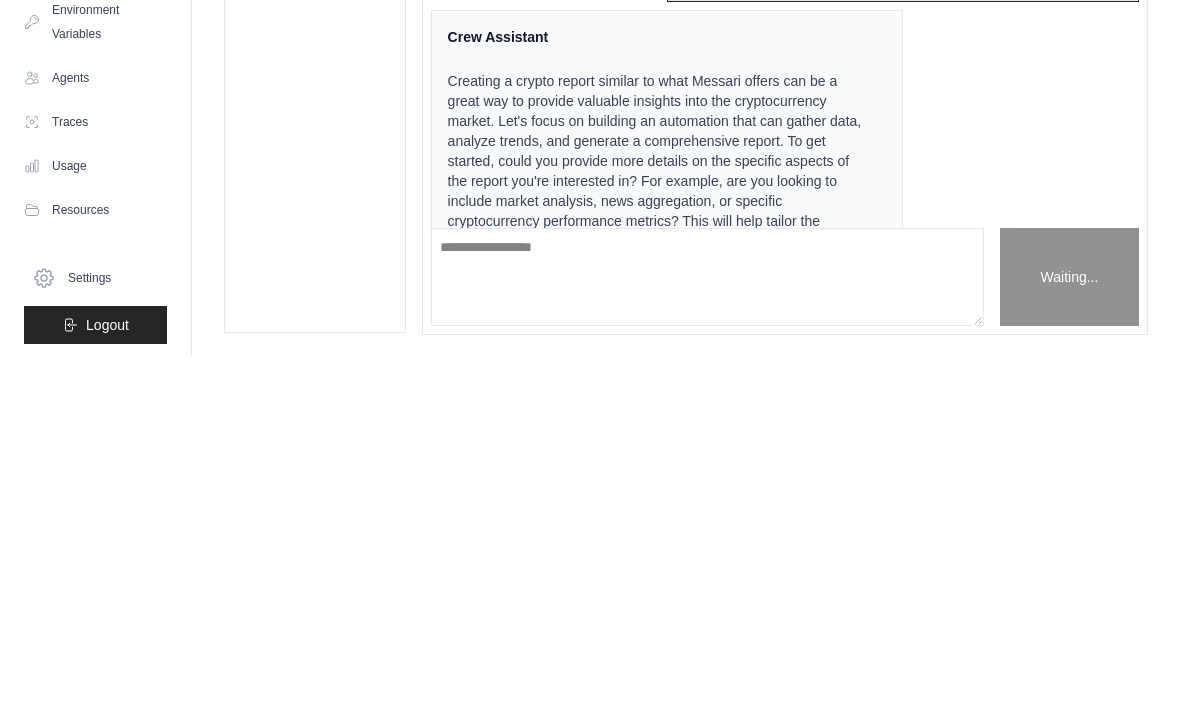 scroll, scrollTop: 0, scrollLeft: 0, axis: both 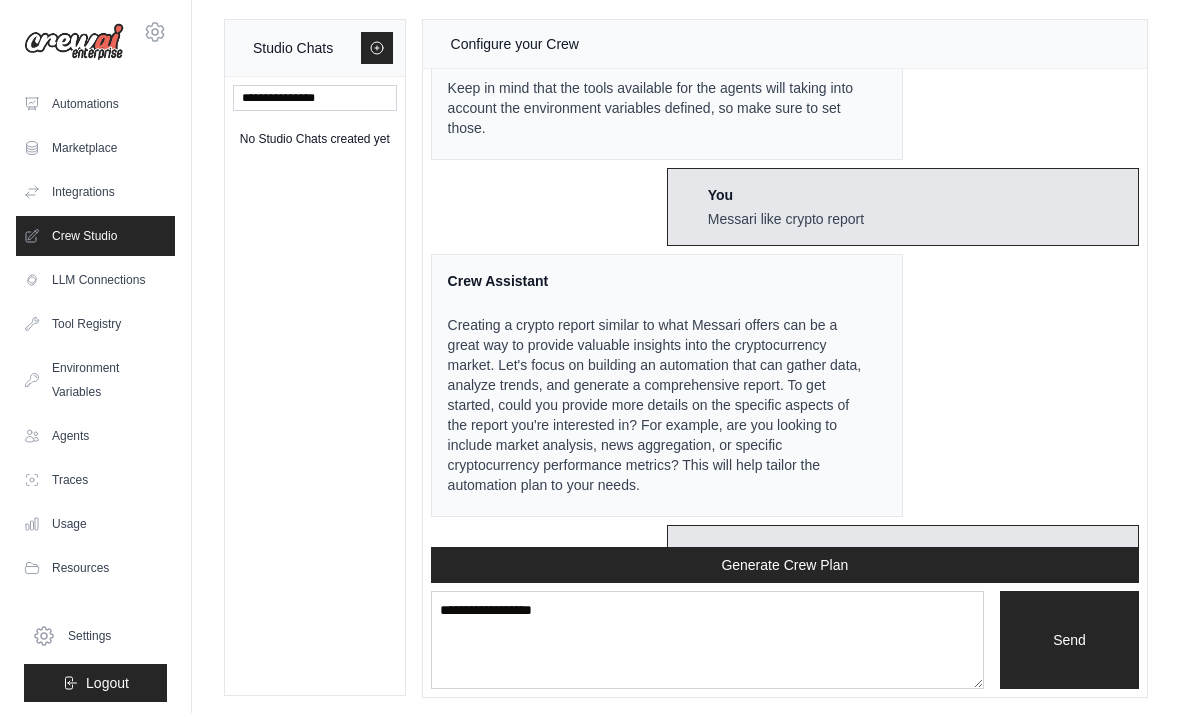 click on "Generate Crew Plan" at bounding box center (785, 565) 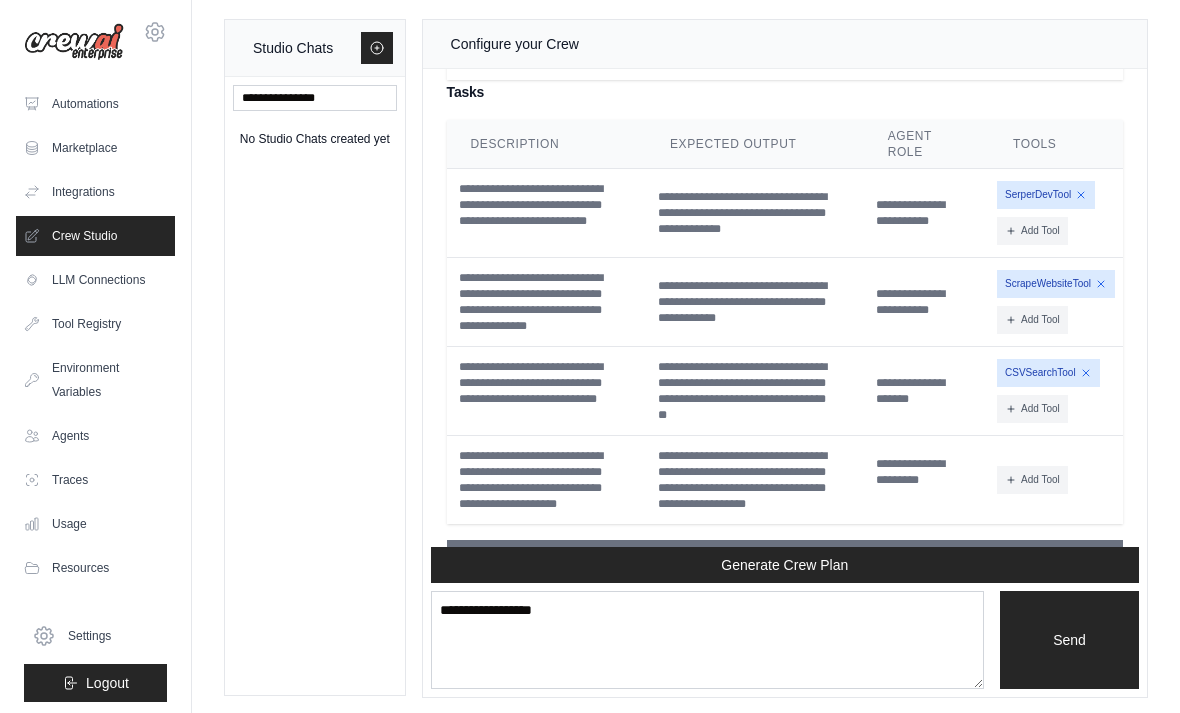 scroll, scrollTop: 2381, scrollLeft: 0, axis: vertical 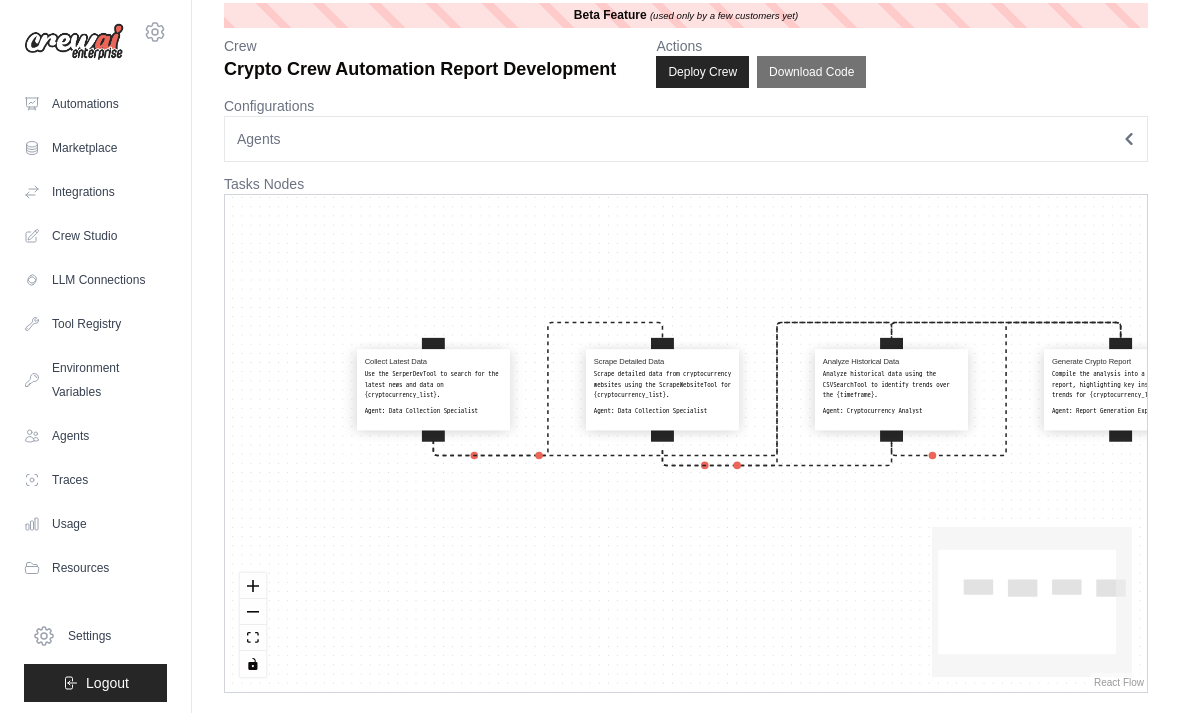 click on "Use the SerperDevTool to search for the latest news and data on {cryptocurrency_list}." at bounding box center (433, 384) 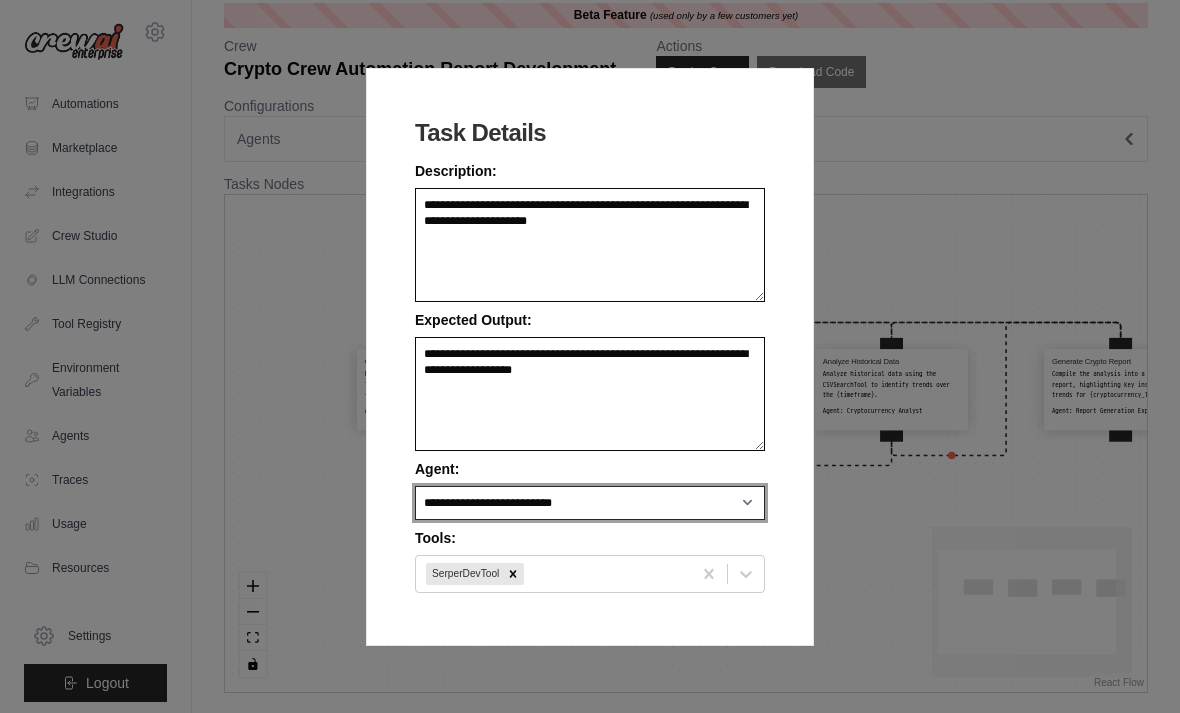 click on "**********" at bounding box center [590, 503] 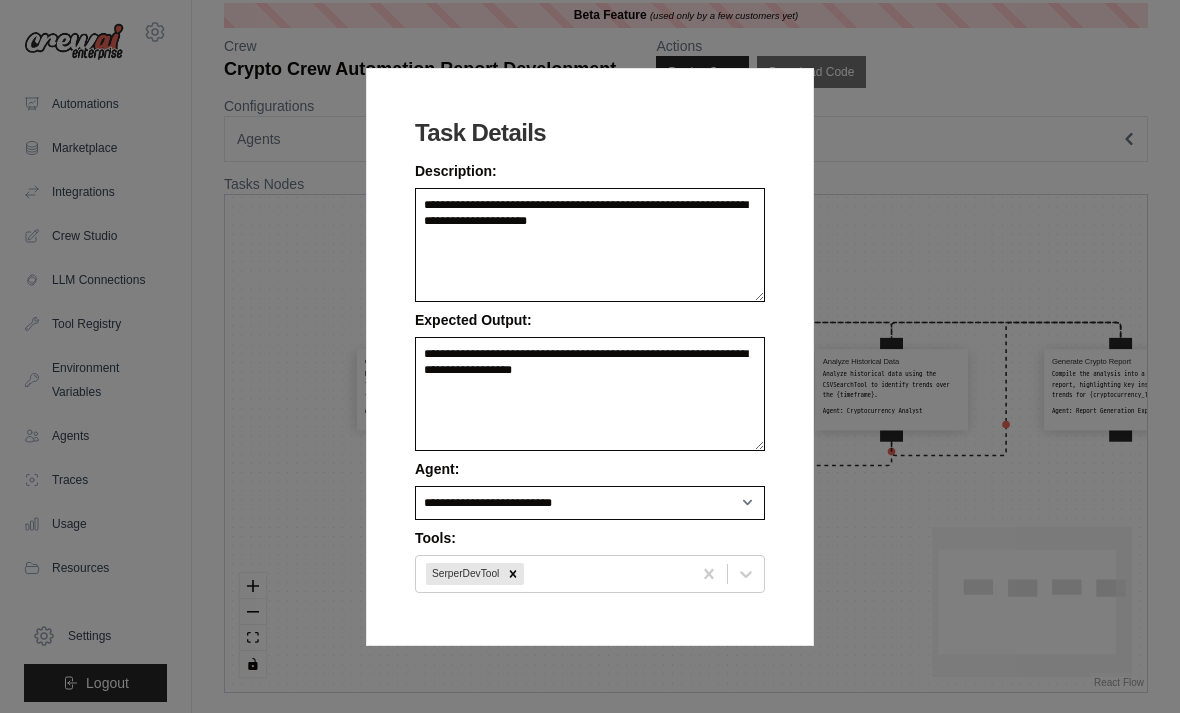 click on "**********" at bounding box center (590, 356) 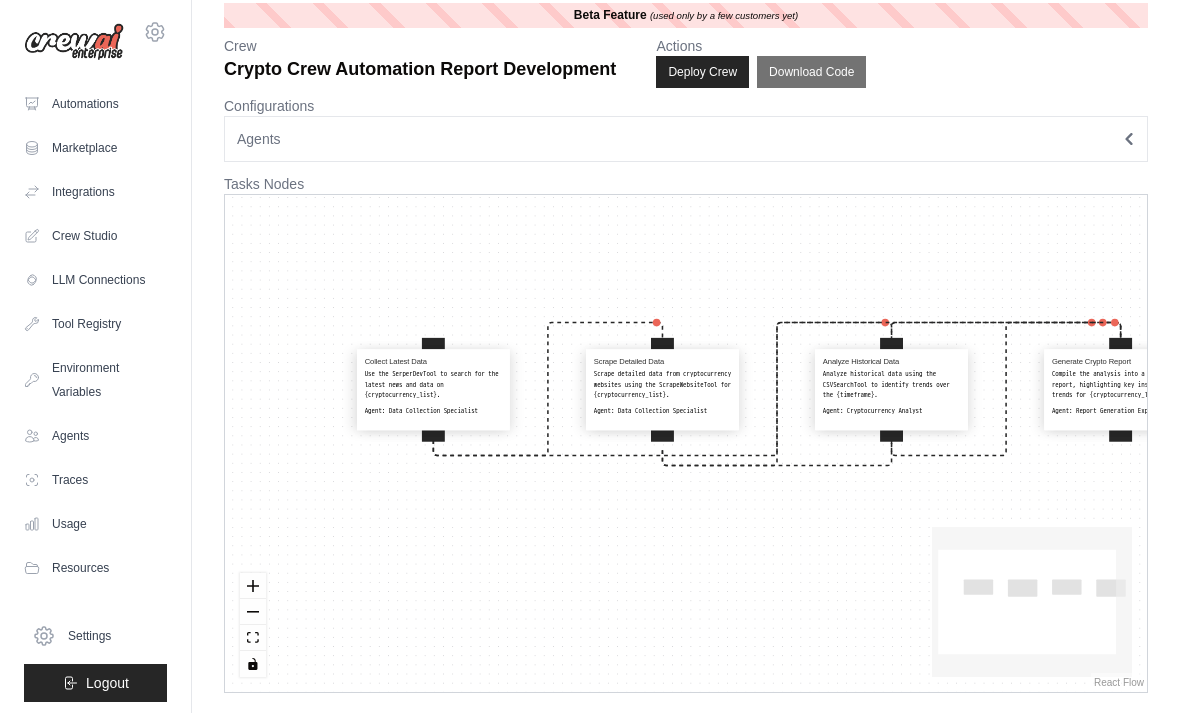 click on "Collect Latest Data Use the SerperDevTool to search for the latest news and data on {cryptocurrency_list}. Agent:   Data Collection Specialist Scrape Detailed Data Scrape detailed data from cryptocurrency websites using the ScrapeWebsiteTool for {cryptocurrency_list}. Agent:   Data Collection Specialist Analyze Historical Data Analyze historical data using the CSVSearchTool to identify trends over the {timeframe}. Agent:   Cryptocurrency Analyst Generate Crypto Report Compile the analysis into a structured report, highlighting key insights and trends for {cryptocurrency_list}. Agent:   Report Generation Expert" at bounding box center (686, 443) 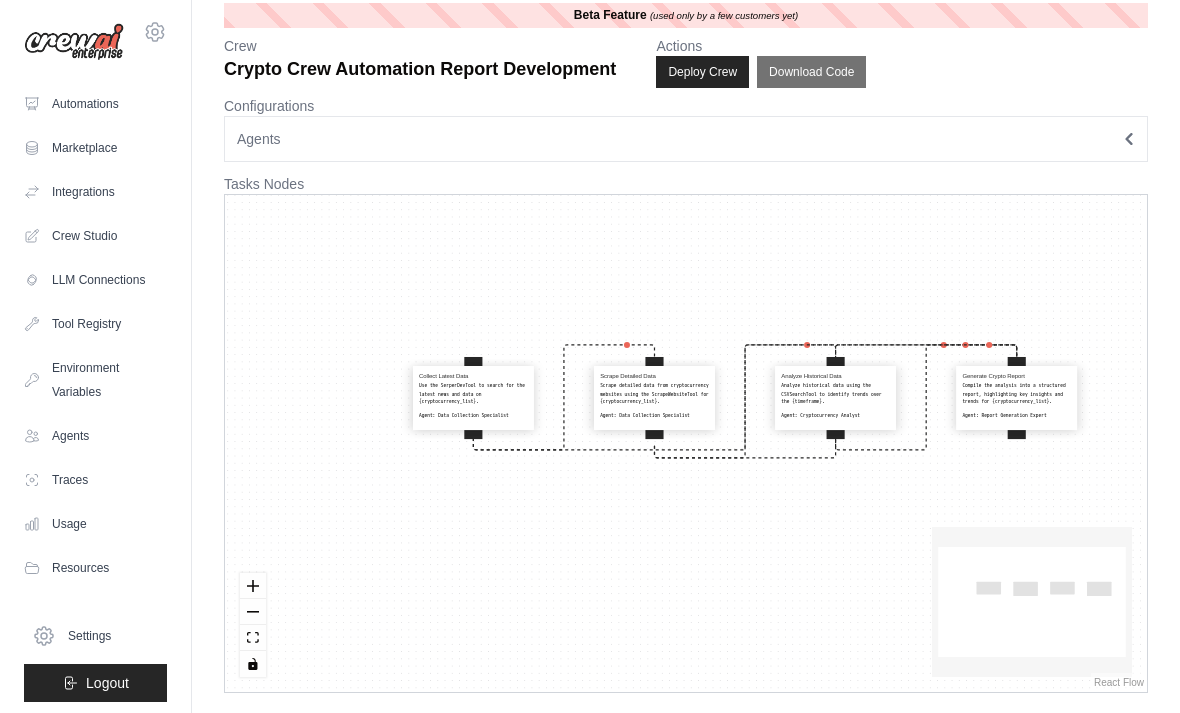 click on "Deploy Crew" at bounding box center (702, 72) 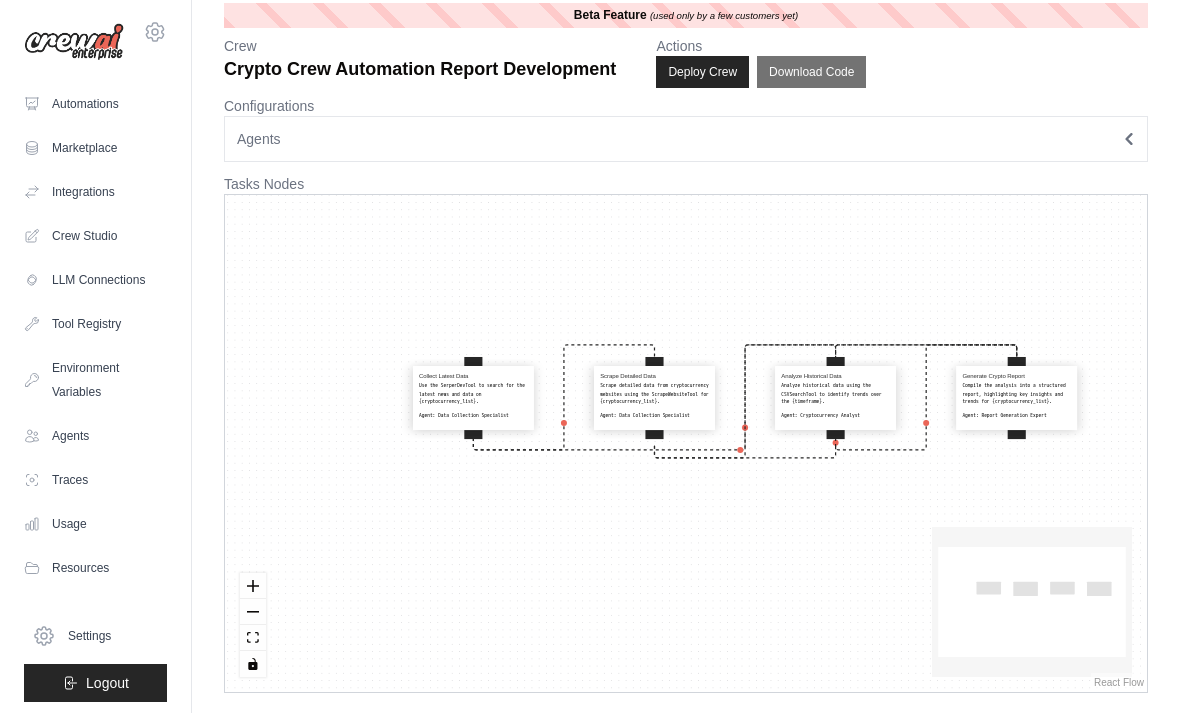 scroll, scrollTop: 0, scrollLeft: 0, axis: both 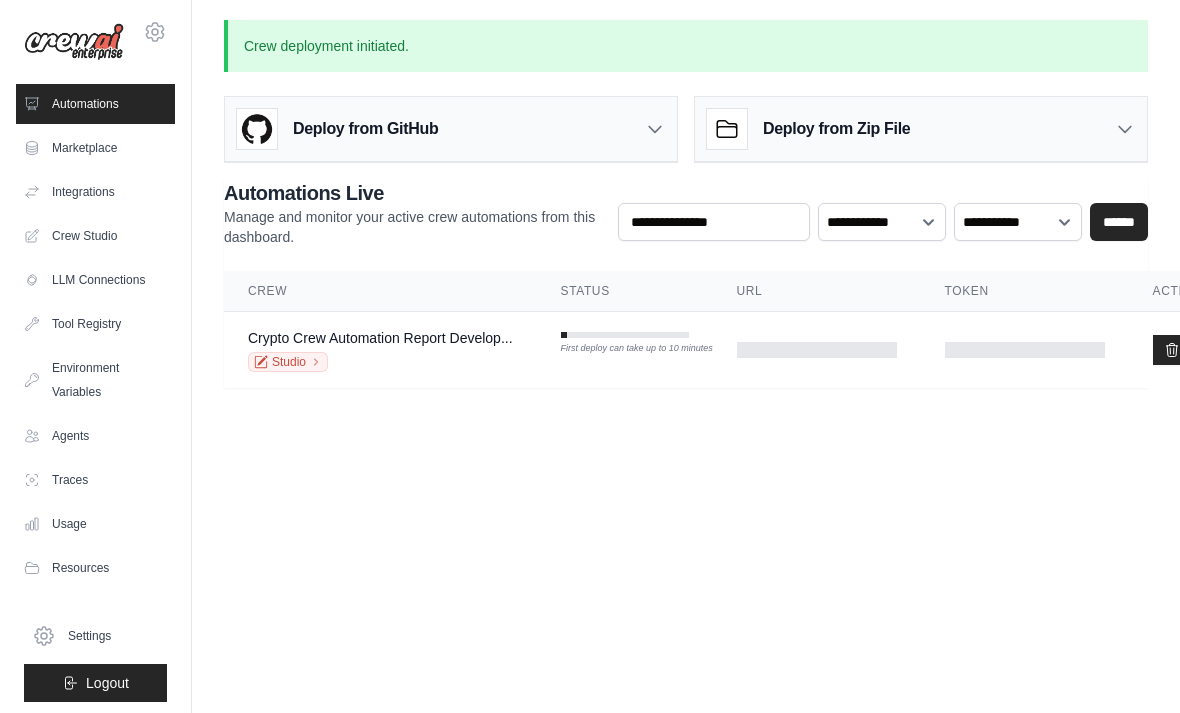 click on "Crypto Crew Automation Report Develop...
Studio" at bounding box center [380, 350] 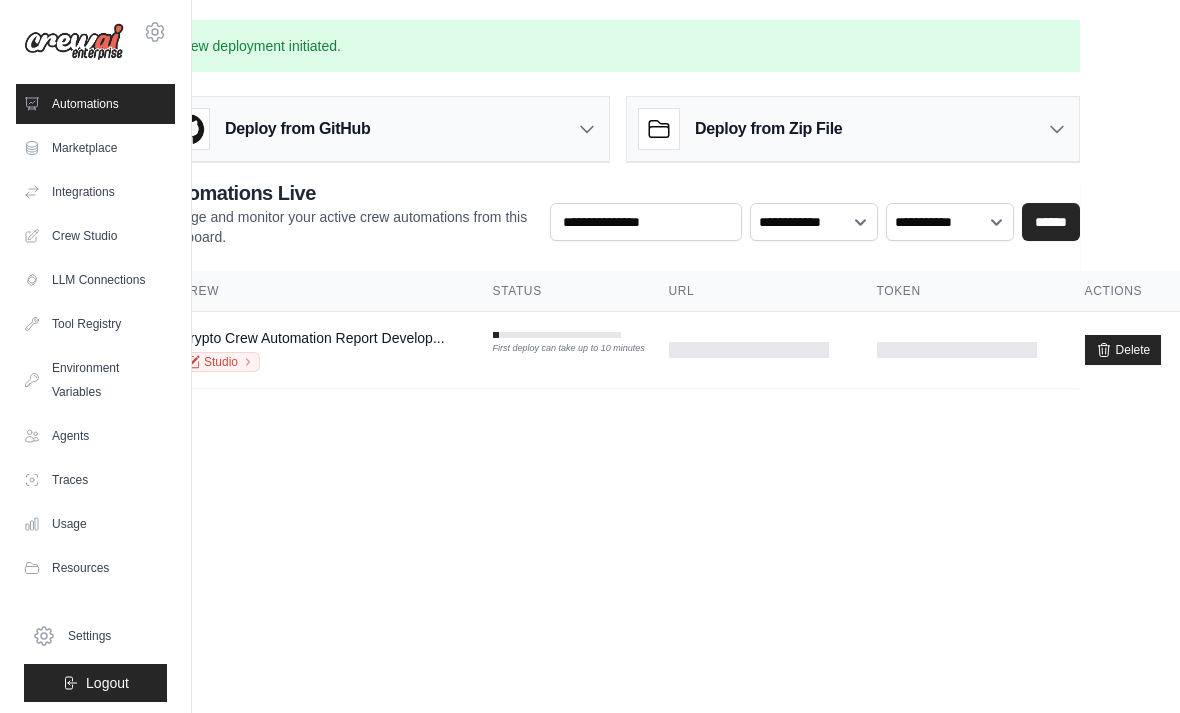 scroll, scrollTop: 64, scrollLeft: 74, axis: both 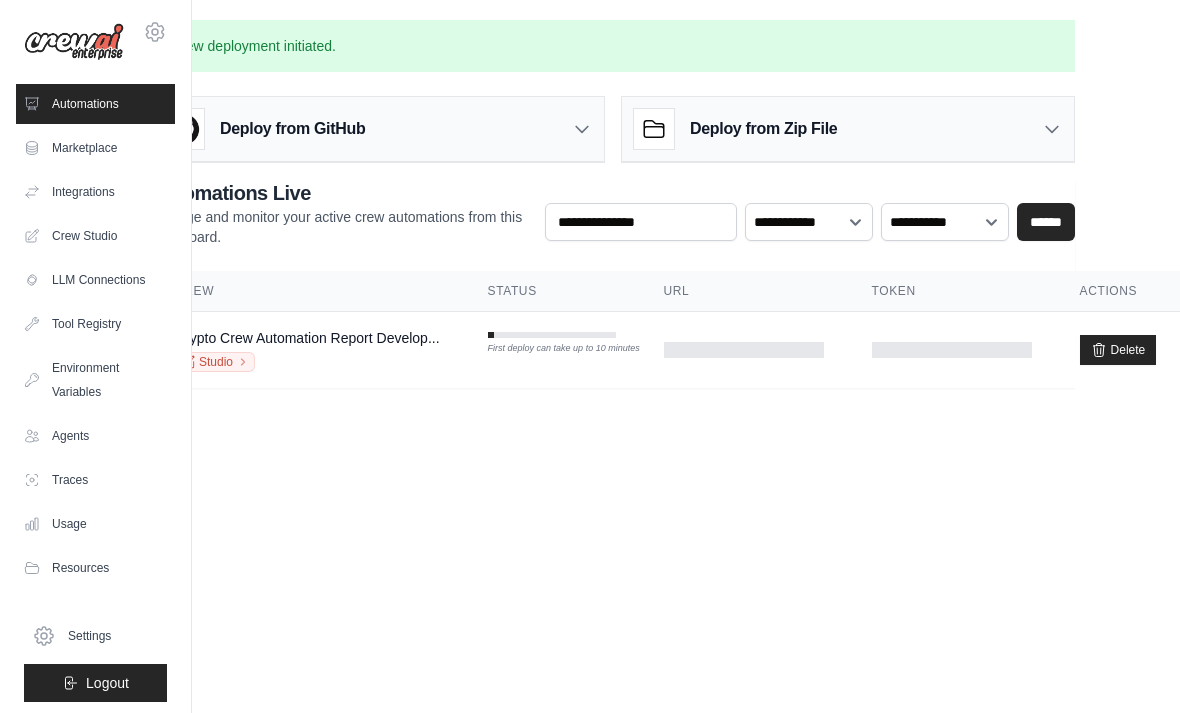 click on "Studio" at bounding box center (215, 362) 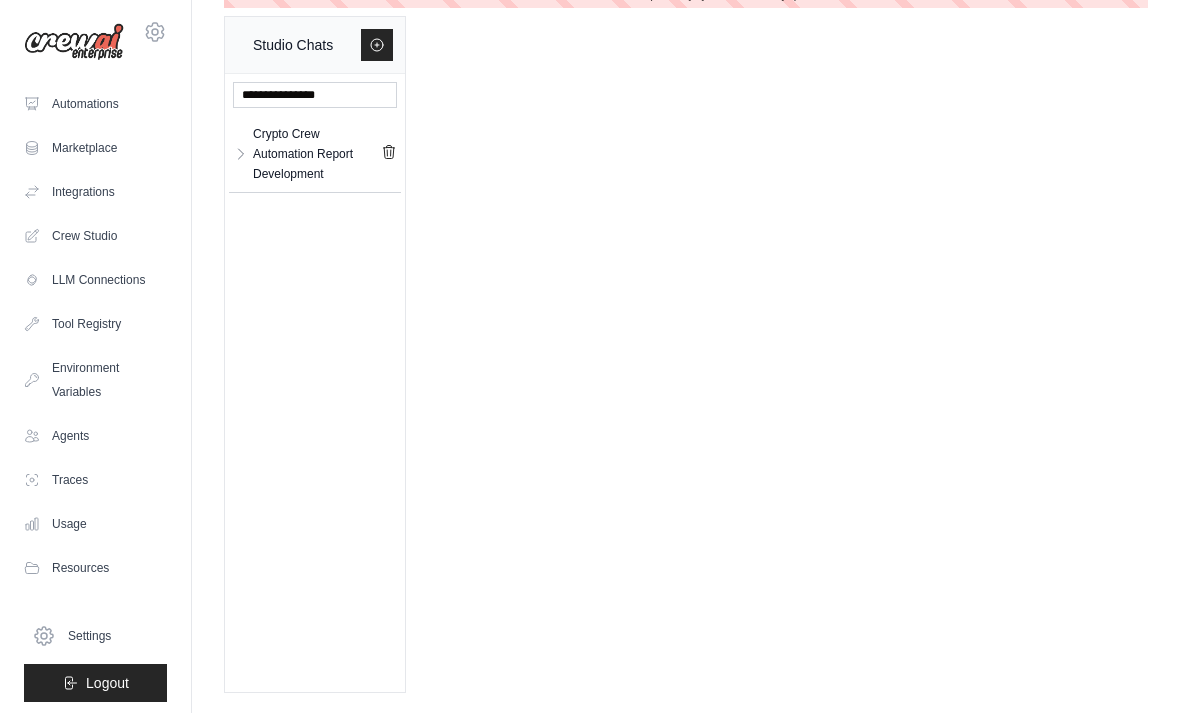 scroll, scrollTop: 64, scrollLeft: 0, axis: vertical 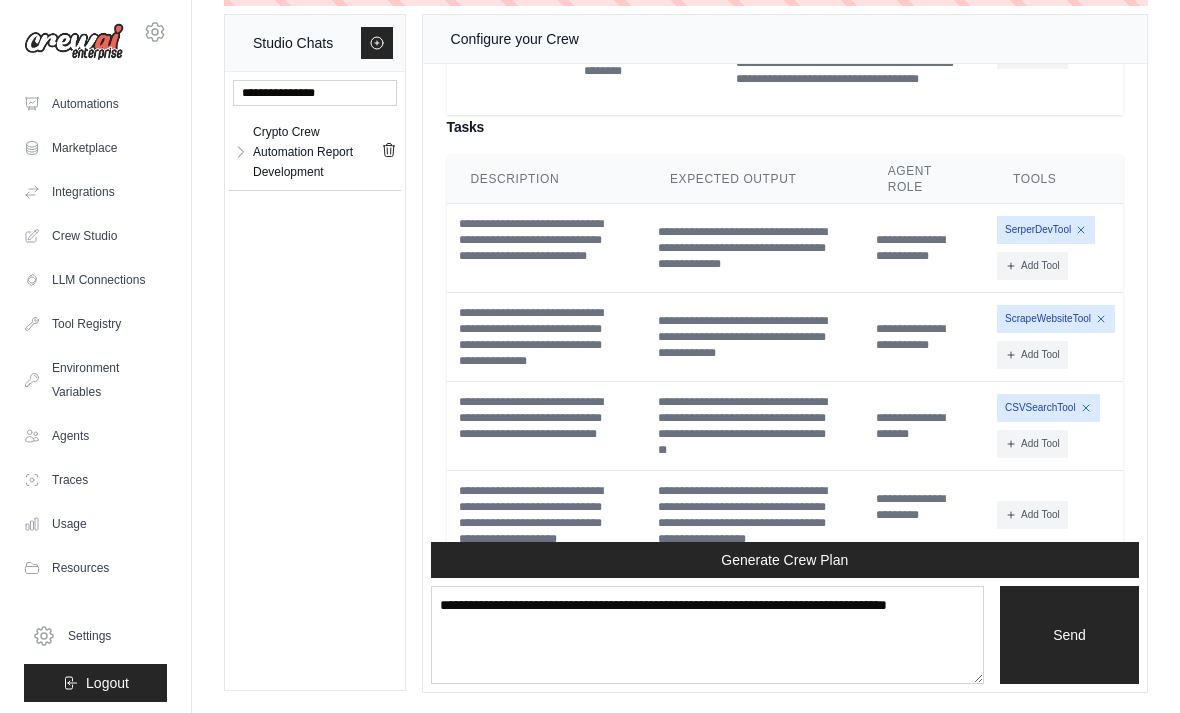click on "Crypto Crew Automation Report Development" at bounding box center [317, 152] 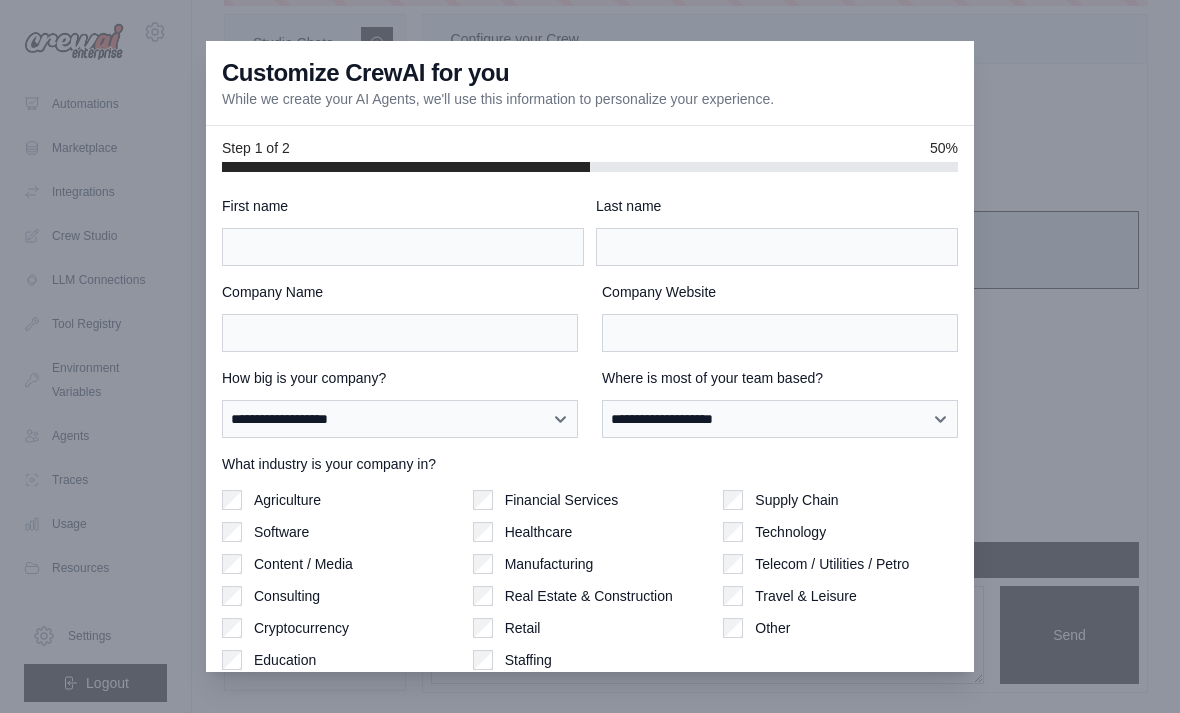 scroll, scrollTop: 0, scrollLeft: 0, axis: both 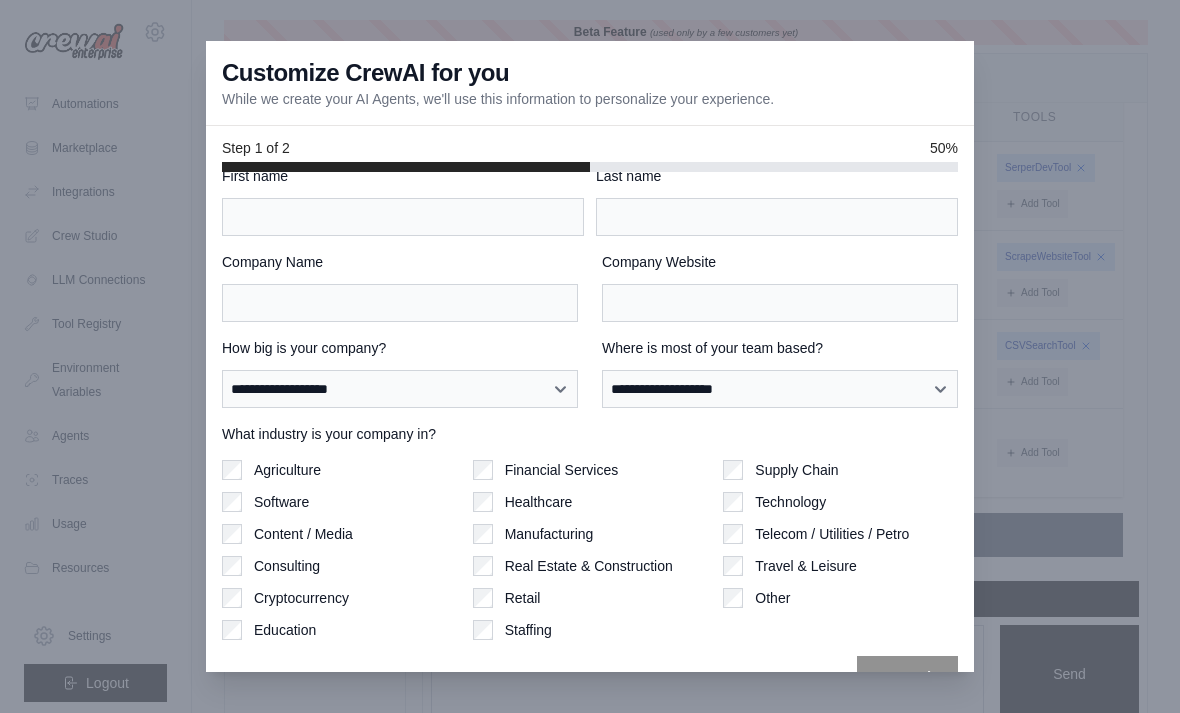 click at bounding box center (590, 356) 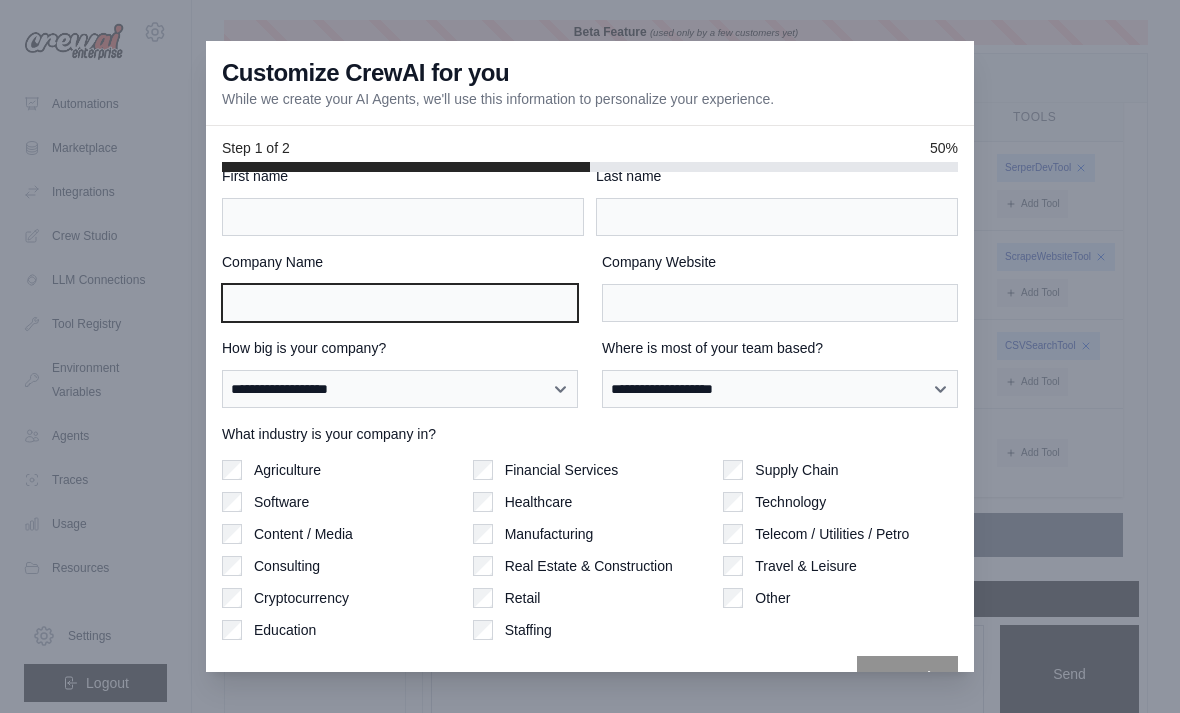 click on "Company Name" at bounding box center [400, 303] 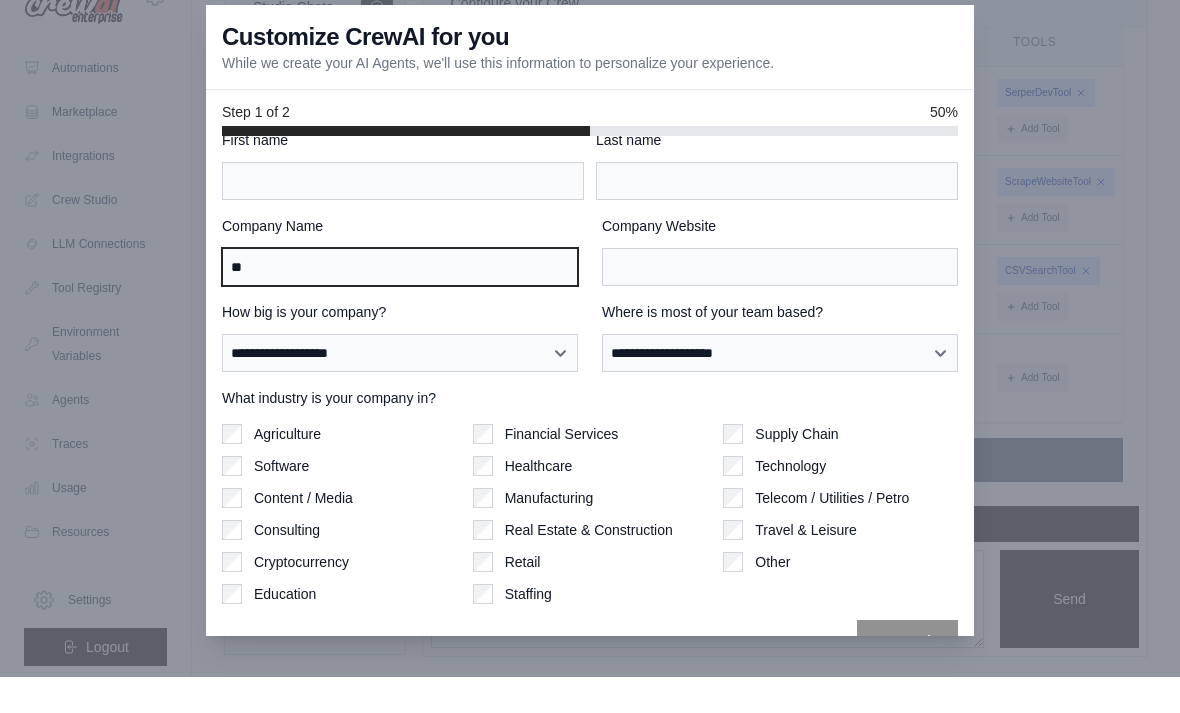 type on "*" 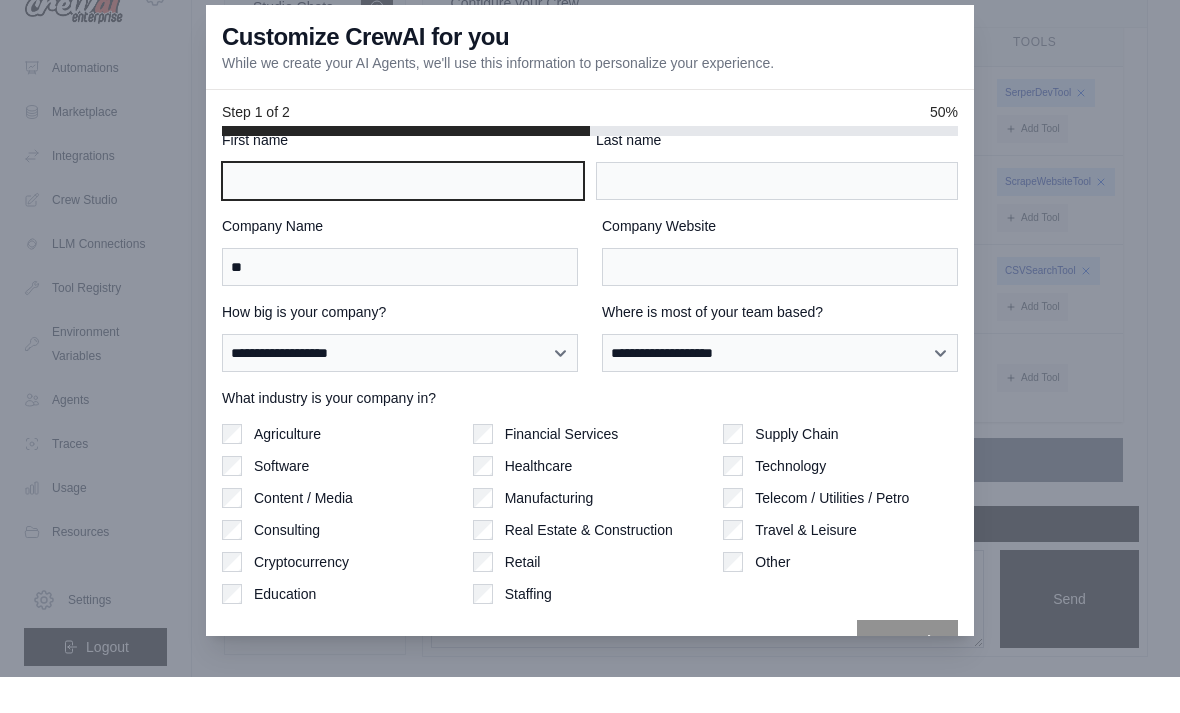 click on "First name" at bounding box center (403, 217) 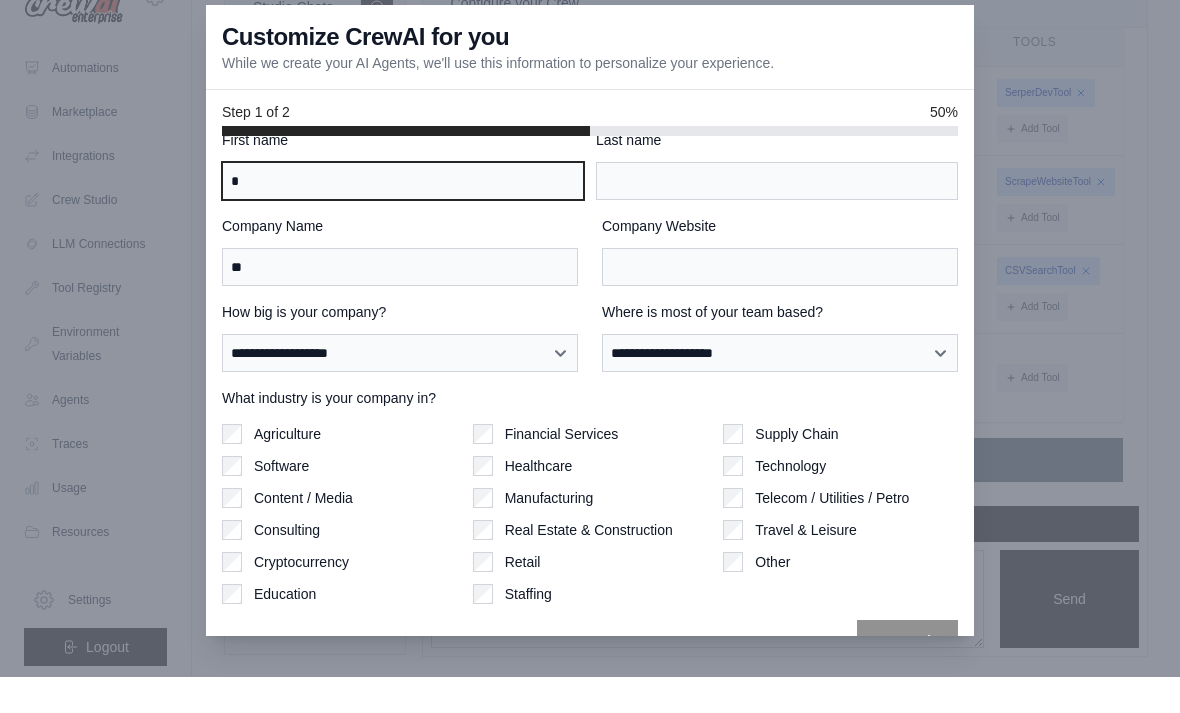 type on "*******" 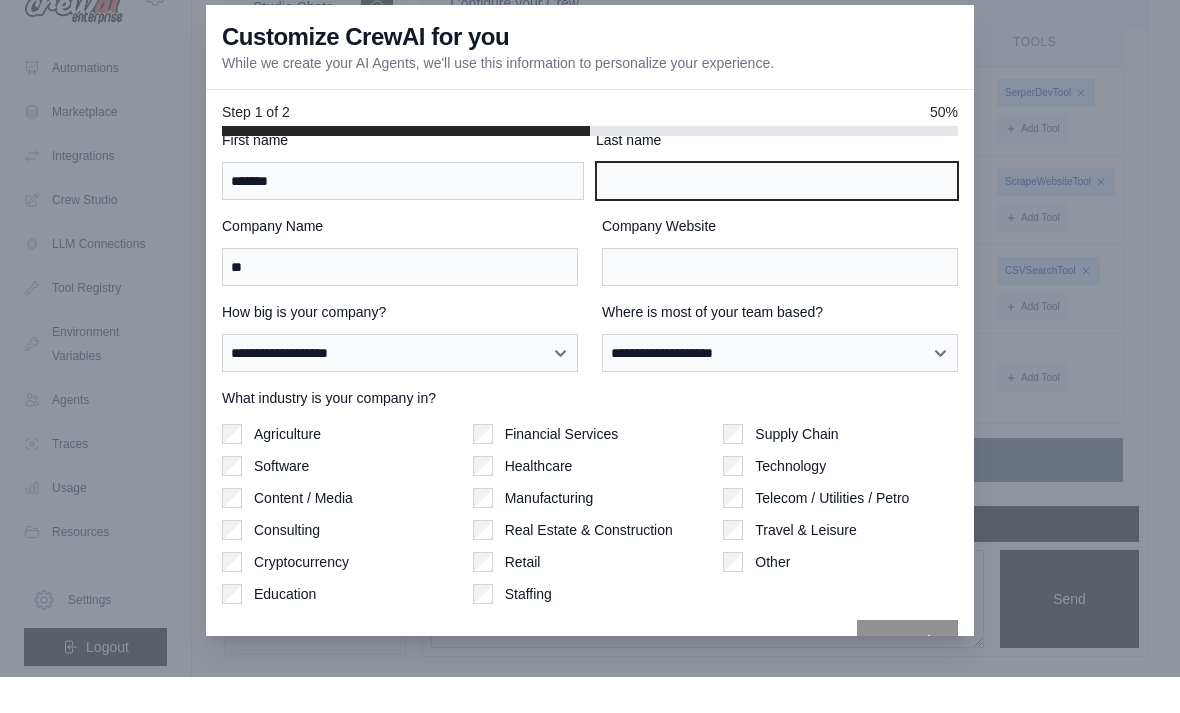 click on "Last name" at bounding box center (777, 217) 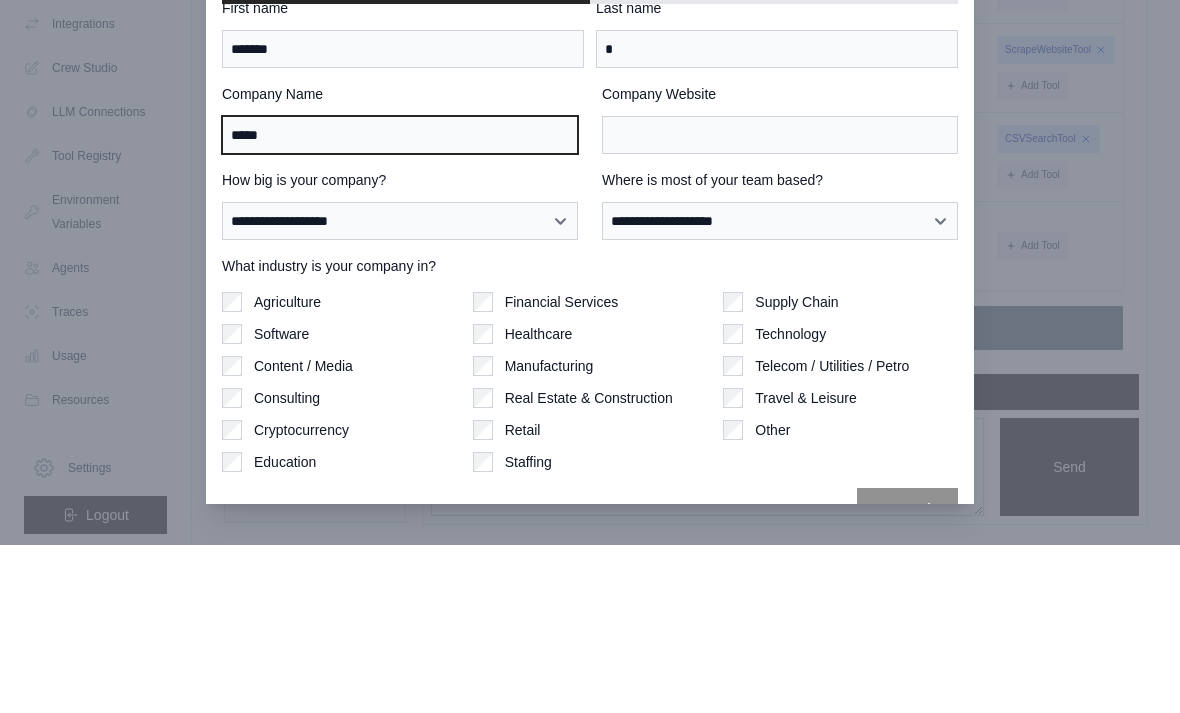 type on "*****" 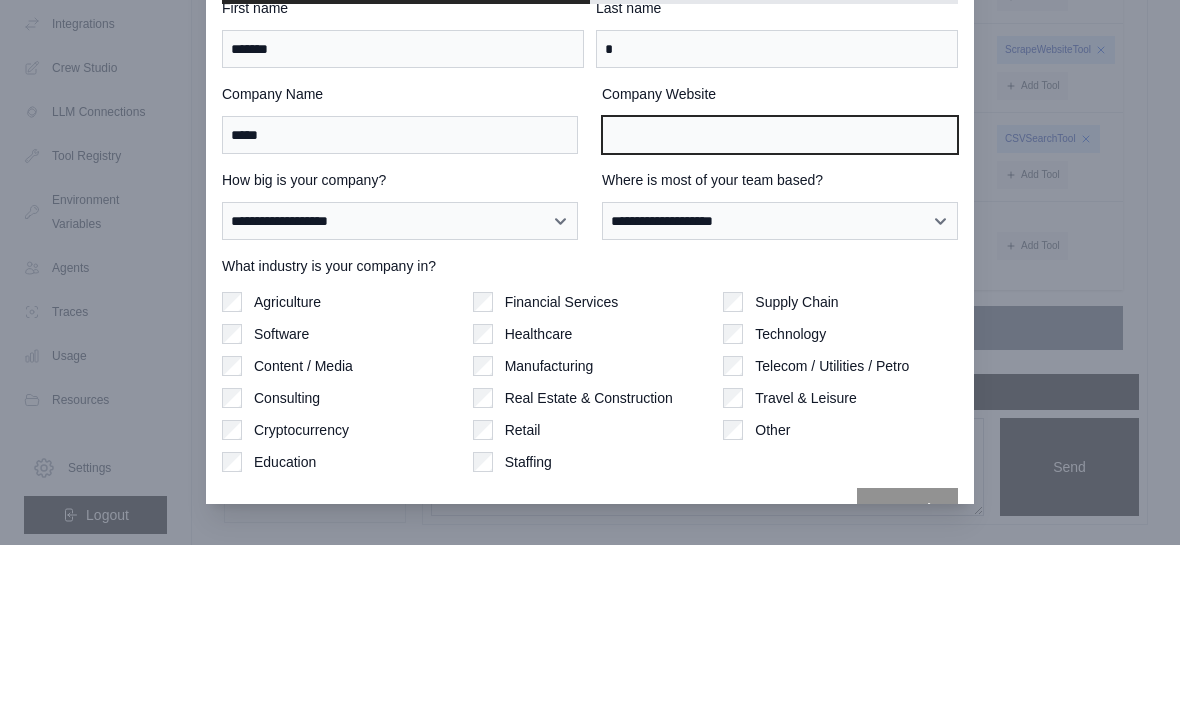 click on "Company Website" at bounding box center [780, 303] 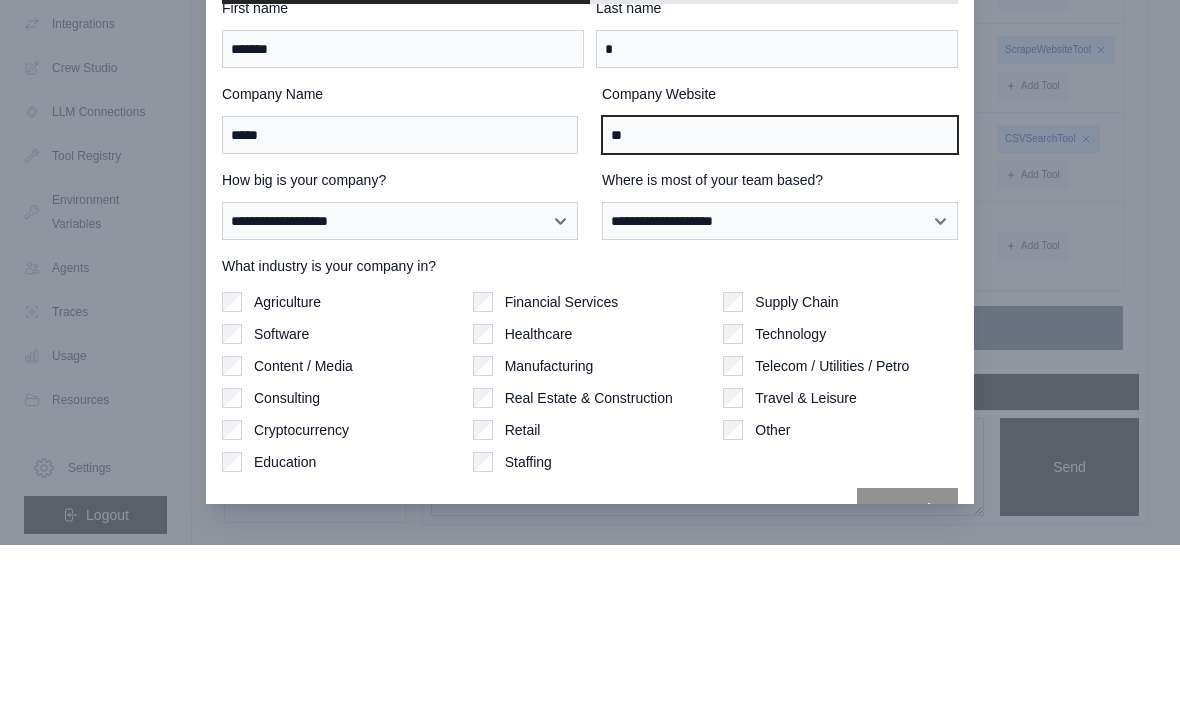 type on "**" 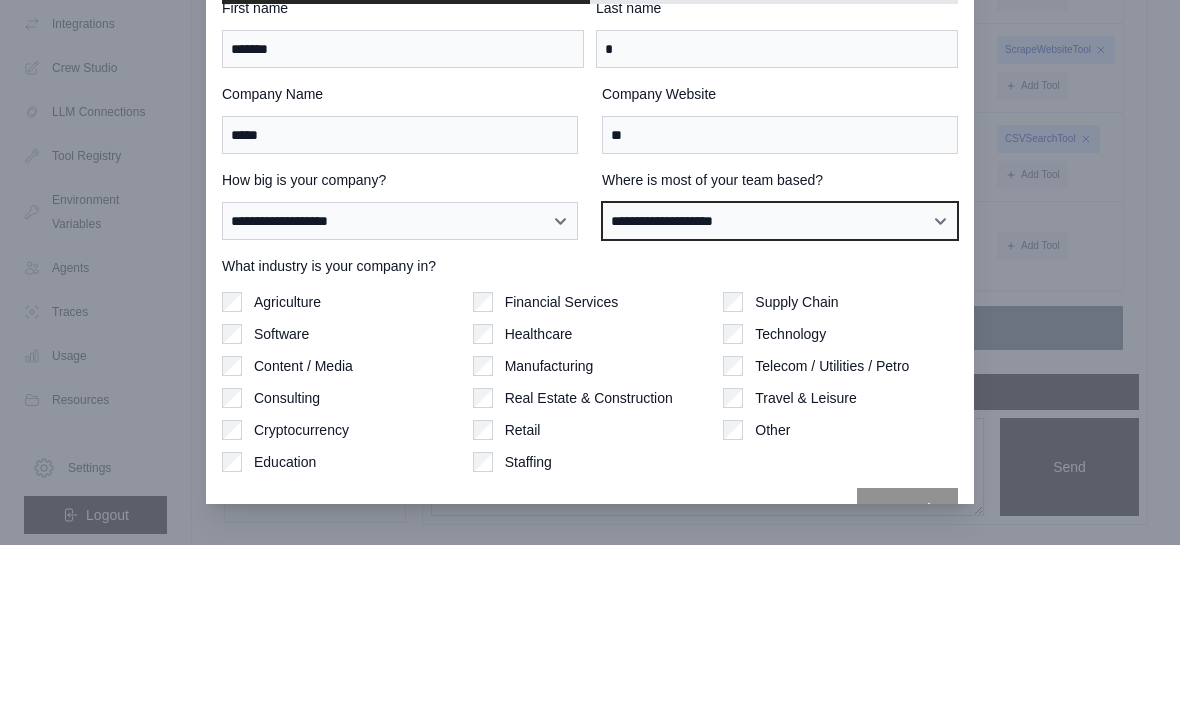 click on "**********" at bounding box center (780, 389) 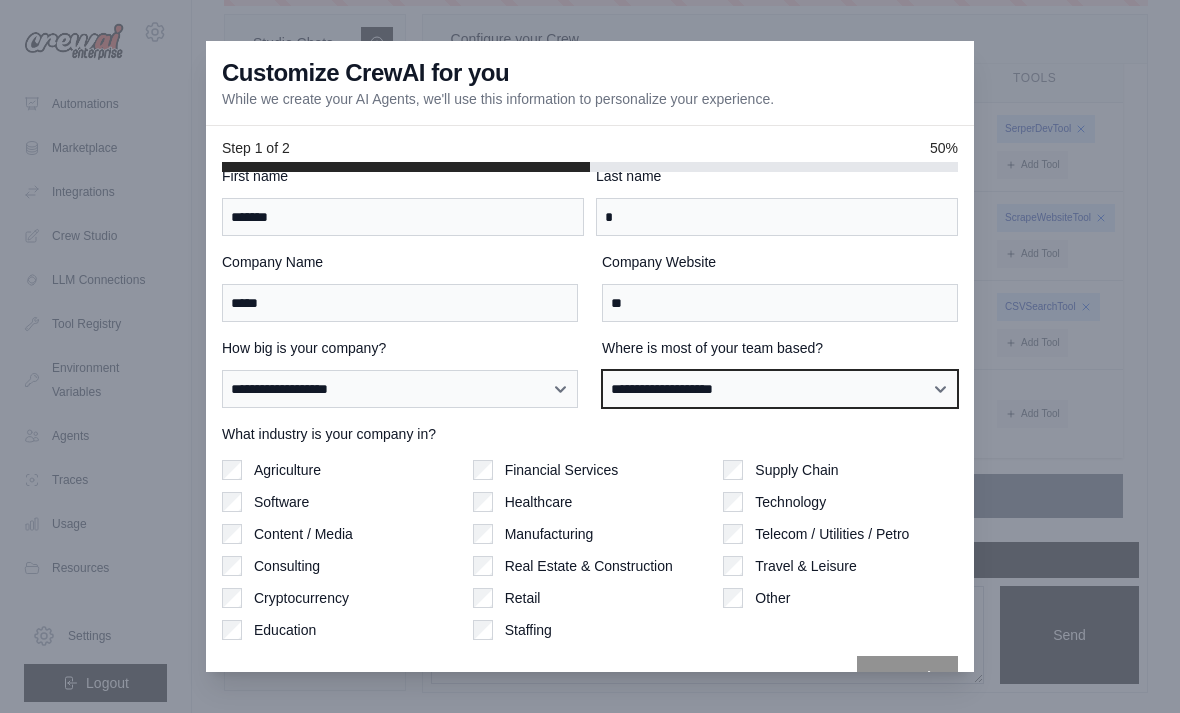 select on "******" 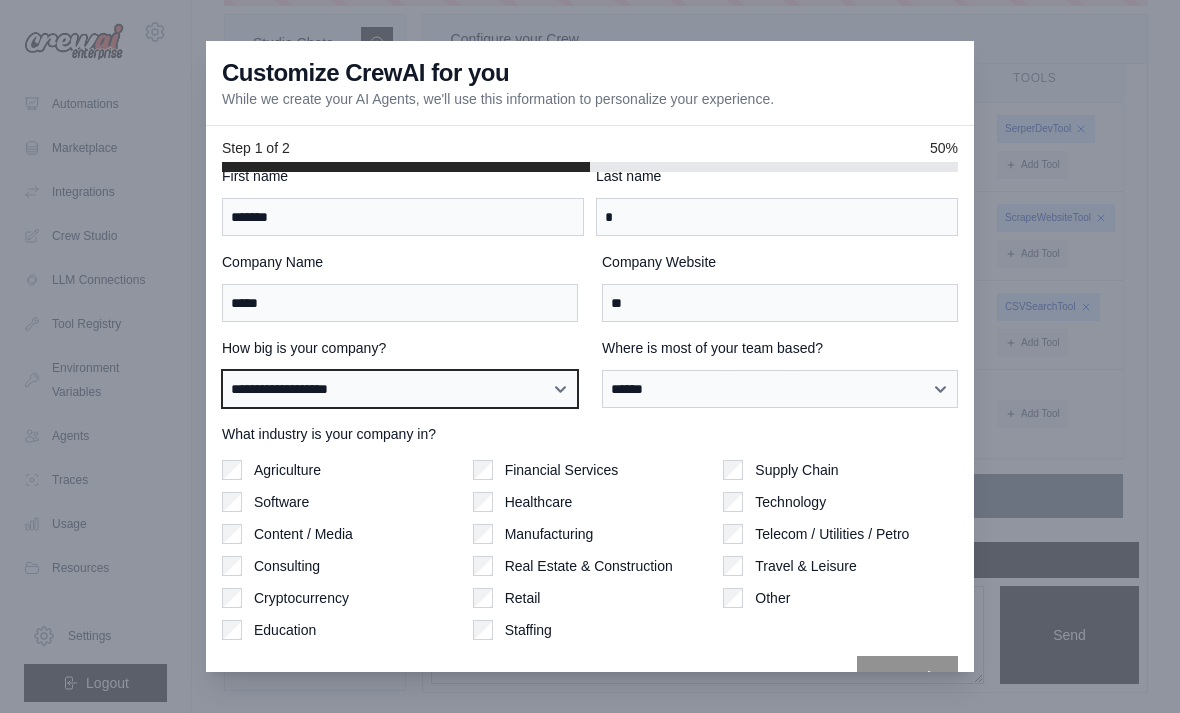 click on "**********" at bounding box center (400, 389) 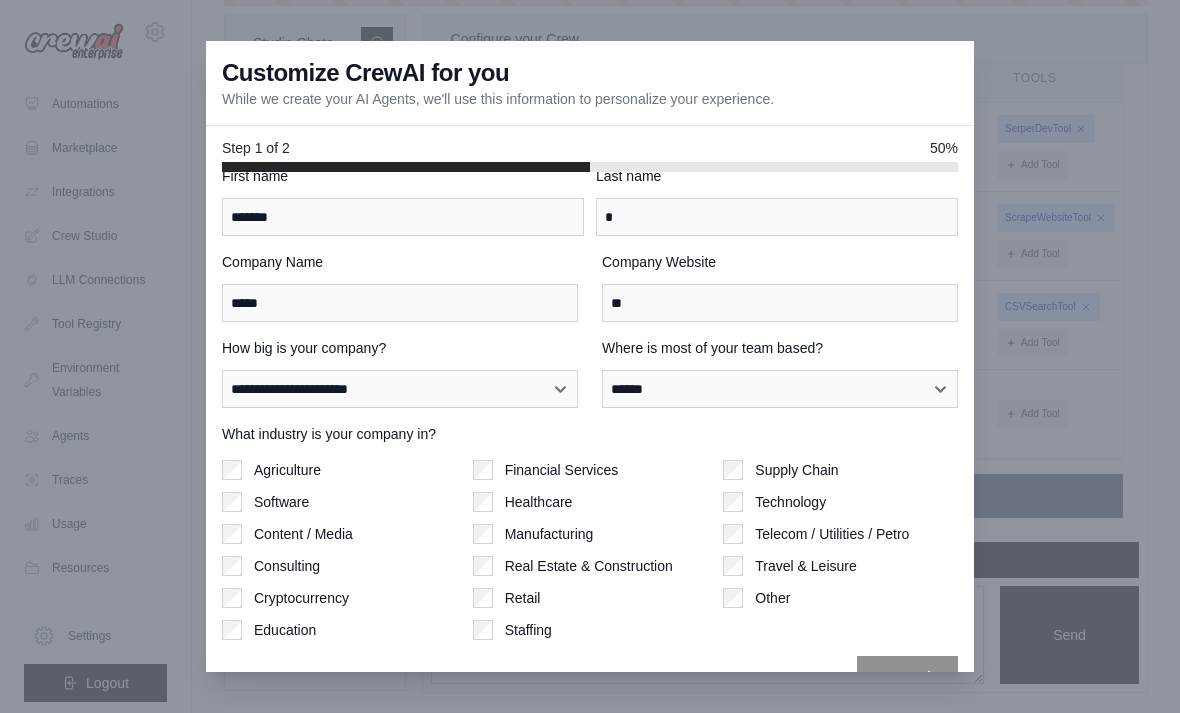 click on "Financial Services" at bounding box center [590, 470] 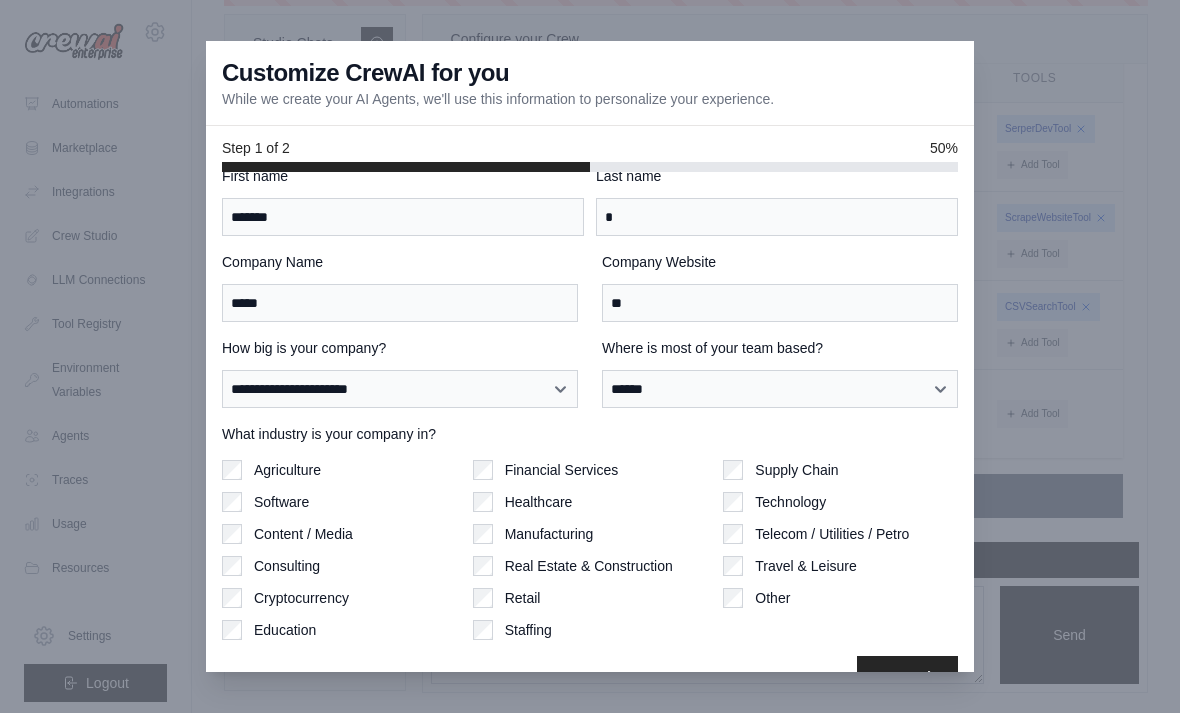 click on "Next" at bounding box center (907, 678) 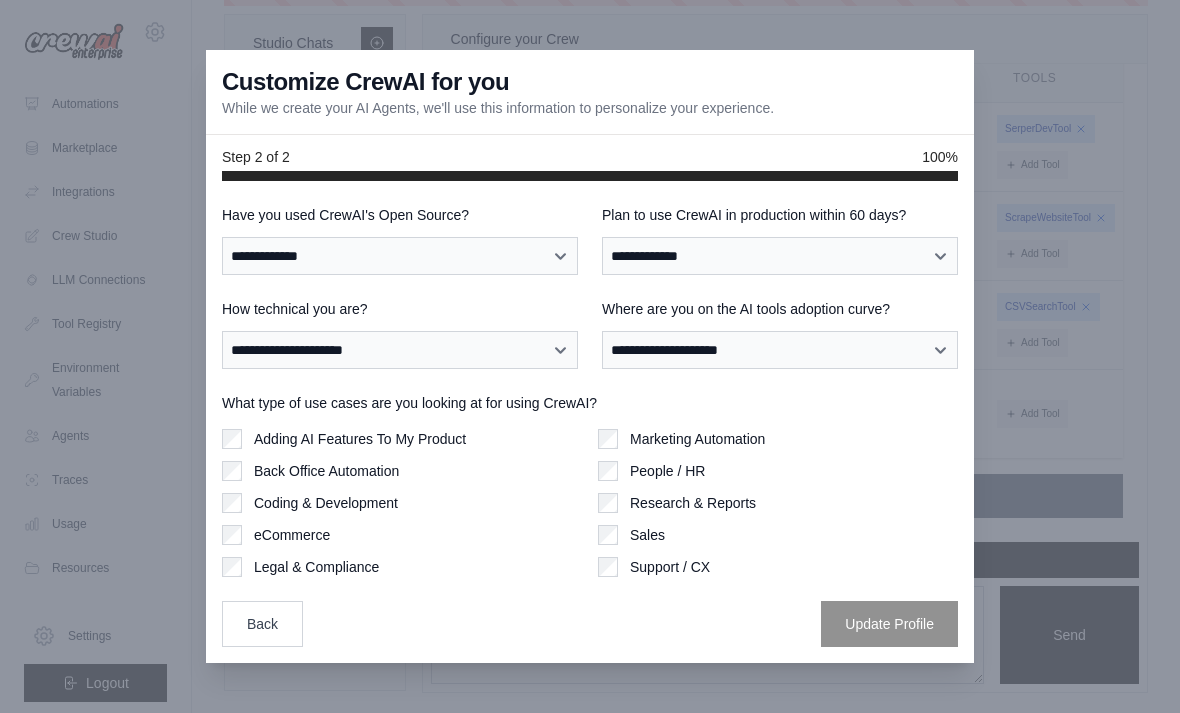 scroll, scrollTop: 0, scrollLeft: 0, axis: both 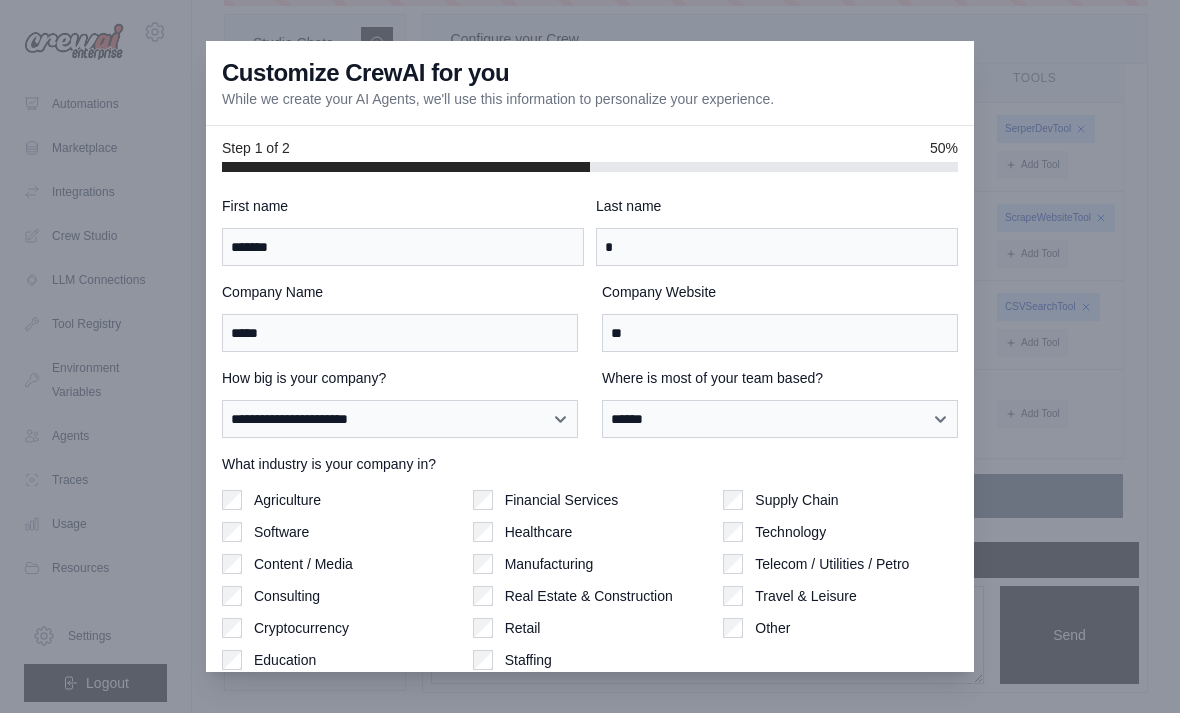 click on "Cryptocurrency" at bounding box center (301, 628) 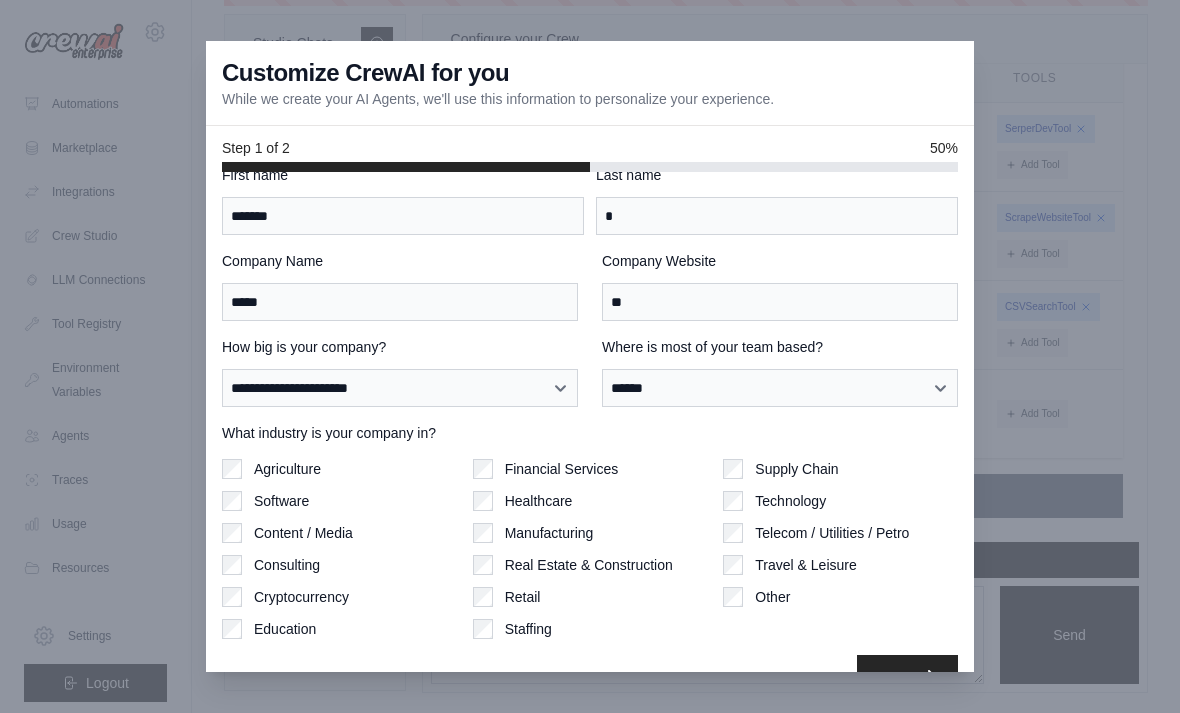 scroll, scrollTop: 30, scrollLeft: 0, axis: vertical 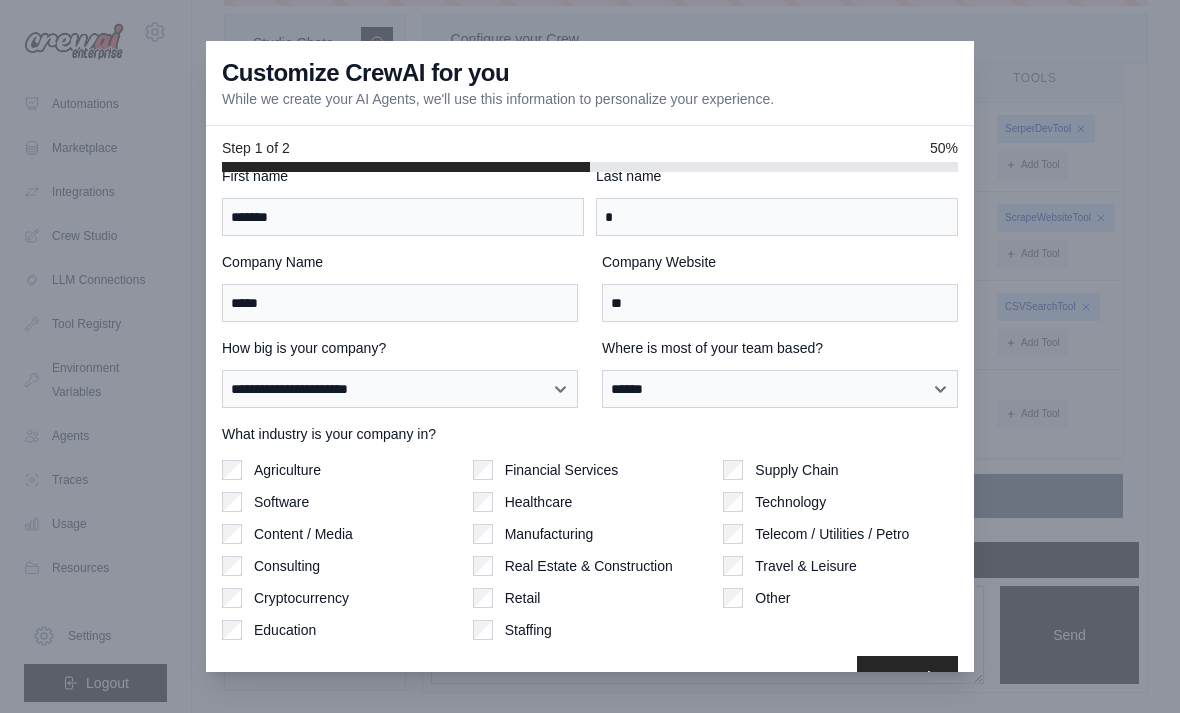 click 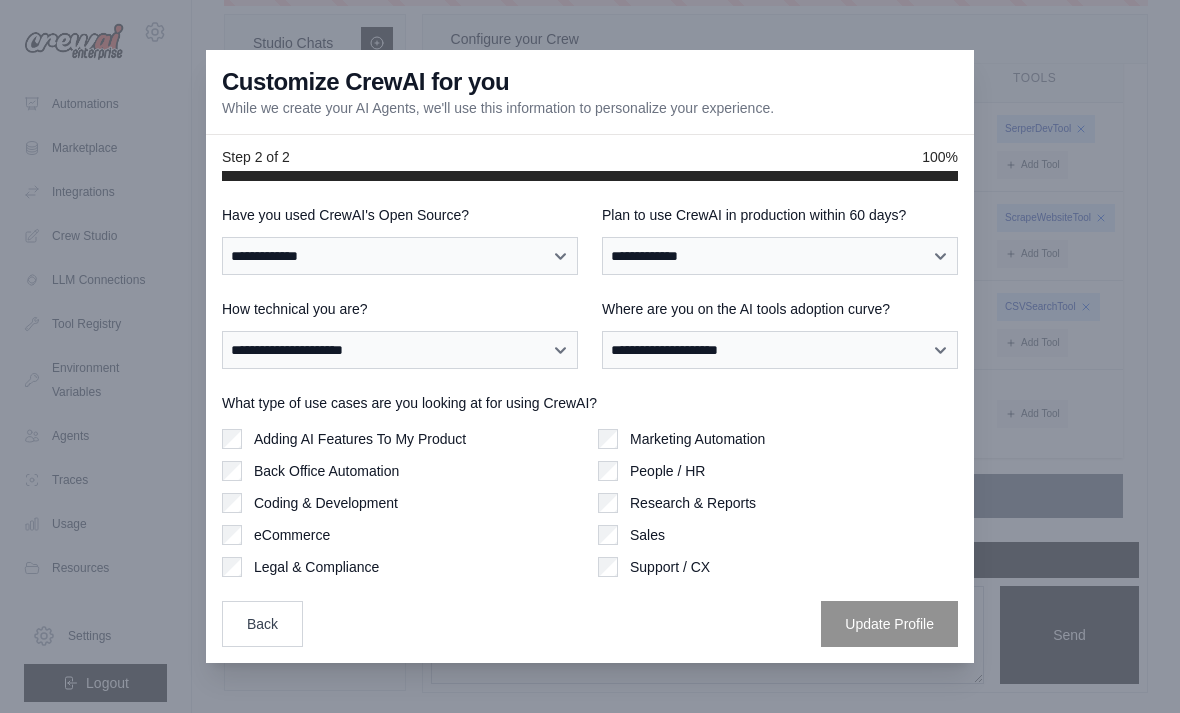 scroll, scrollTop: 0, scrollLeft: 0, axis: both 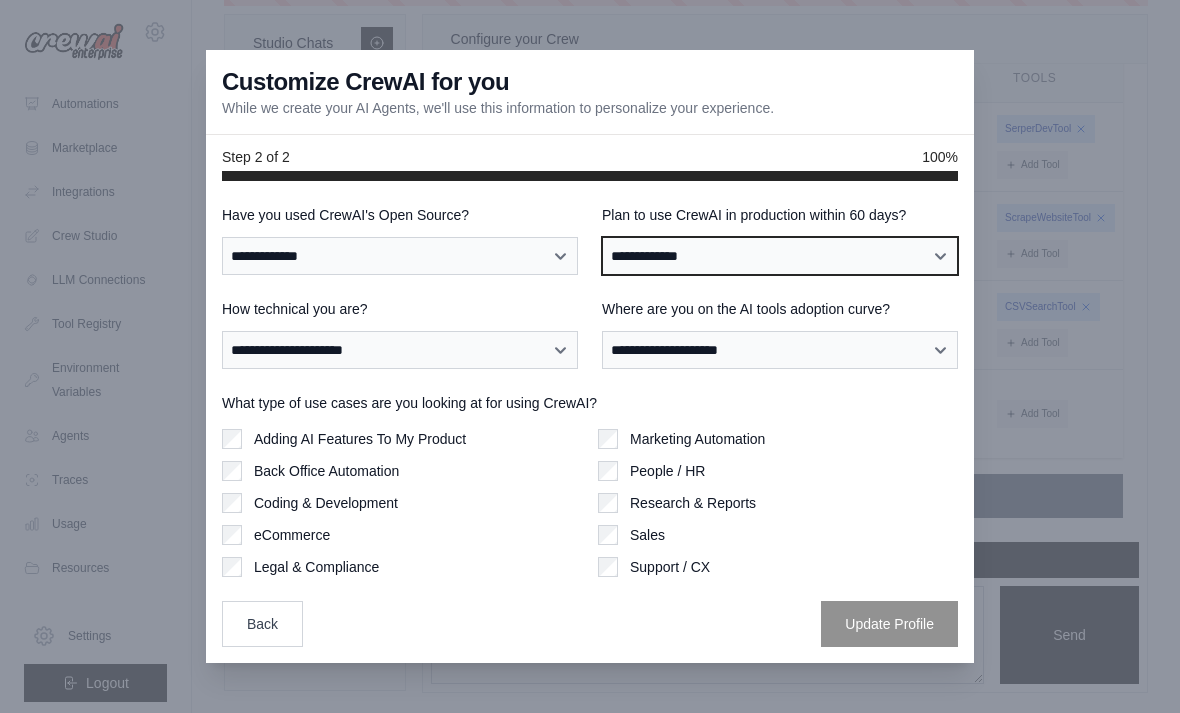click on "**********" at bounding box center [780, 256] 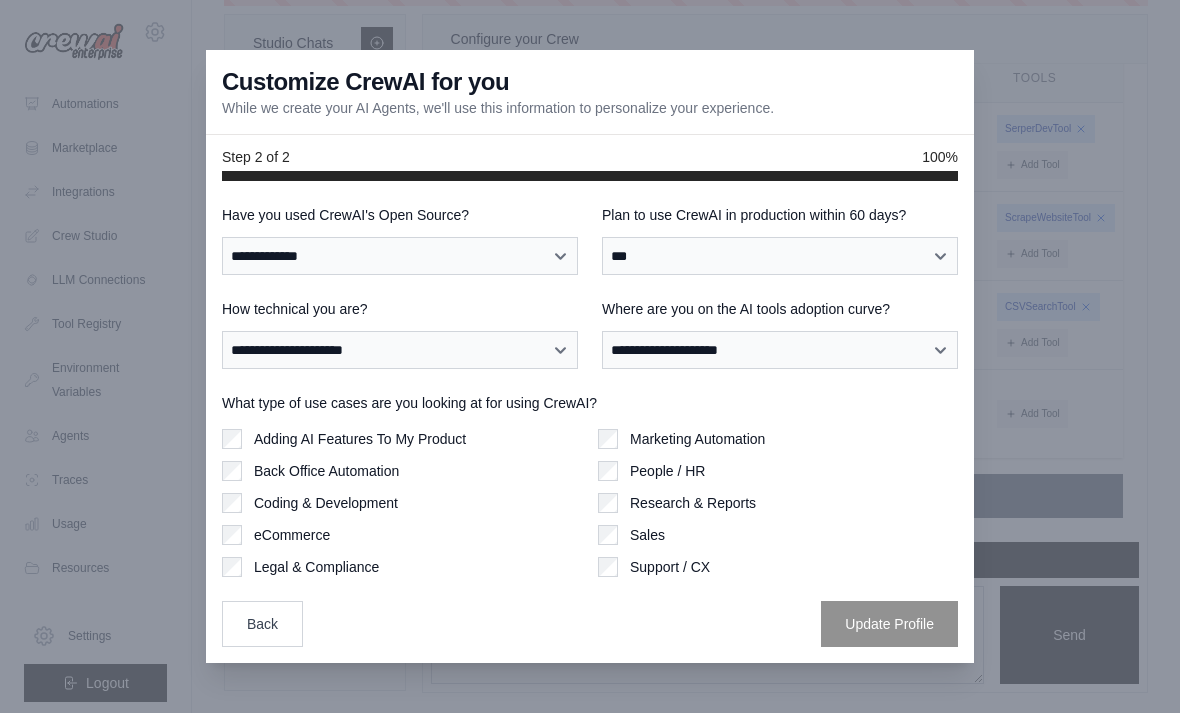 click on "**********" at bounding box center [590, 426] 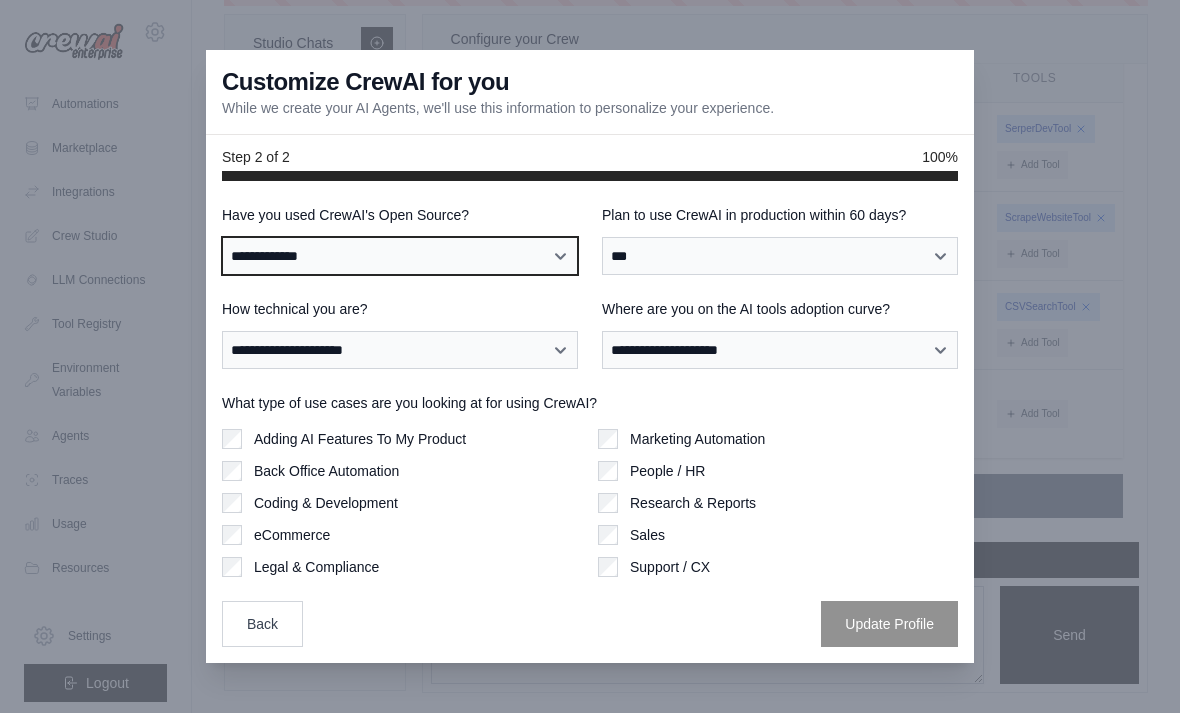 click on "**********" at bounding box center (400, 256) 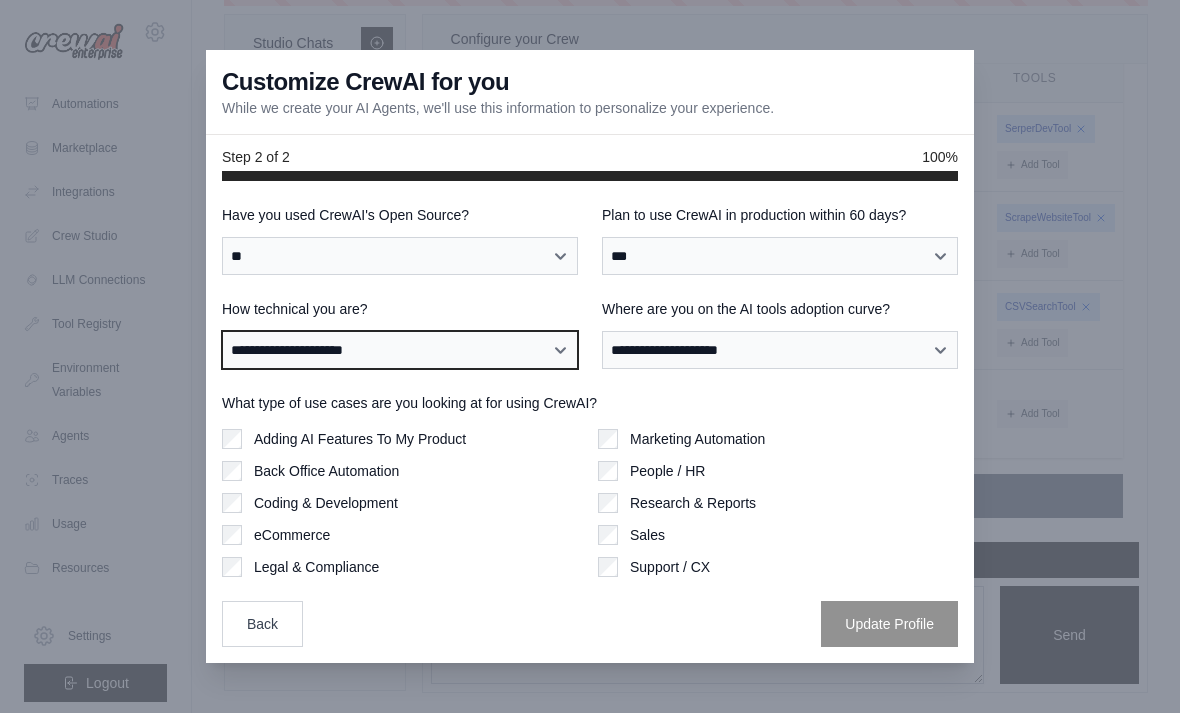 click on "**********" at bounding box center [400, 350] 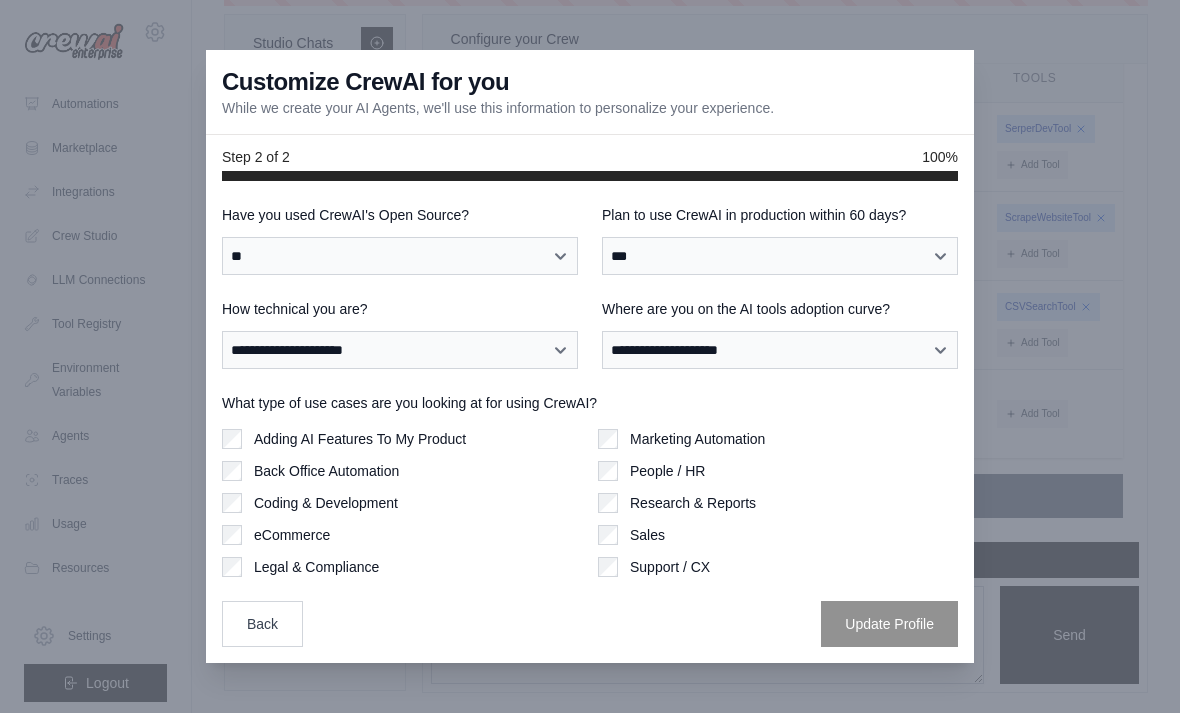 click on "**********" at bounding box center (590, 426) 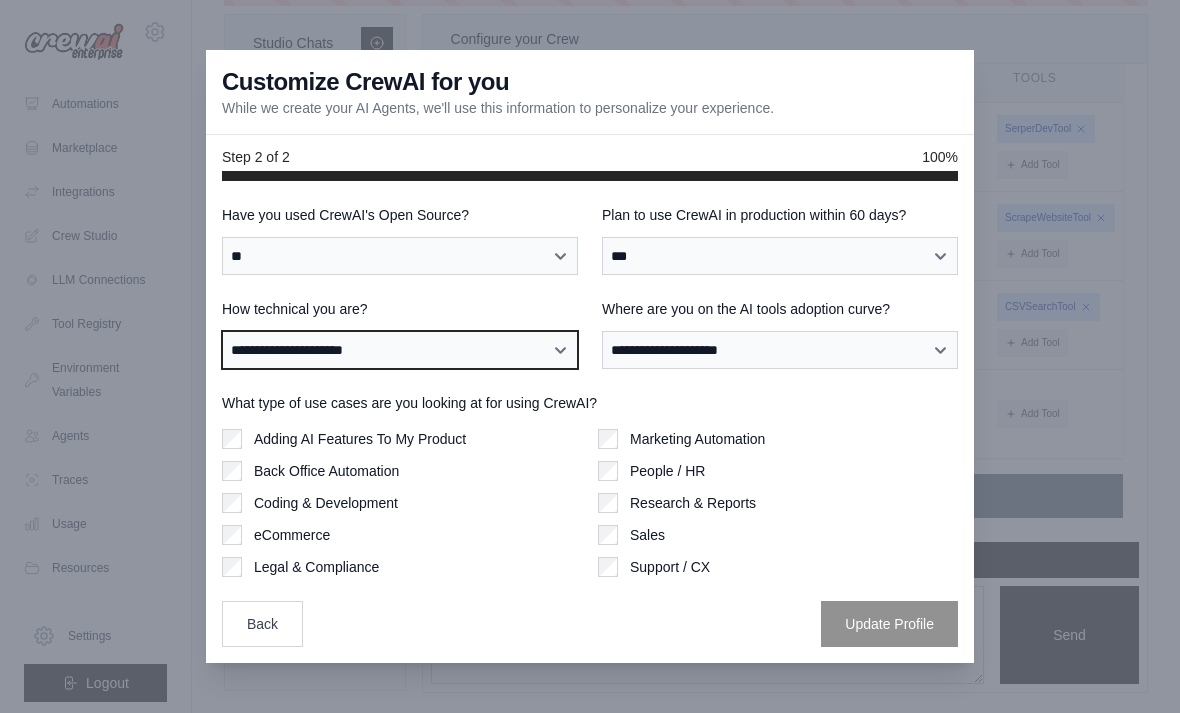 click on "**********" at bounding box center (400, 350) 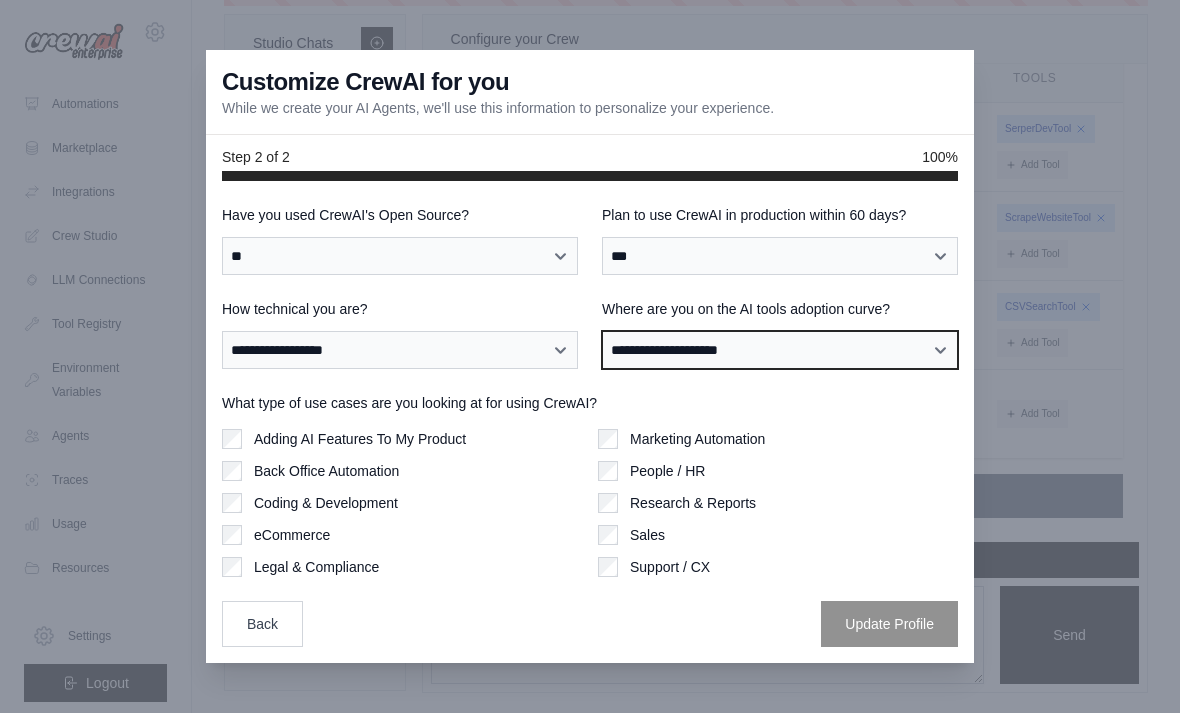 click on "**********" at bounding box center (780, 350) 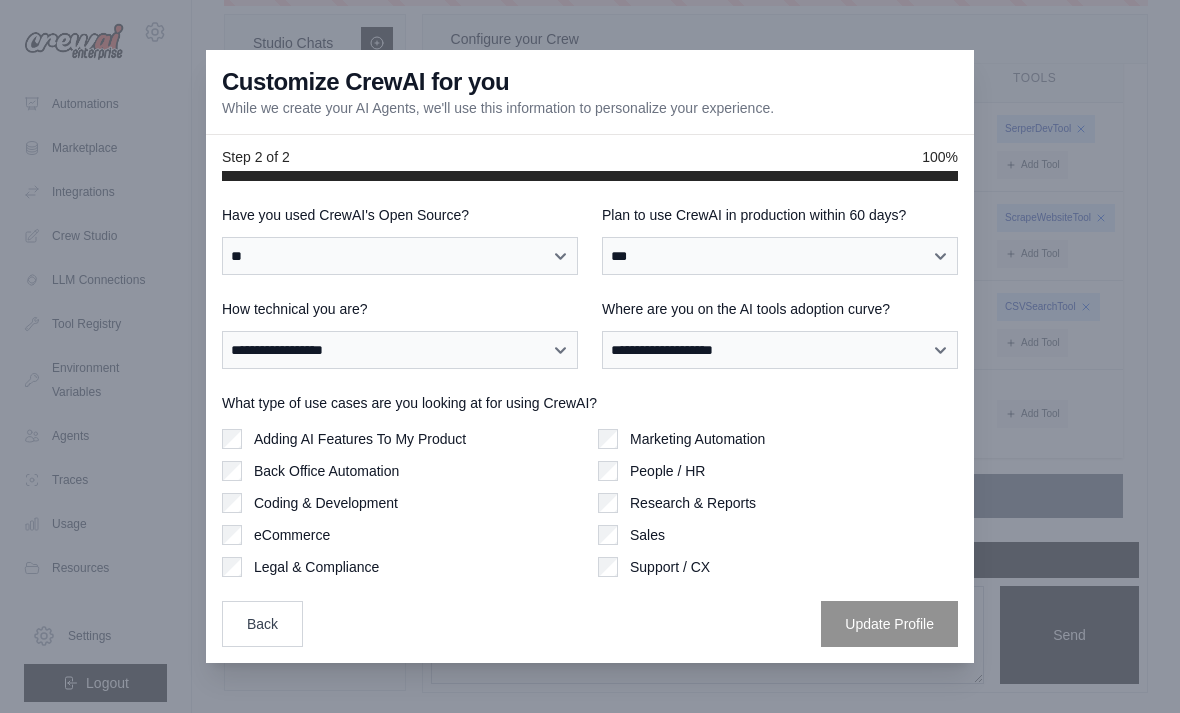 click on "Research & Reports" at bounding box center (693, 503) 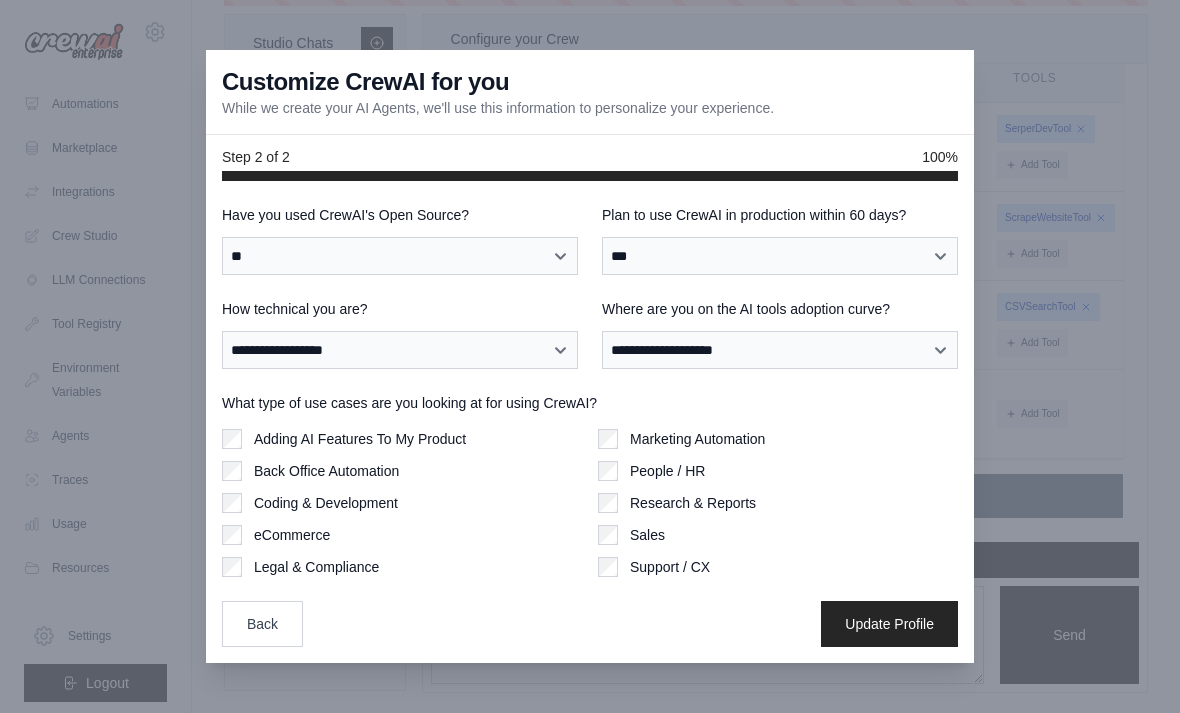 click on "Update Profile" at bounding box center (889, 624) 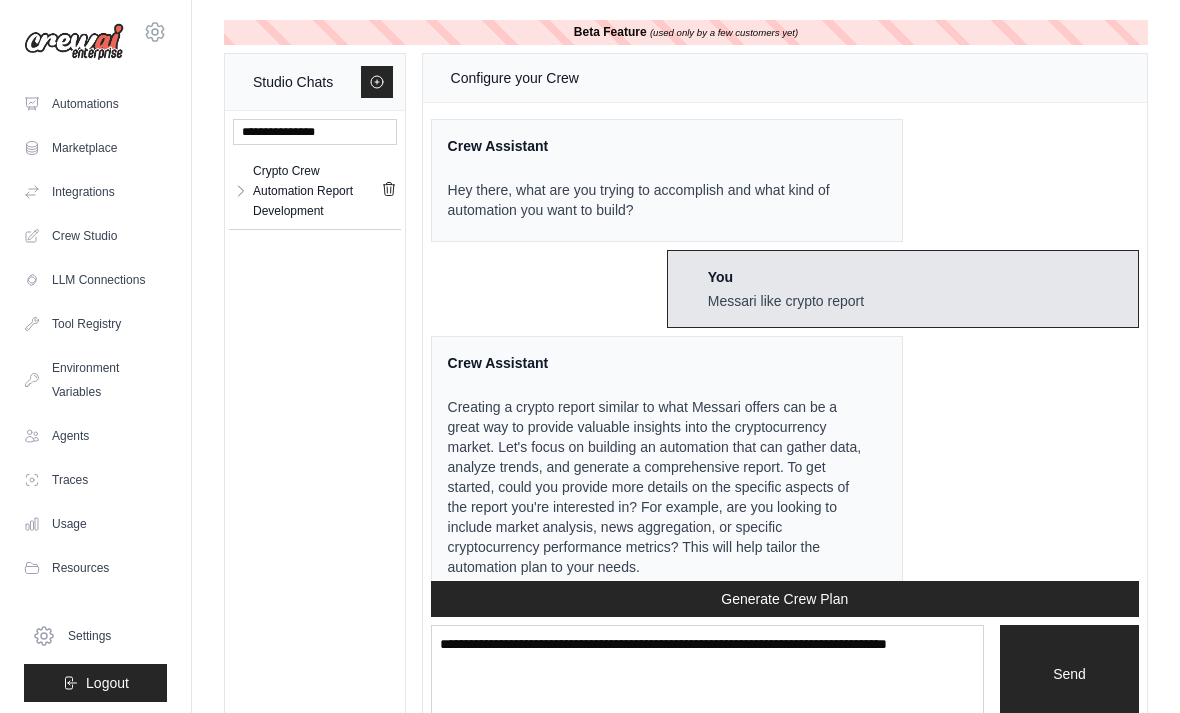 scroll, scrollTop: 0, scrollLeft: 0, axis: both 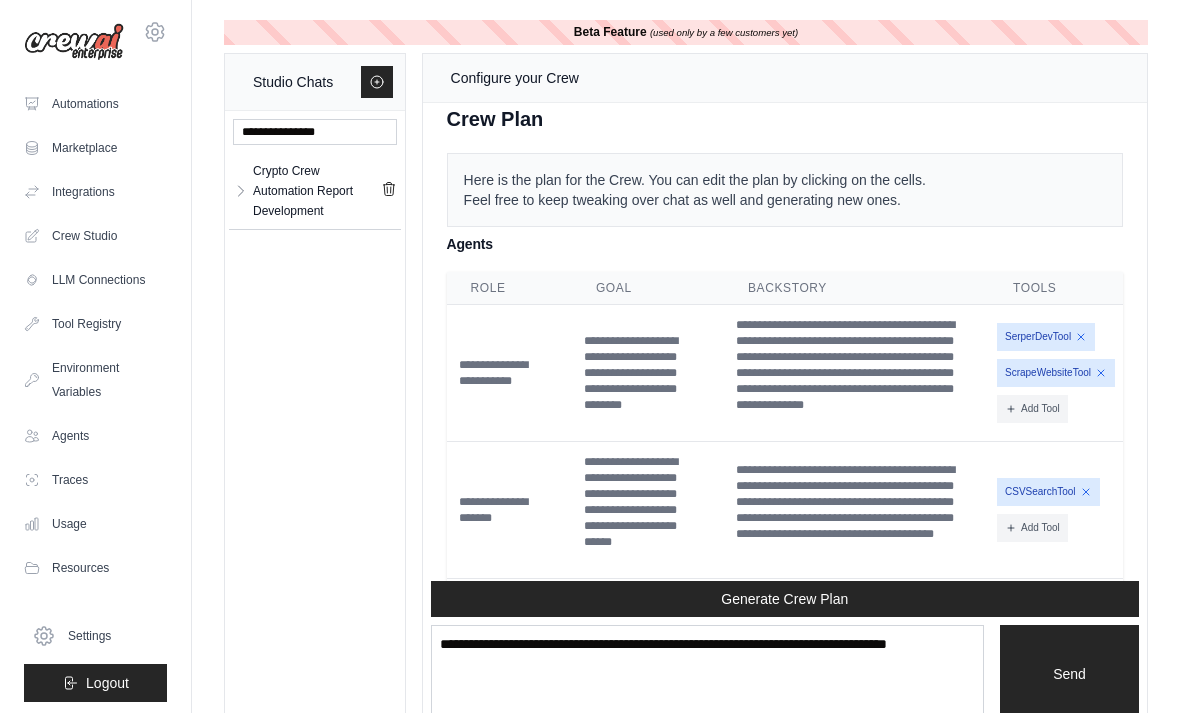click on "Beta Feature
(used only by a few customers yet)" at bounding box center [686, 32] 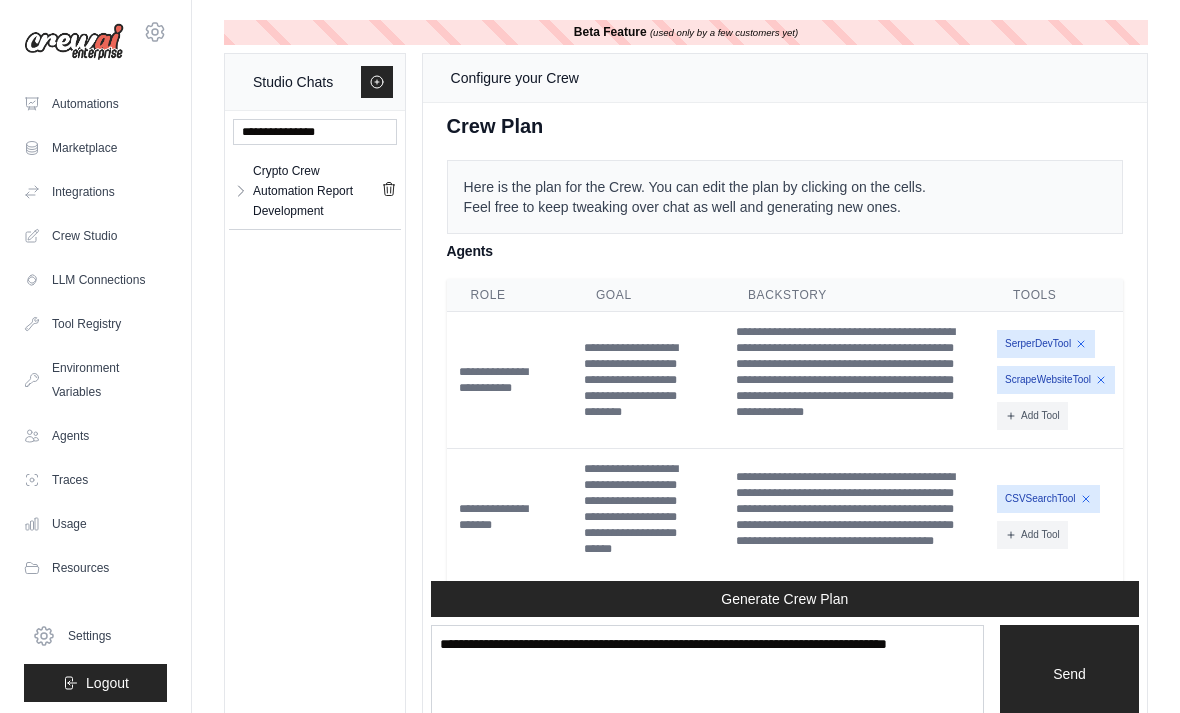 click on "Beta Feature
(used only by a few customers yet)" at bounding box center [686, 32] 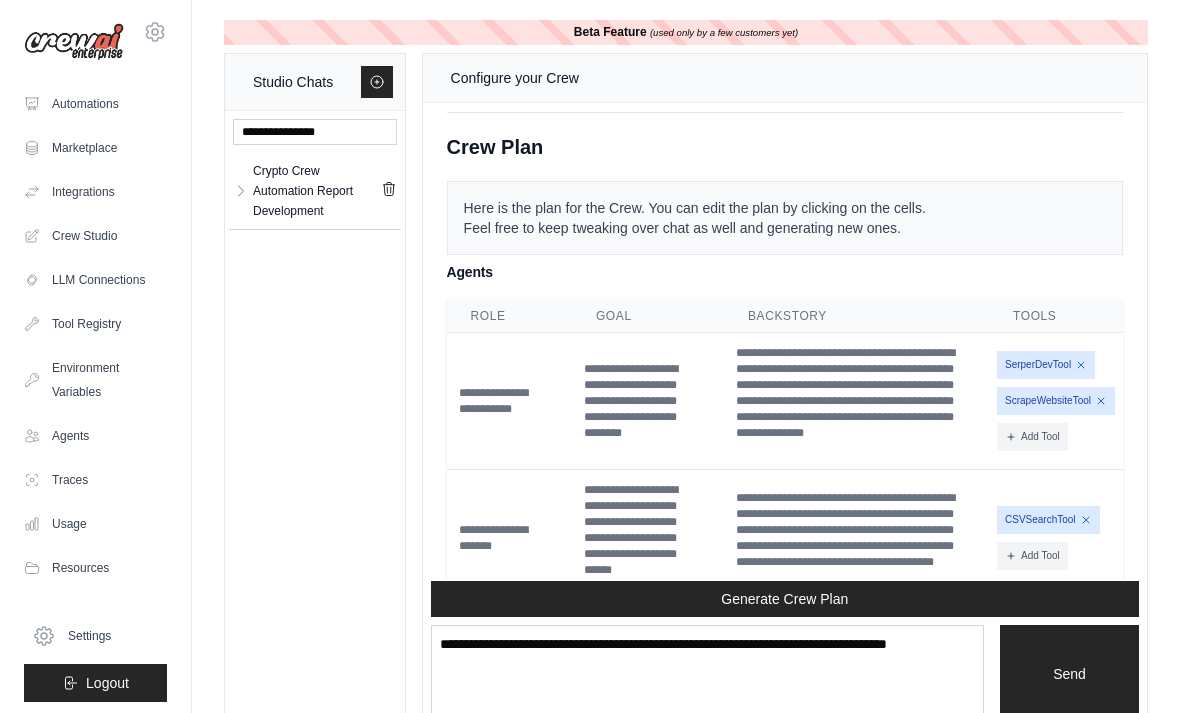 click on "(used only by a few customers yet)" at bounding box center [724, 32] 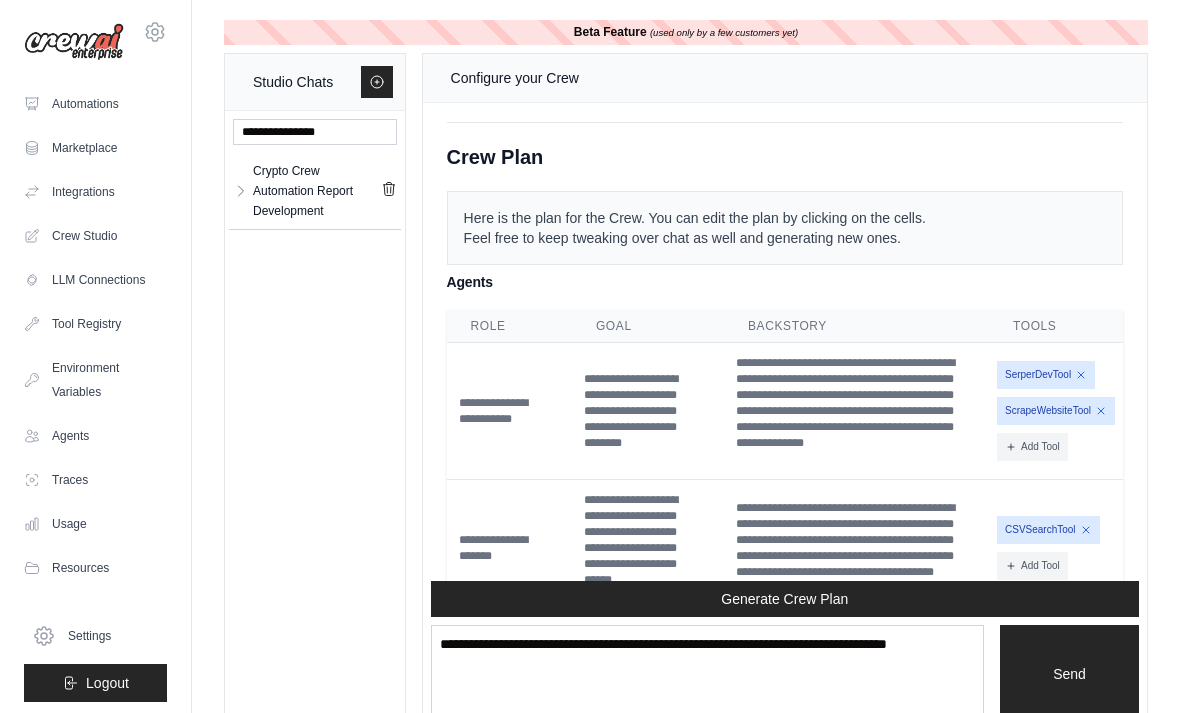 scroll, scrollTop: 1677, scrollLeft: 0, axis: vertical 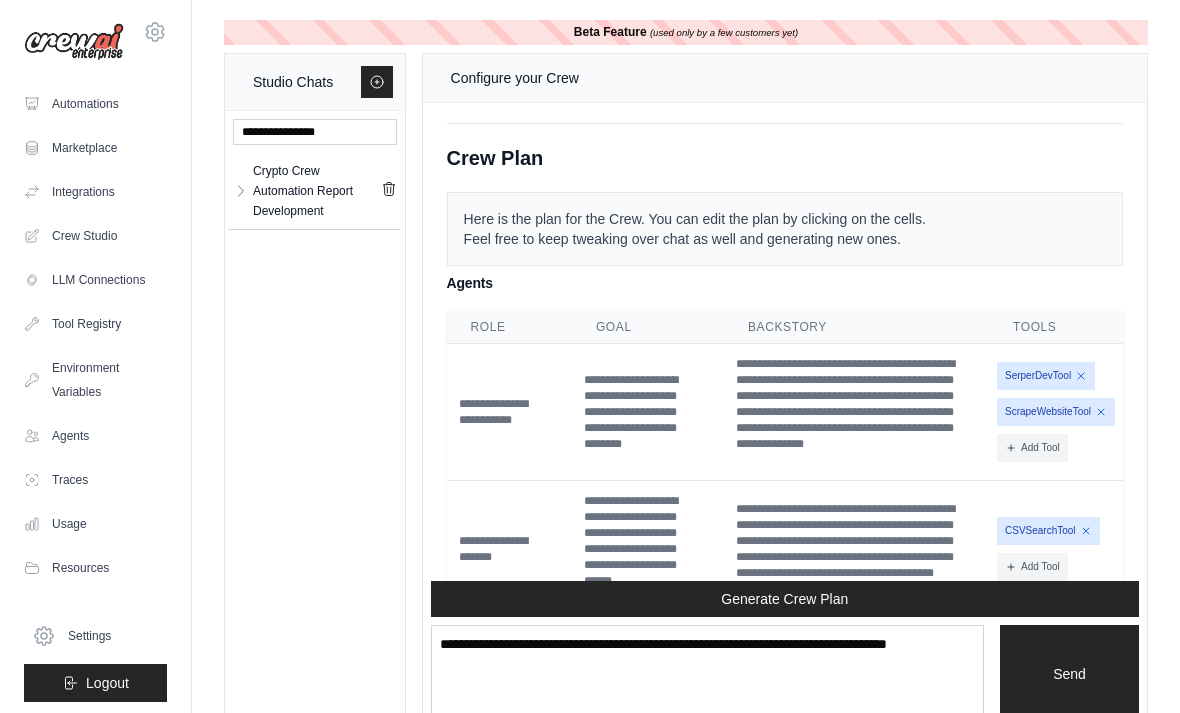 click on "Crew Studio" at bounding box center (95, 236) 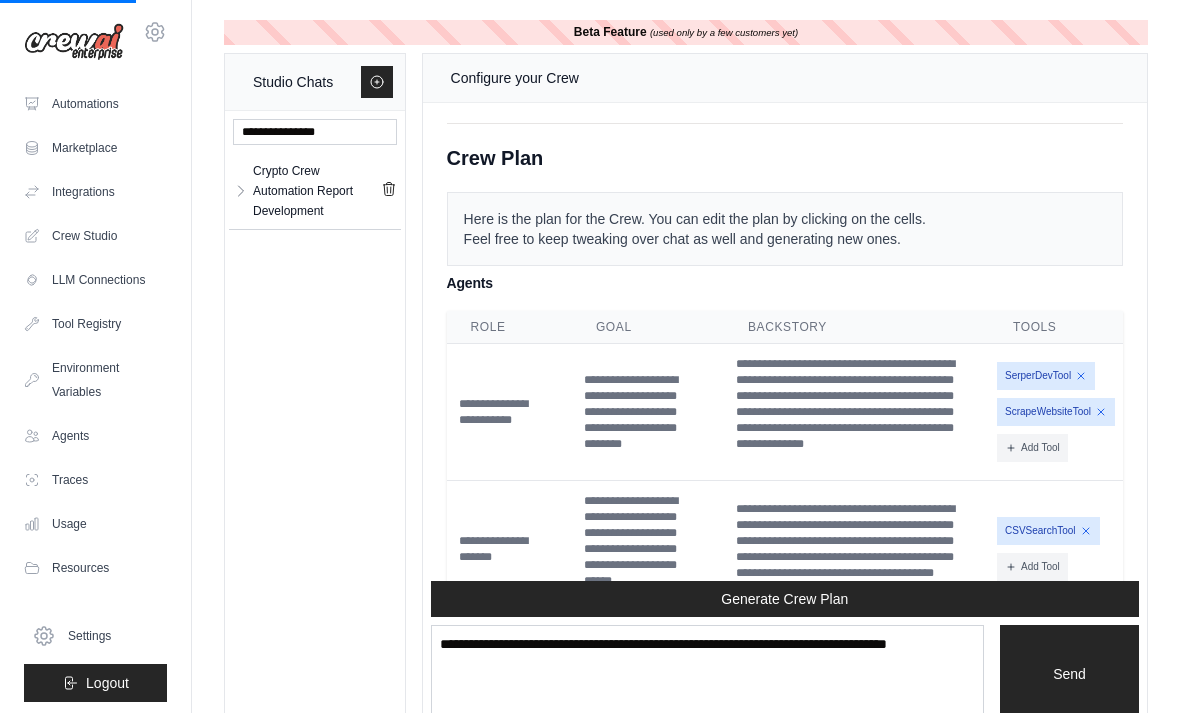 click on "Crew Studio" at bounding box center (95, 236) 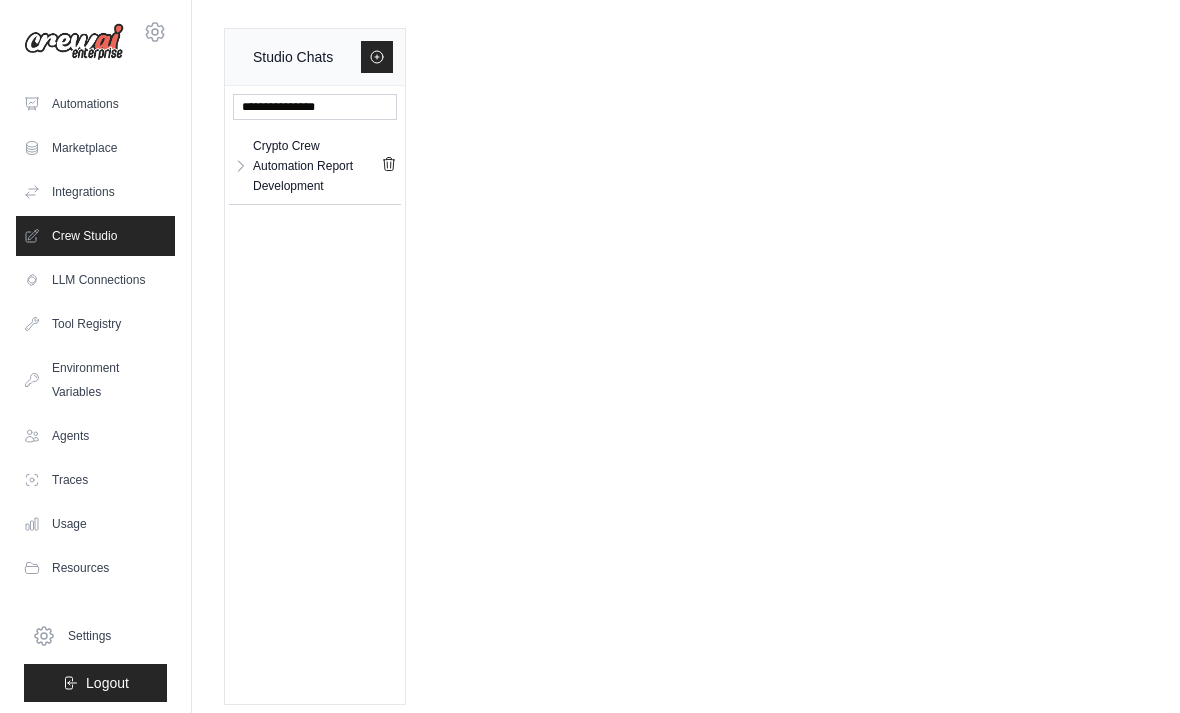 click on "Automations" at bounding box center [95, 104] 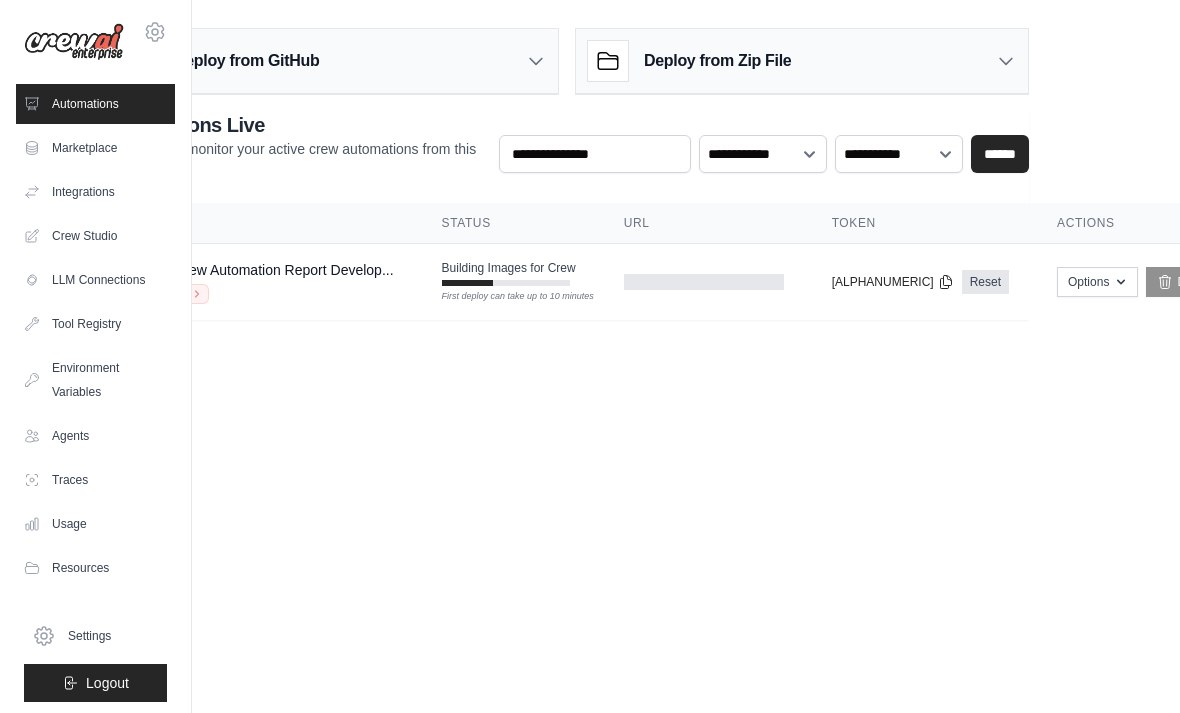 scroll, scrollTop: 0, scrollLeft: 135, axis: horizontal 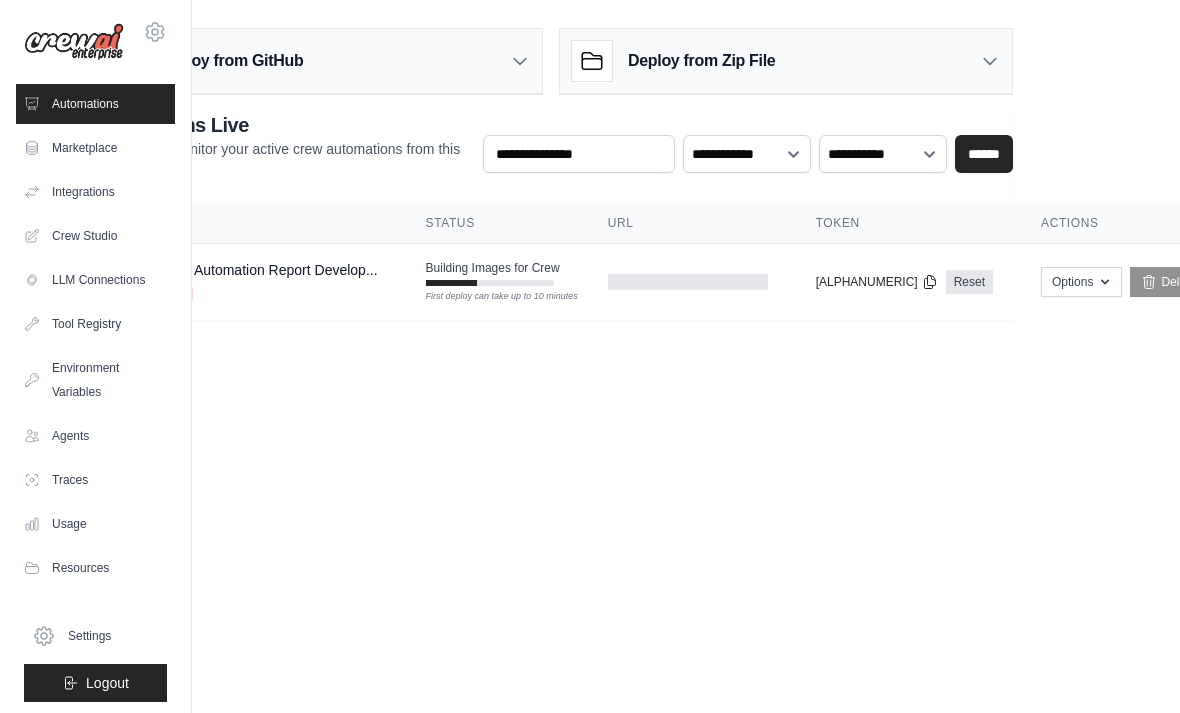 click on "Options" at bounding box center (1081, 282) 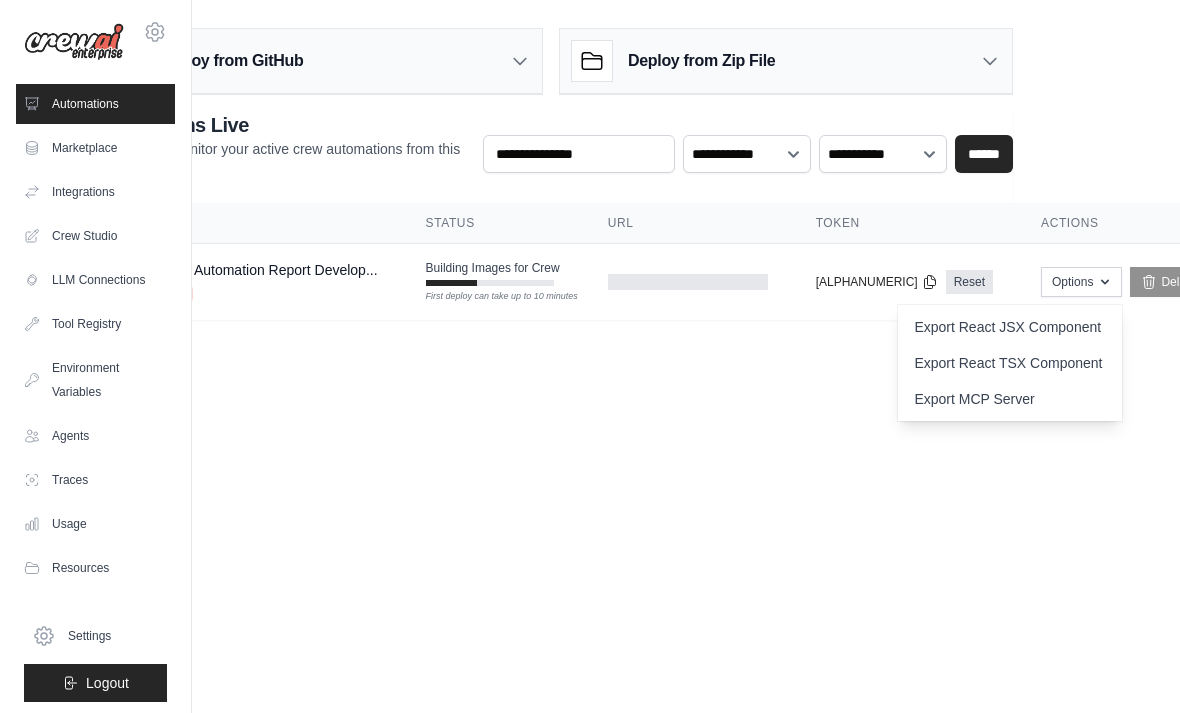 click on "auxencecontact@gmail.com
Settings
Automations
Marketplace
Integrations
Documentation" at bounding box center (455, 356) 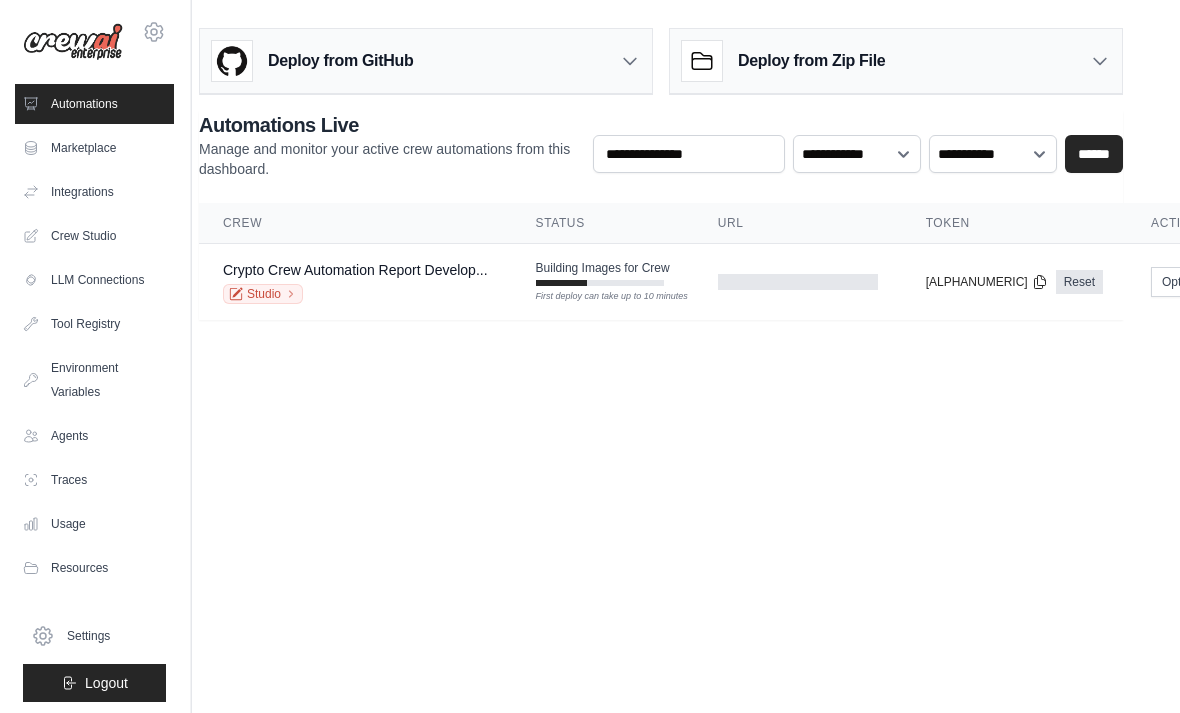 scroll, scrollTop: 0, scrollLeft: 0, axis: both 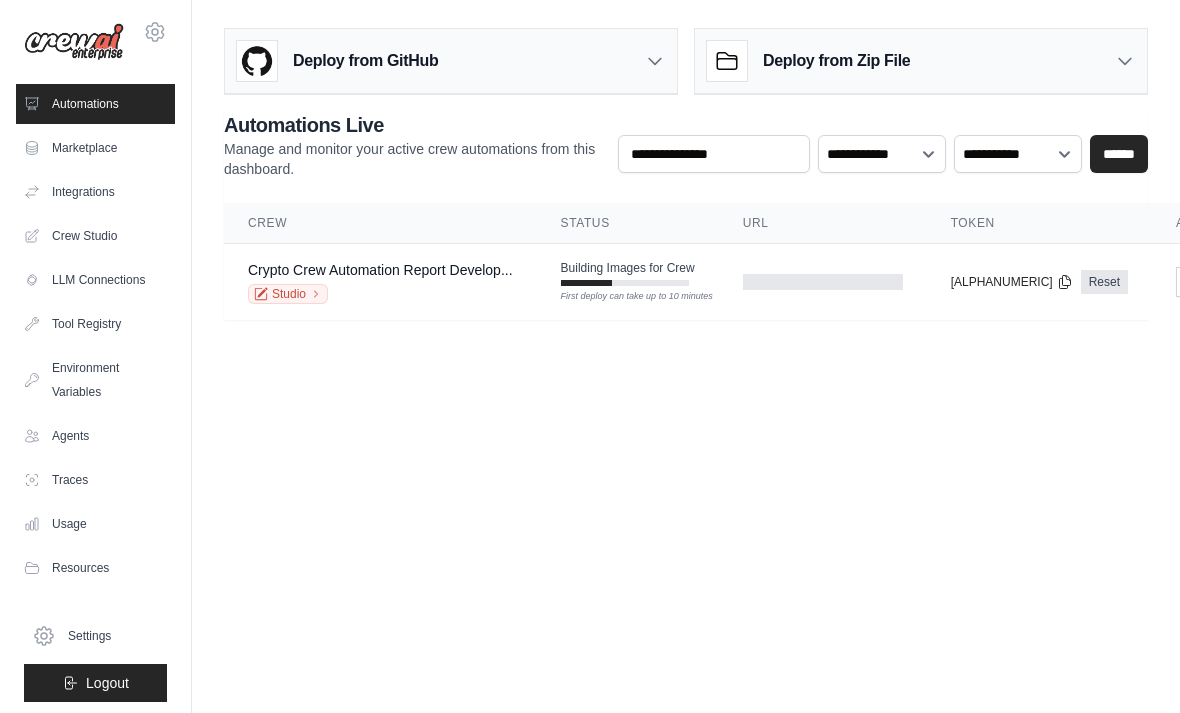 click on "Studio" at bounding box center [288, 294] 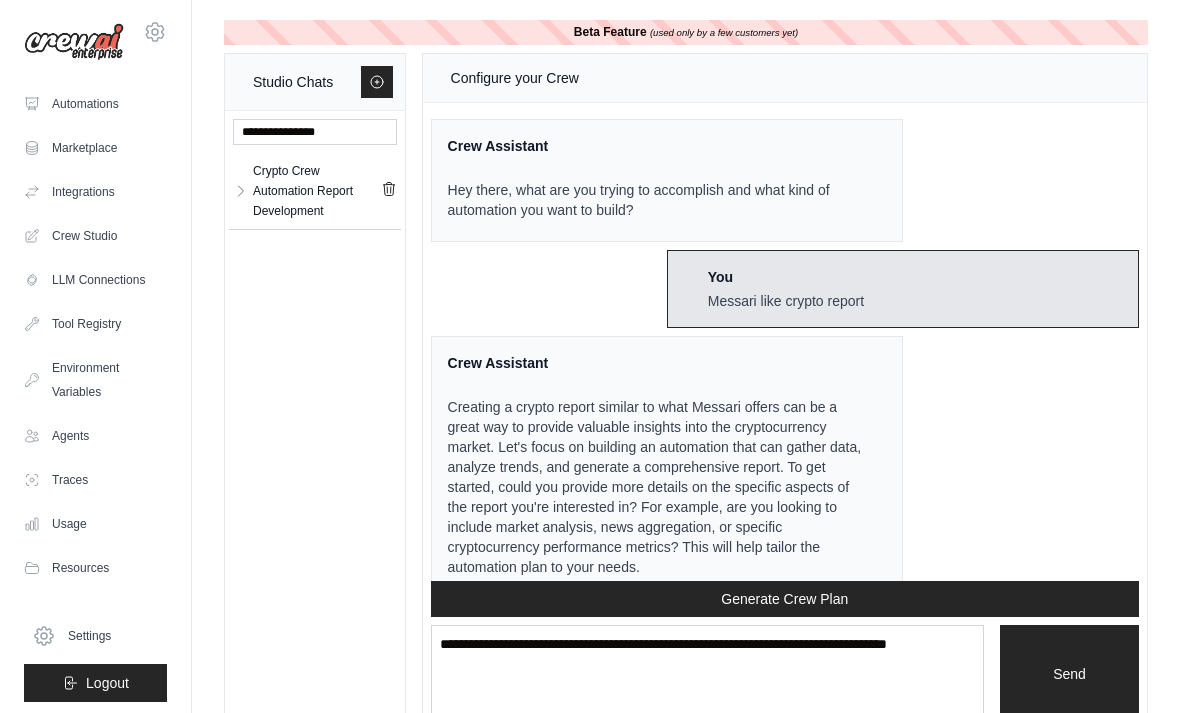 scroll, scrollTop: 2362, scrollLeft: 0, axis: vertical 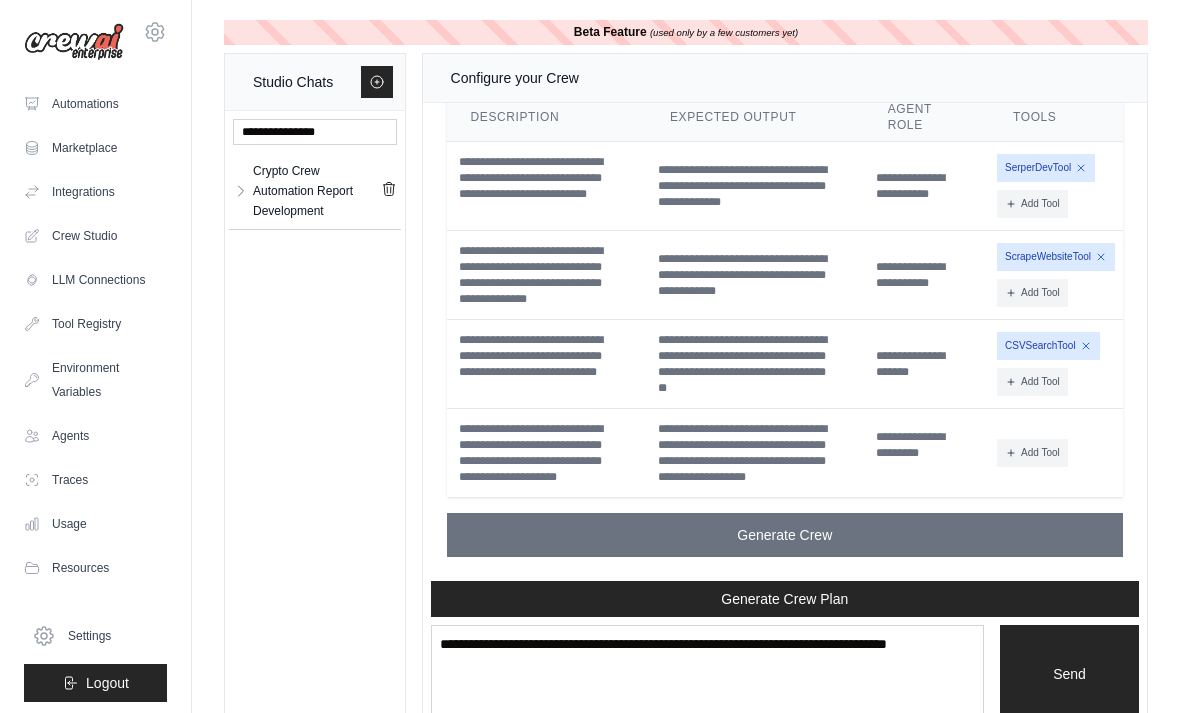 click on "Crypto Crew Automation Report Development" at bounding box center (317, 191) 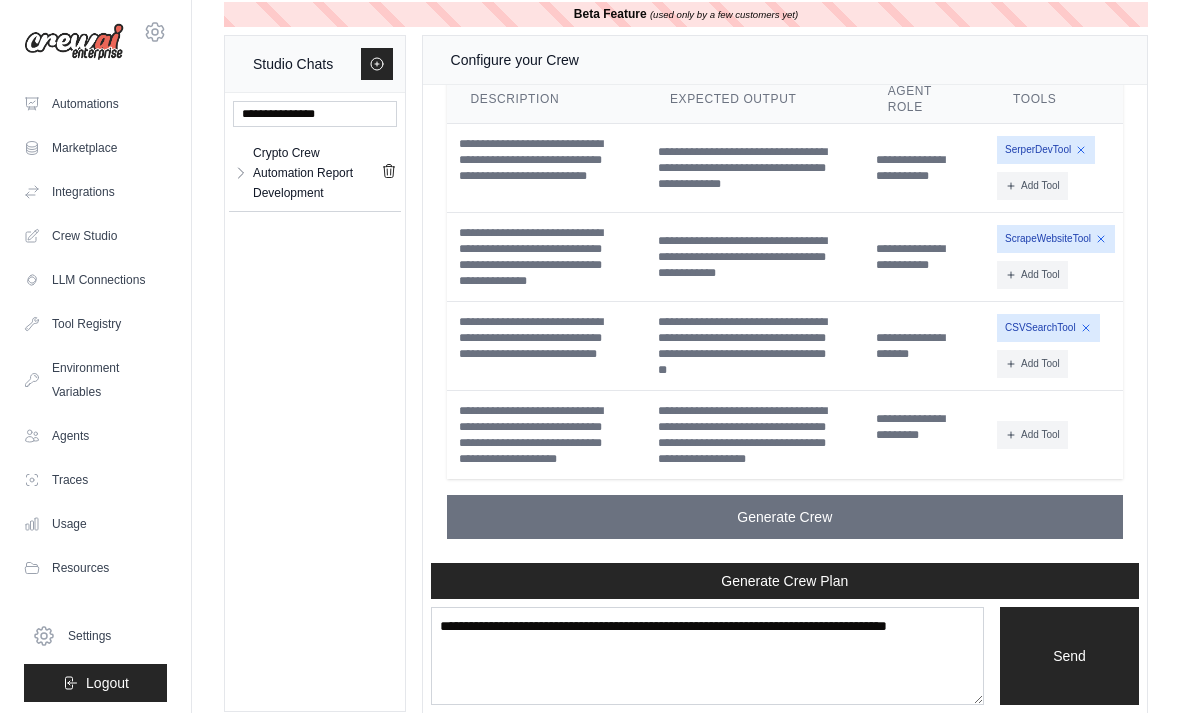 click on "Automations" at bounding box center [95, 104] 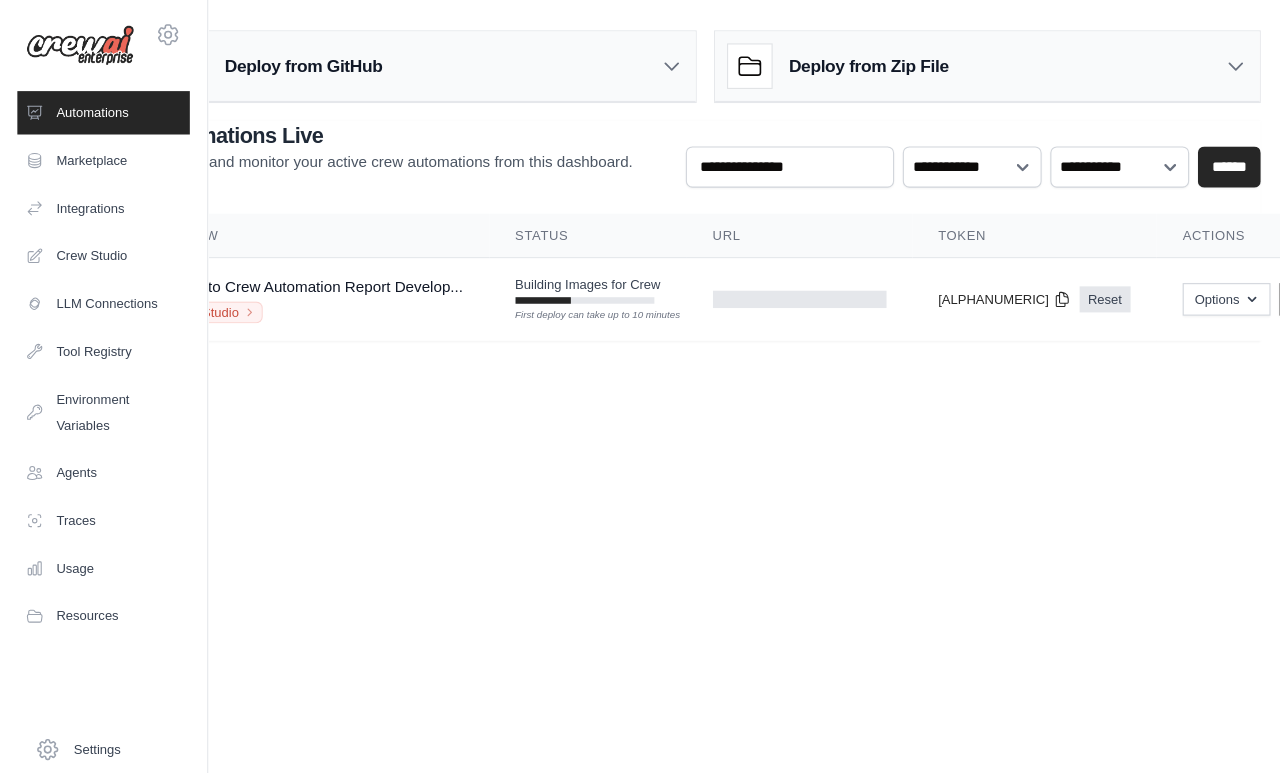 scroll, scrollTop: 0, scrollLeft: 35, axis: horizontal 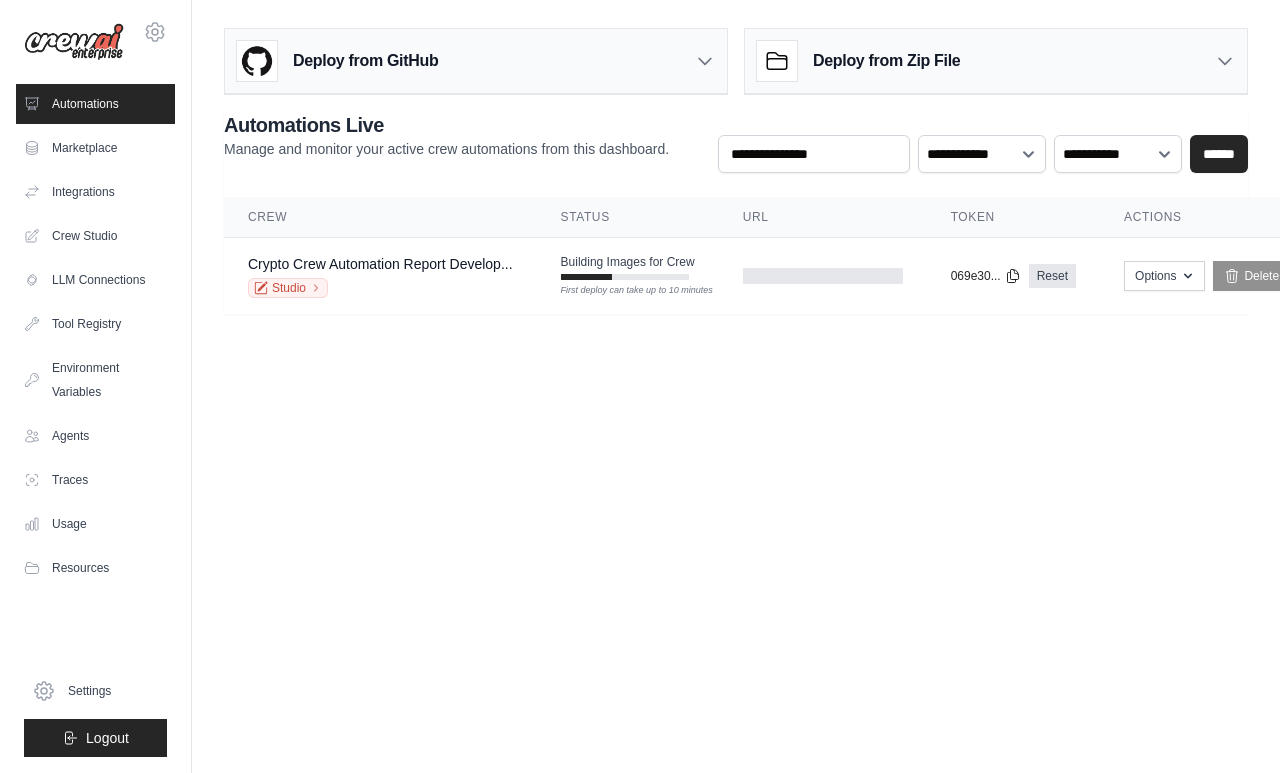 click on "Agents" at bounding box center (95, 436) 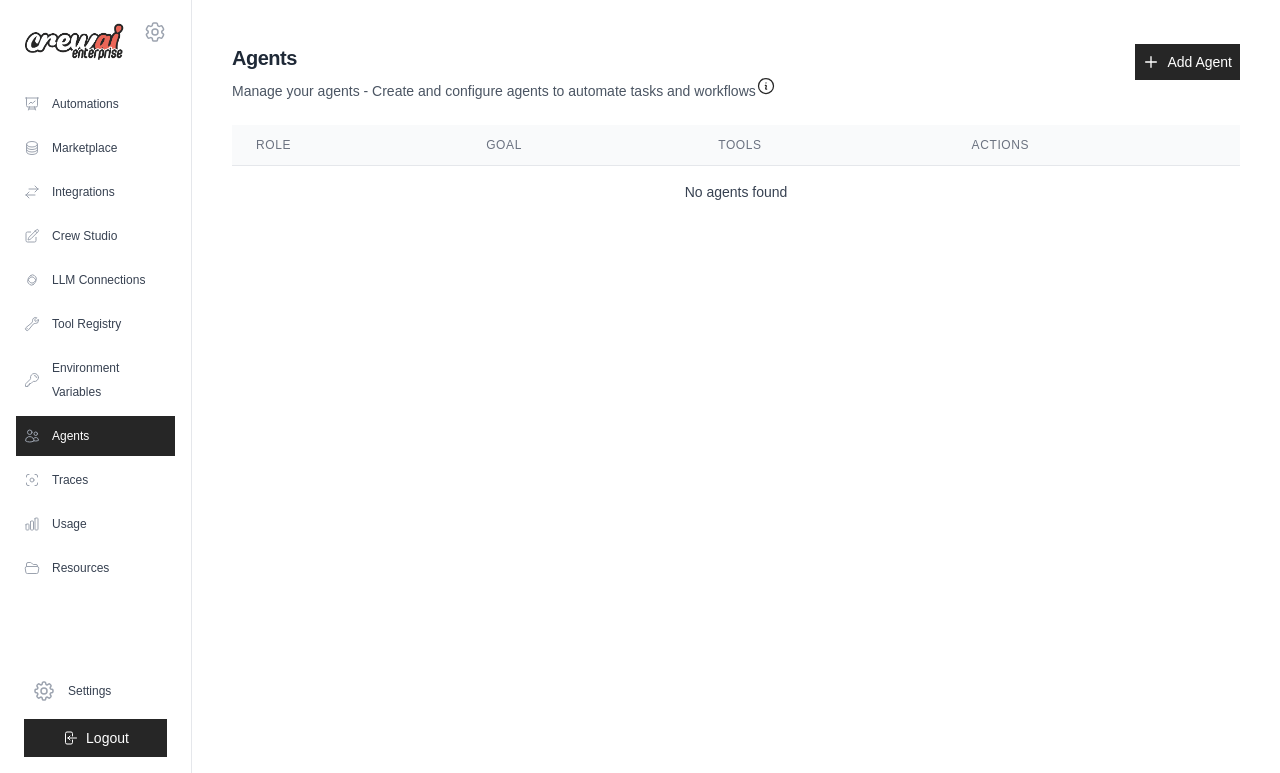 scroll, scrollTop: 0, scrollLeft: 0, axis: both 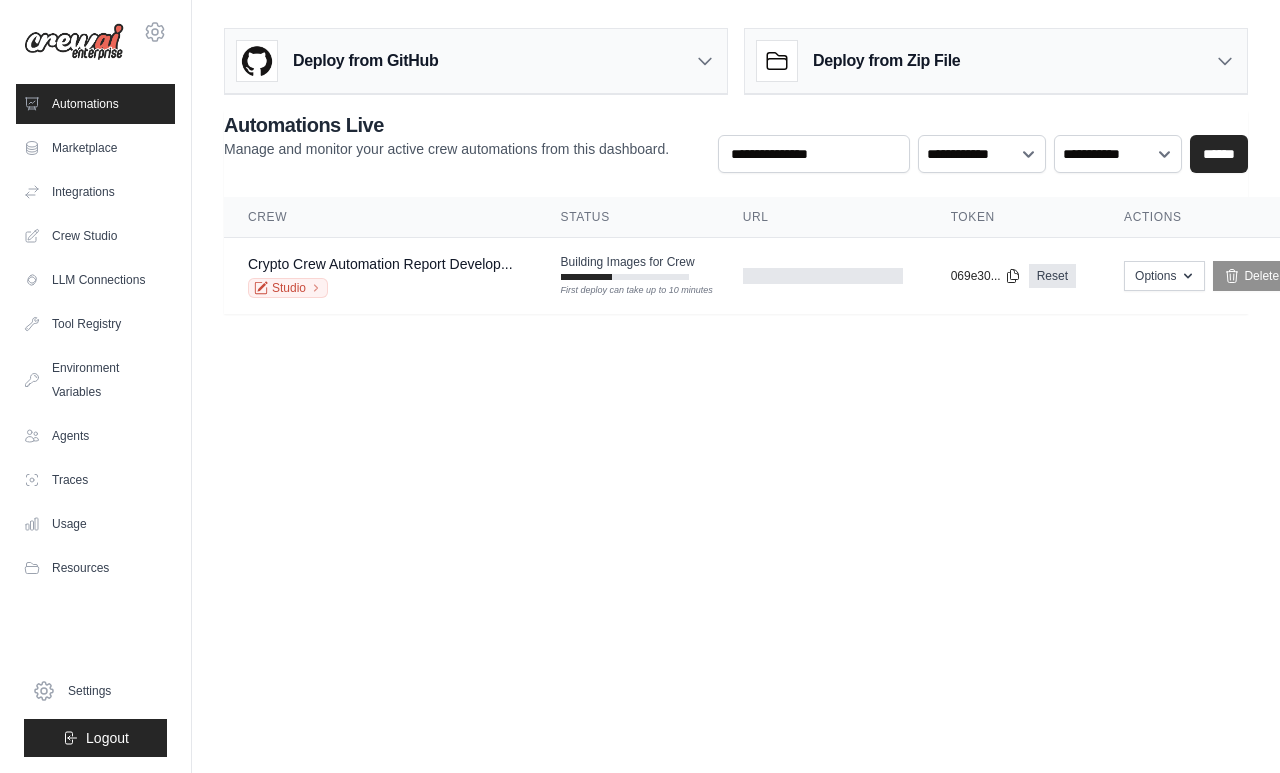 click on "Marketplace" at bounding box center [95, 148] 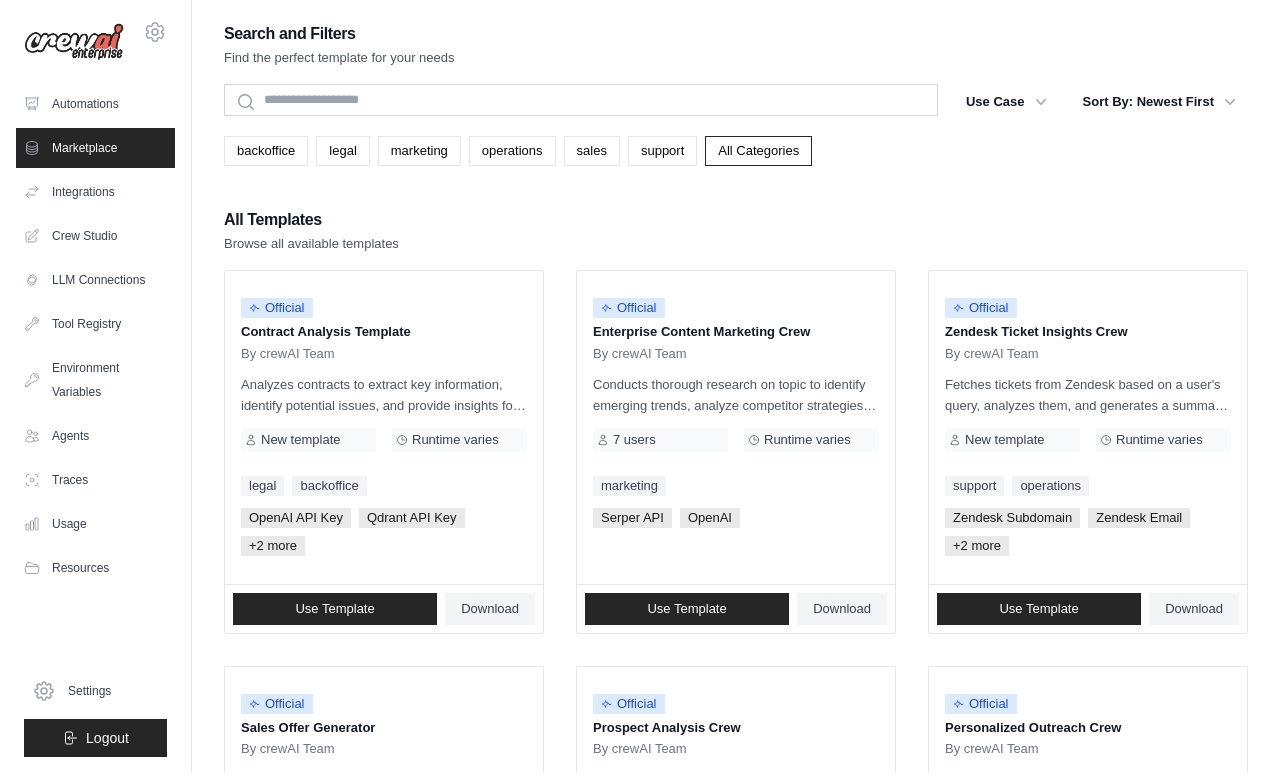 click on "Integrations" at bounding box center [95, 192] 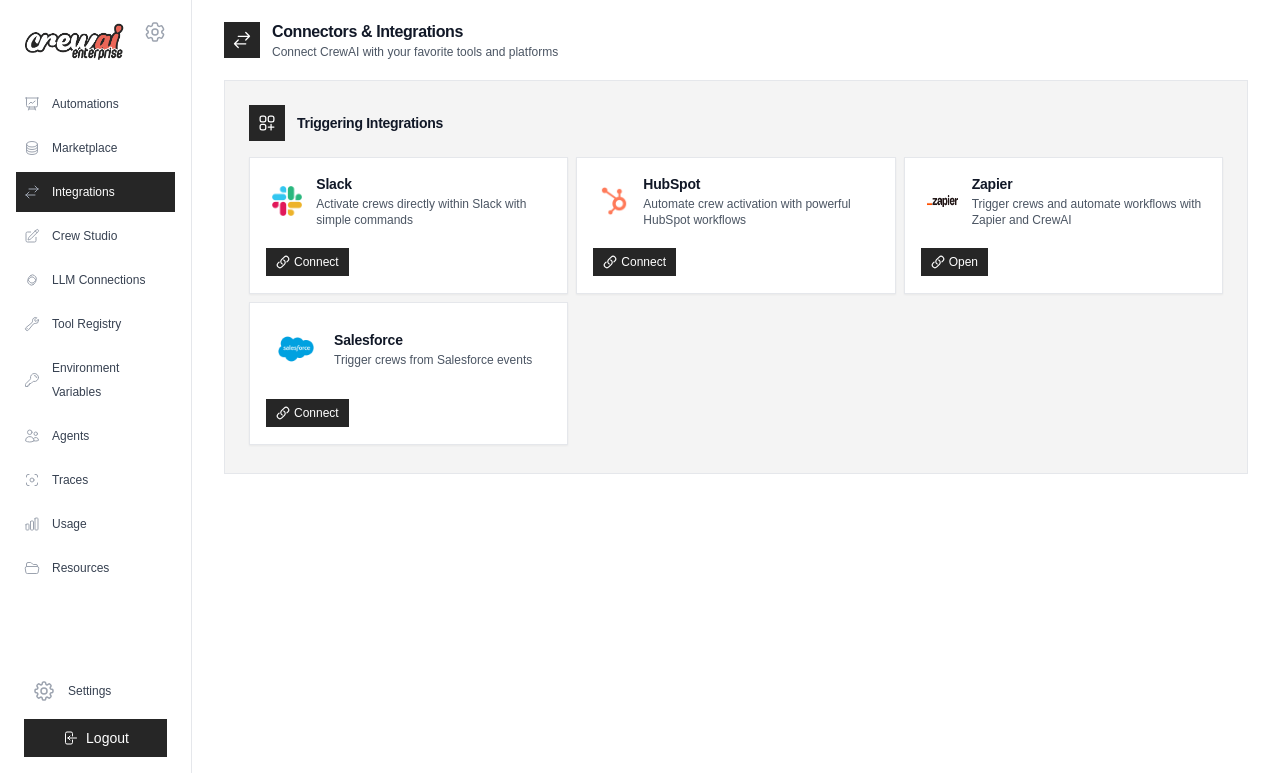 click on "Crew Studio" at bounding box center [95, 236] 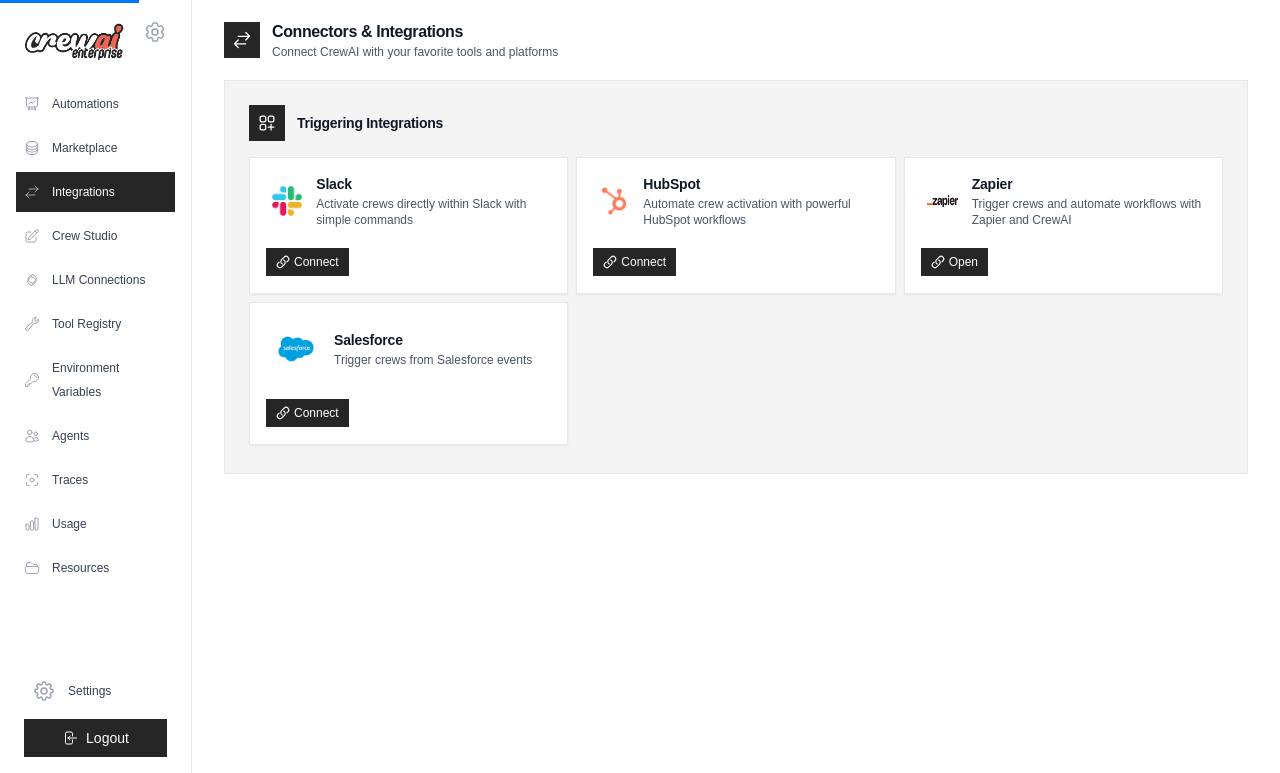 click on "Integrations" at bounding box center [95, 192] 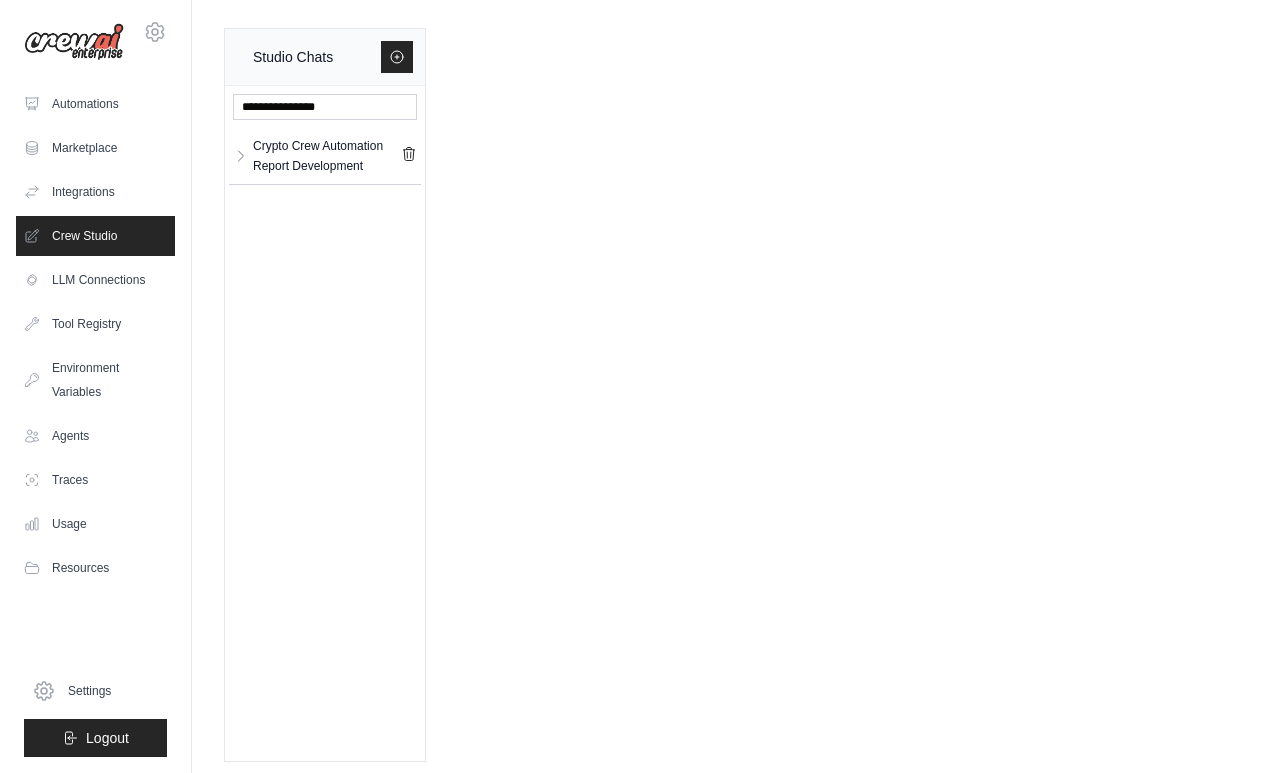click on "Integrations" at bounding box center (95, 192) 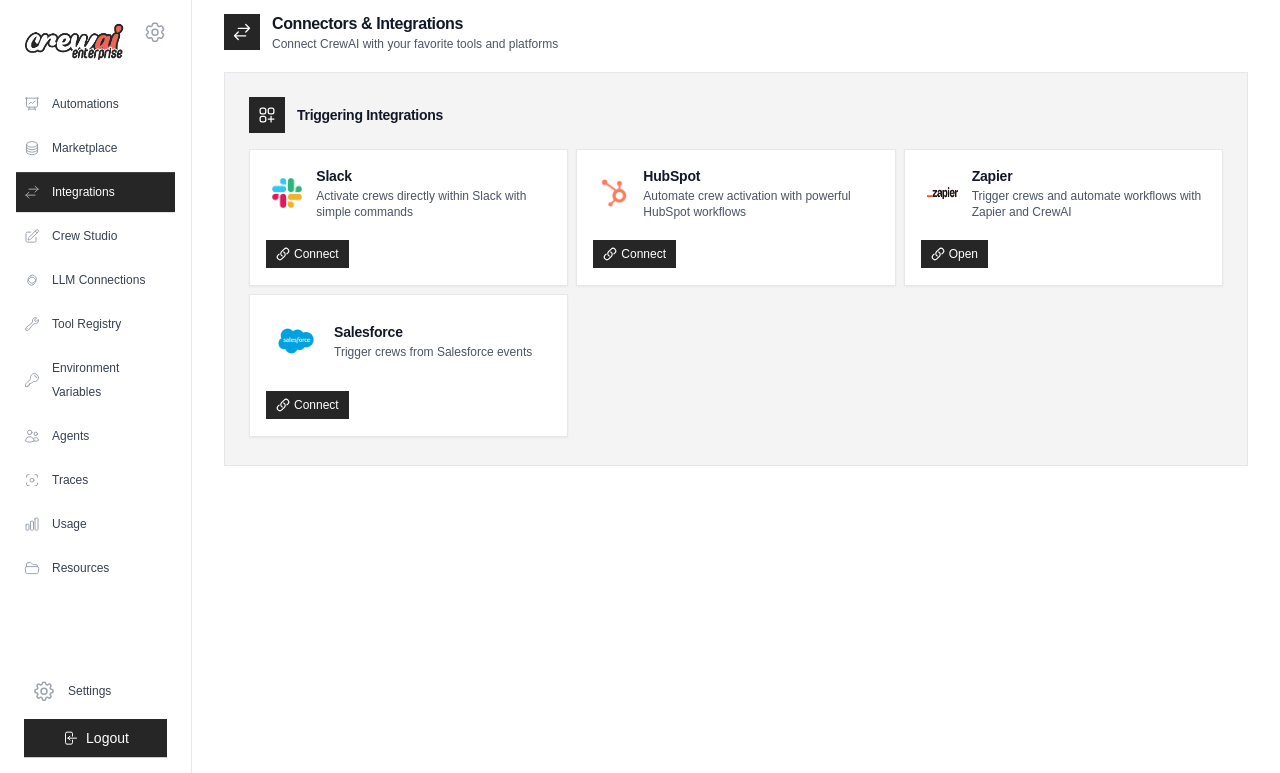 scroll, scrollTop: 7, scrollLeft: 0, axis: vertical 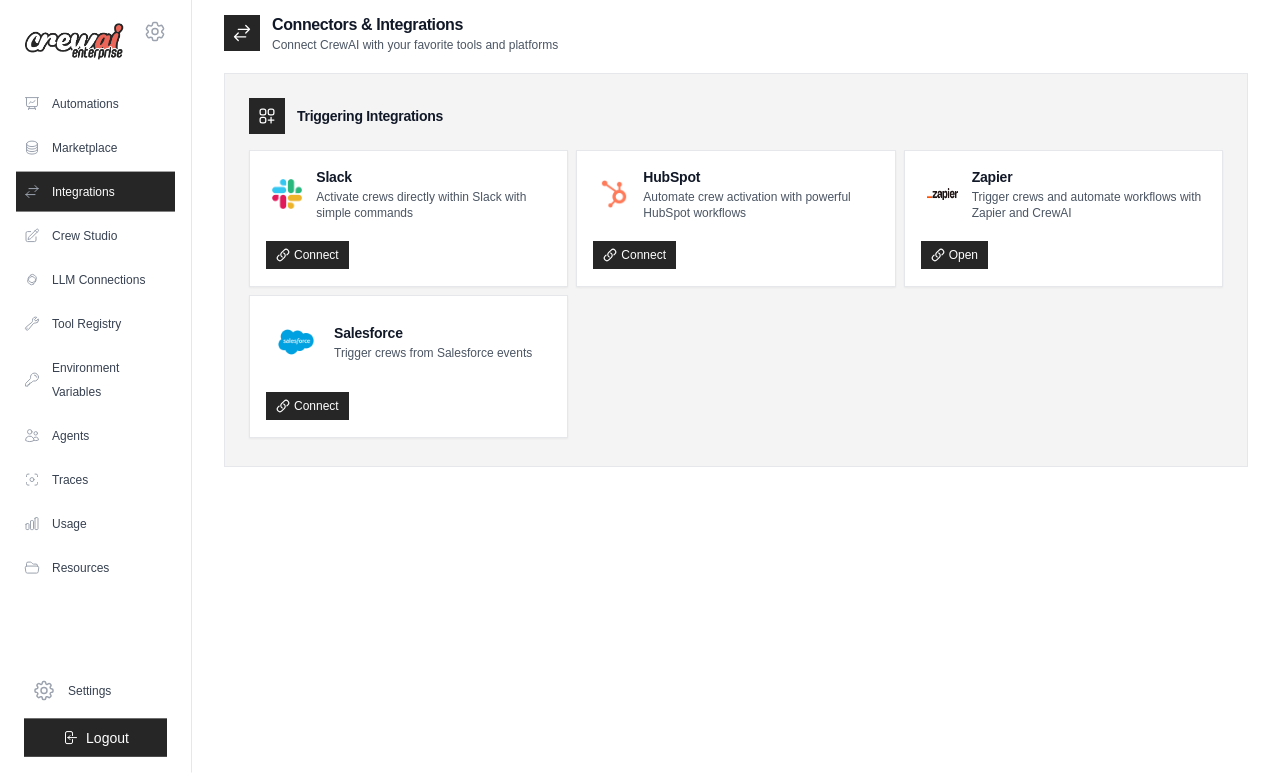 click on "Marketplace" at bounding box center [95, 148] 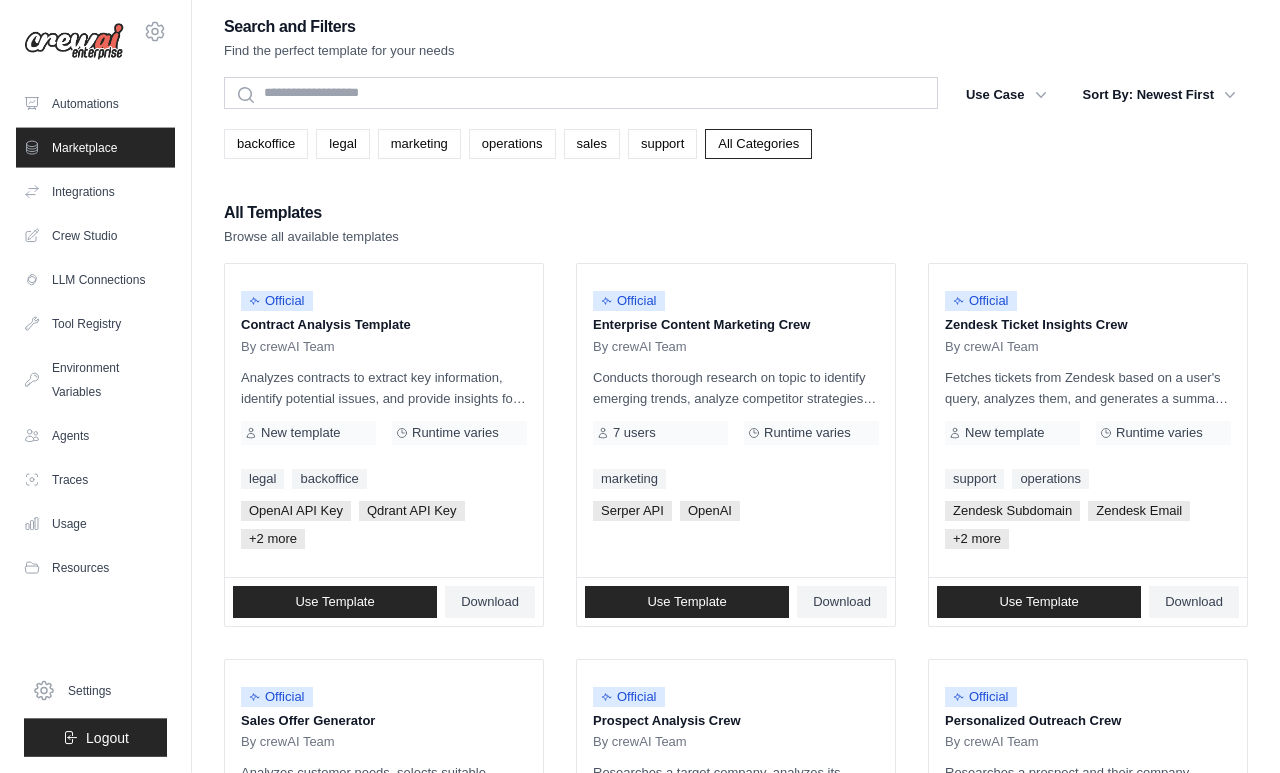 scroll, scrollTop: 0, scrollLeft: 0, axis: both 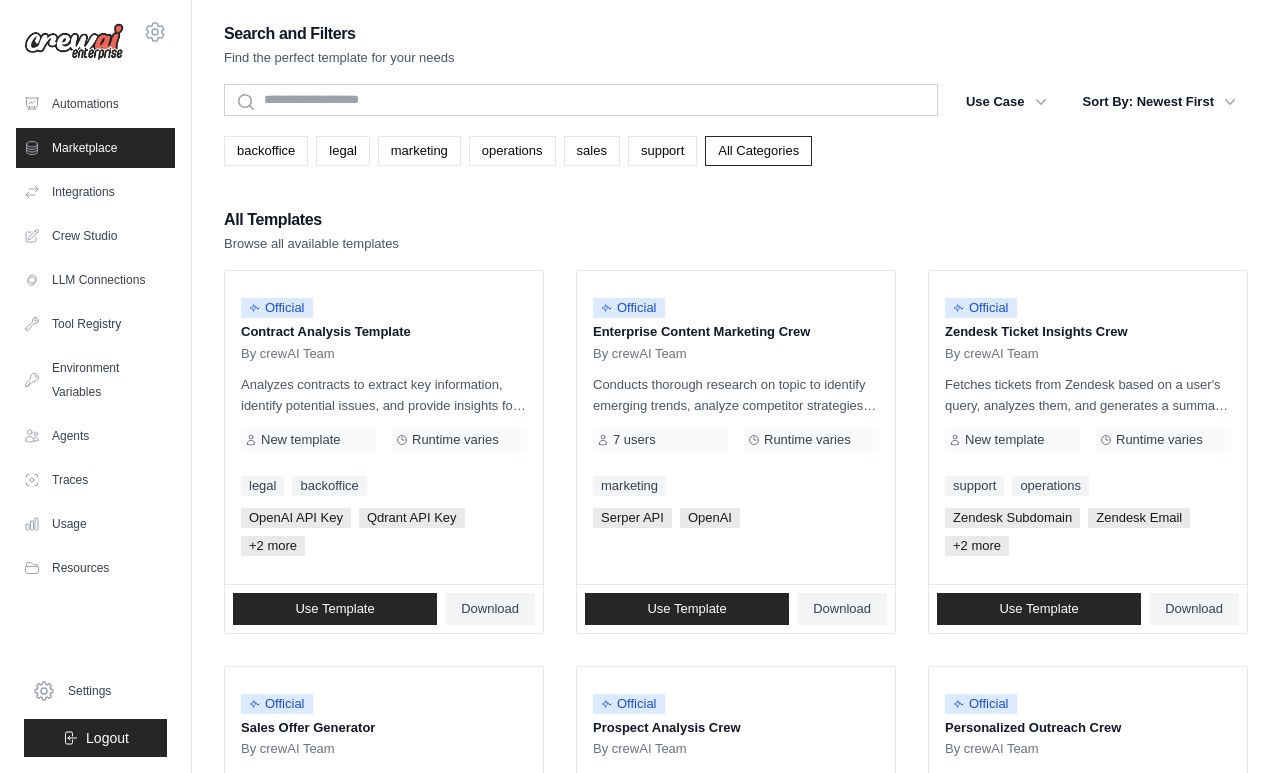 click on "By
crewAI Team" at bounding box center [288, 354] 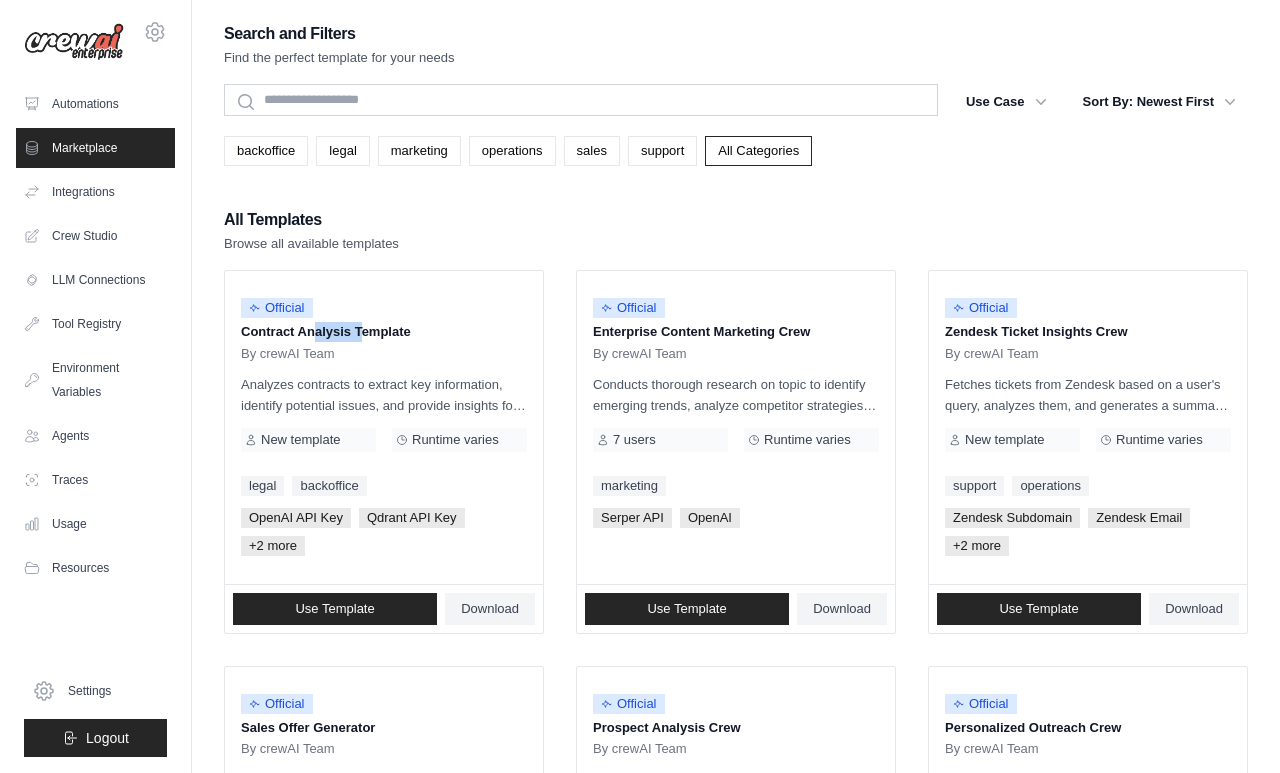 click on "Analyzes contracts to extract key information, identify potential issues, and provide insights for legal and business decisions using a qdrant vector database." at bounding box center (384, 395) 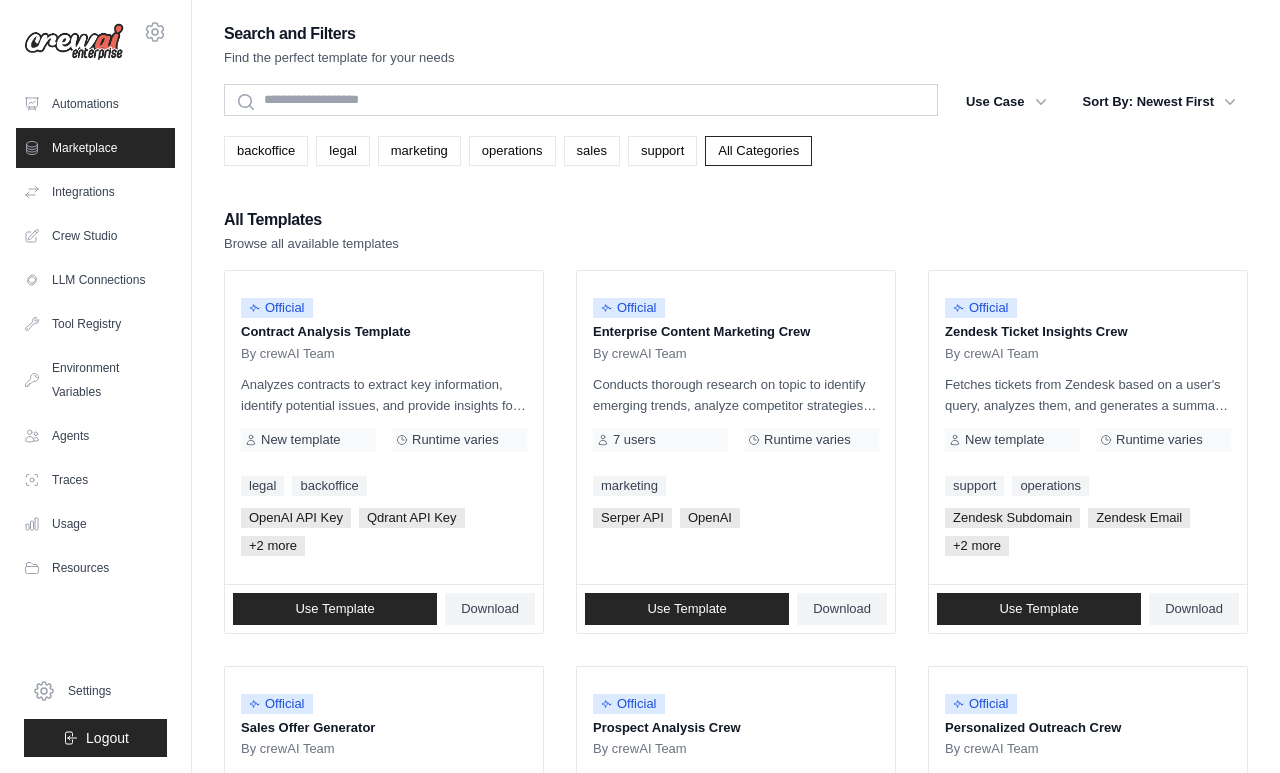 click on "Use Template" at bounding box center [335, 609] 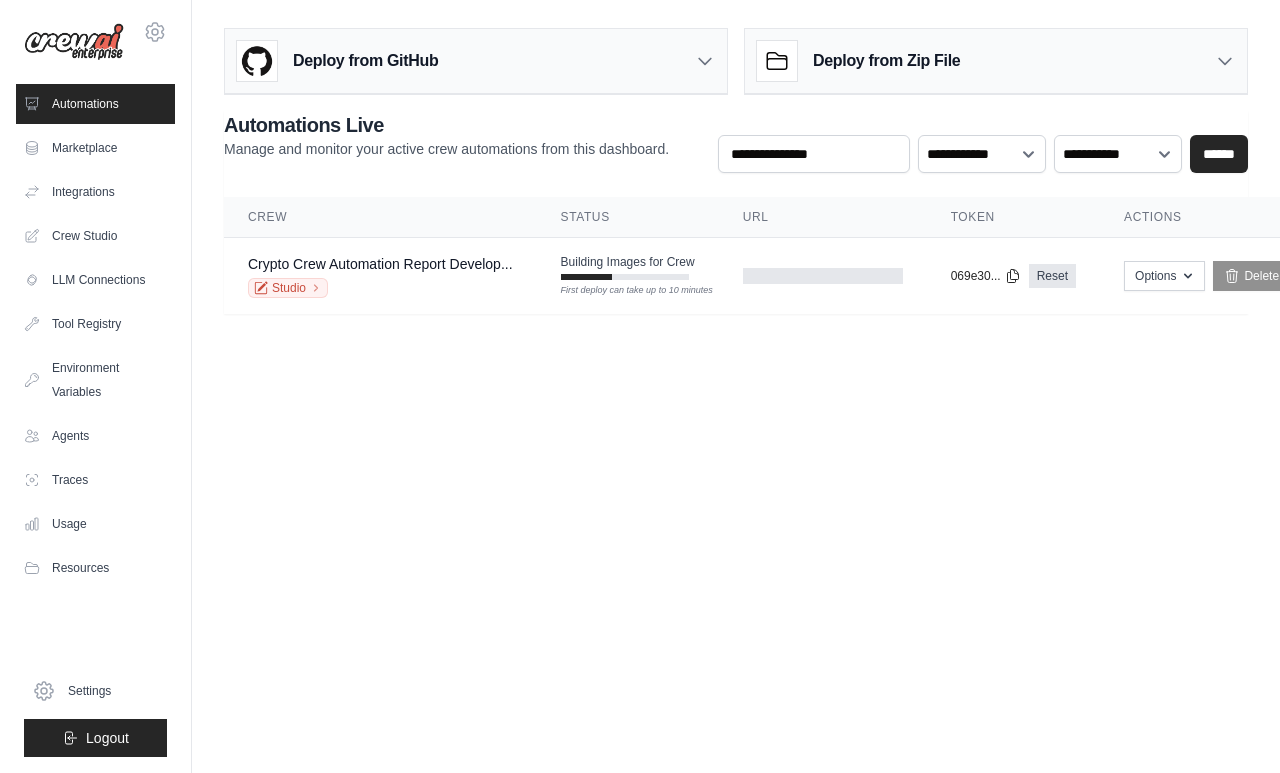 scroll, scrollTop: 0, scrollLeft: 35, axis: horizontal 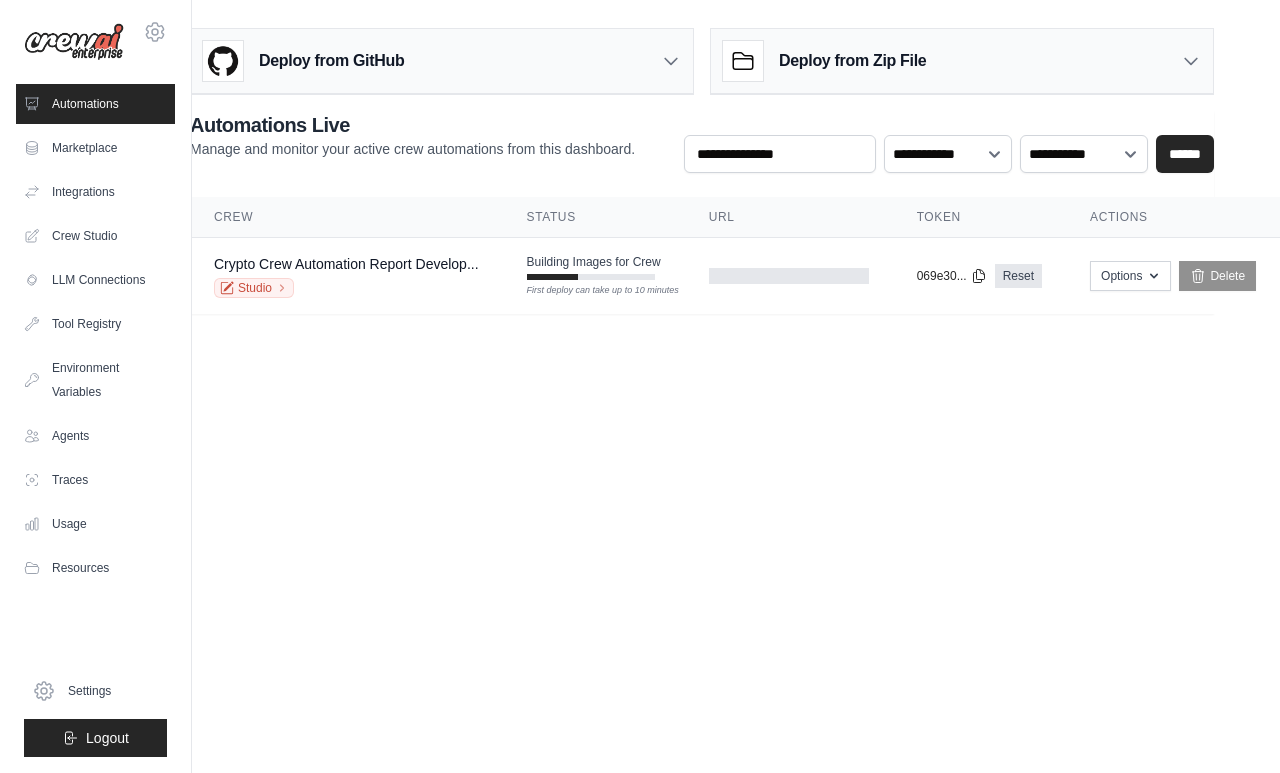 click on "Options" at bounding box center (1130, 276) 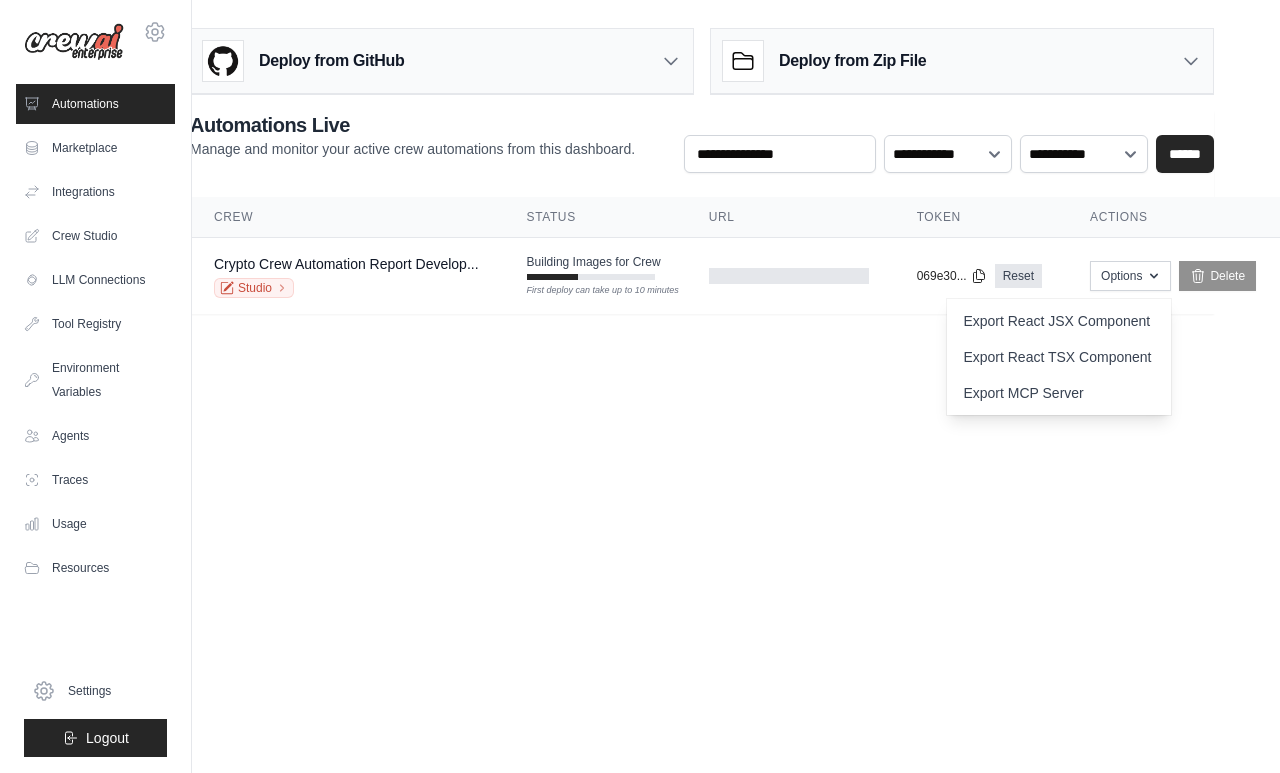 click on "Studio" at bounding box center (254, 288) 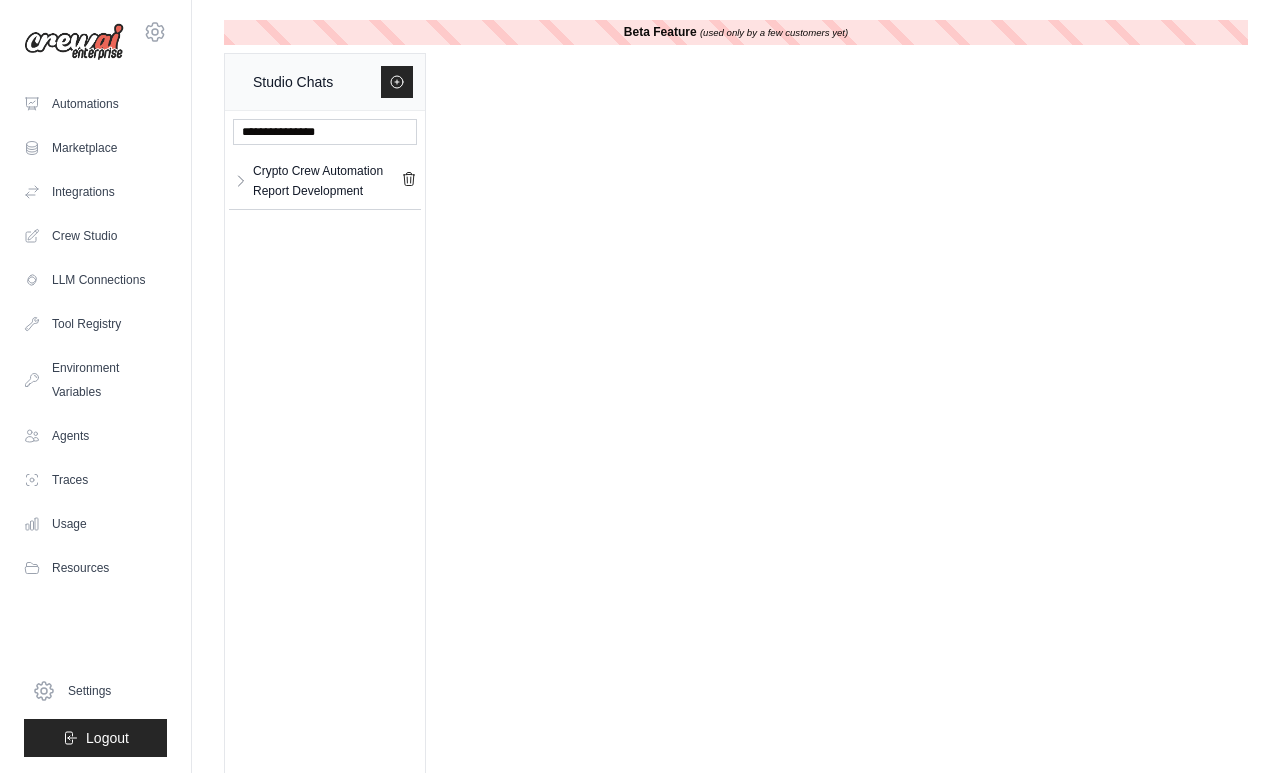 scroll, scrollTop: 0, scrollLeft: 0, axis: both 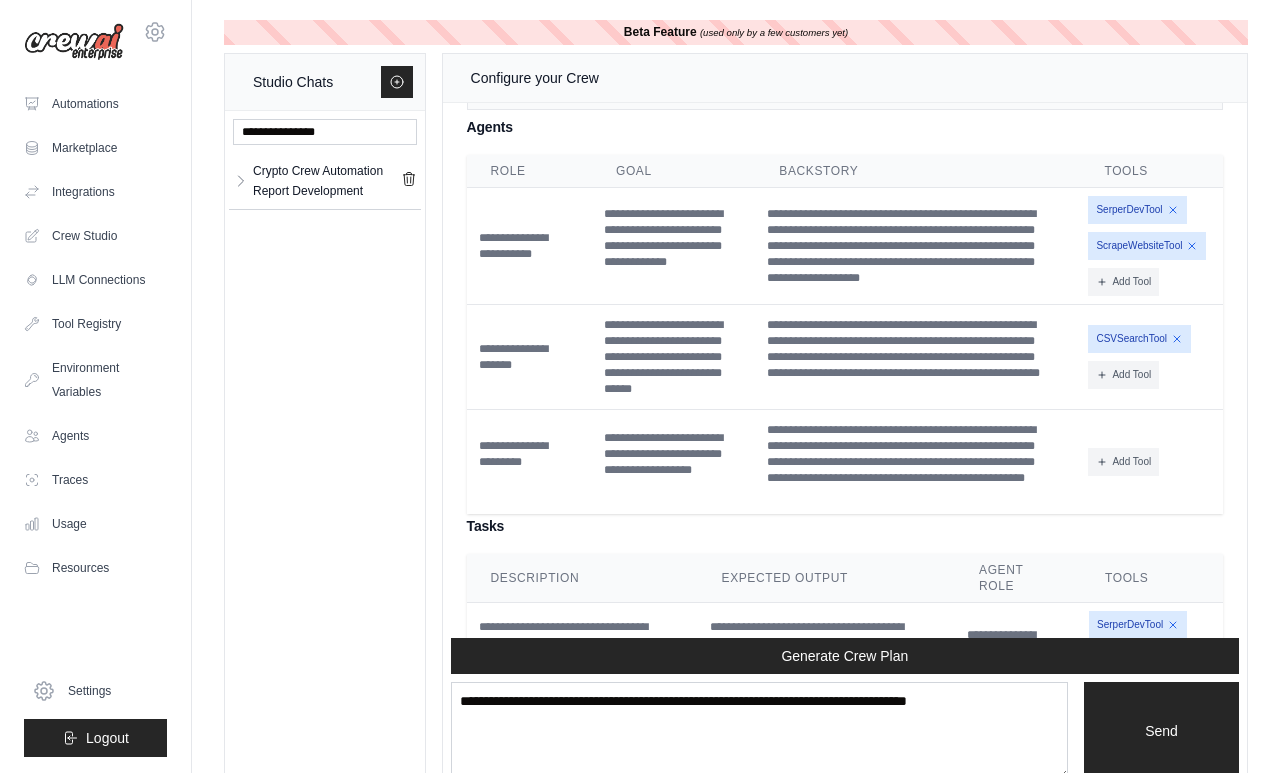 click 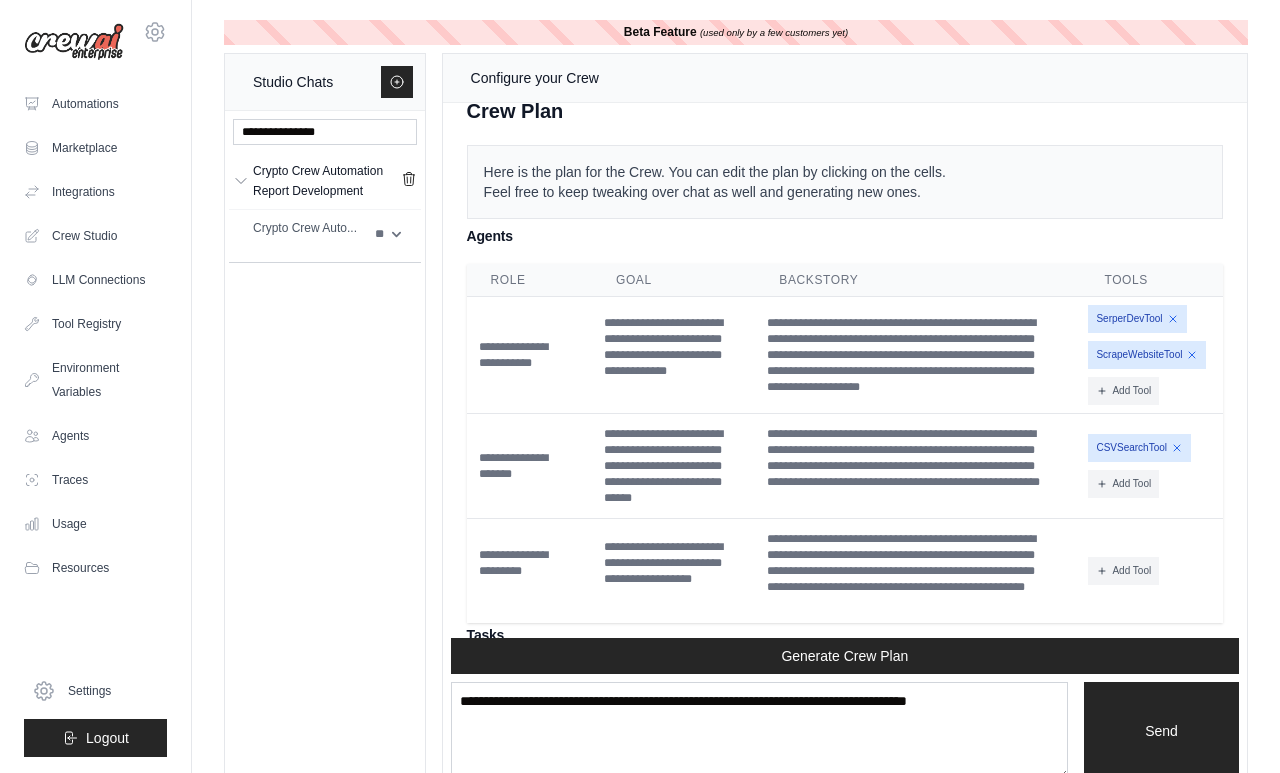 click 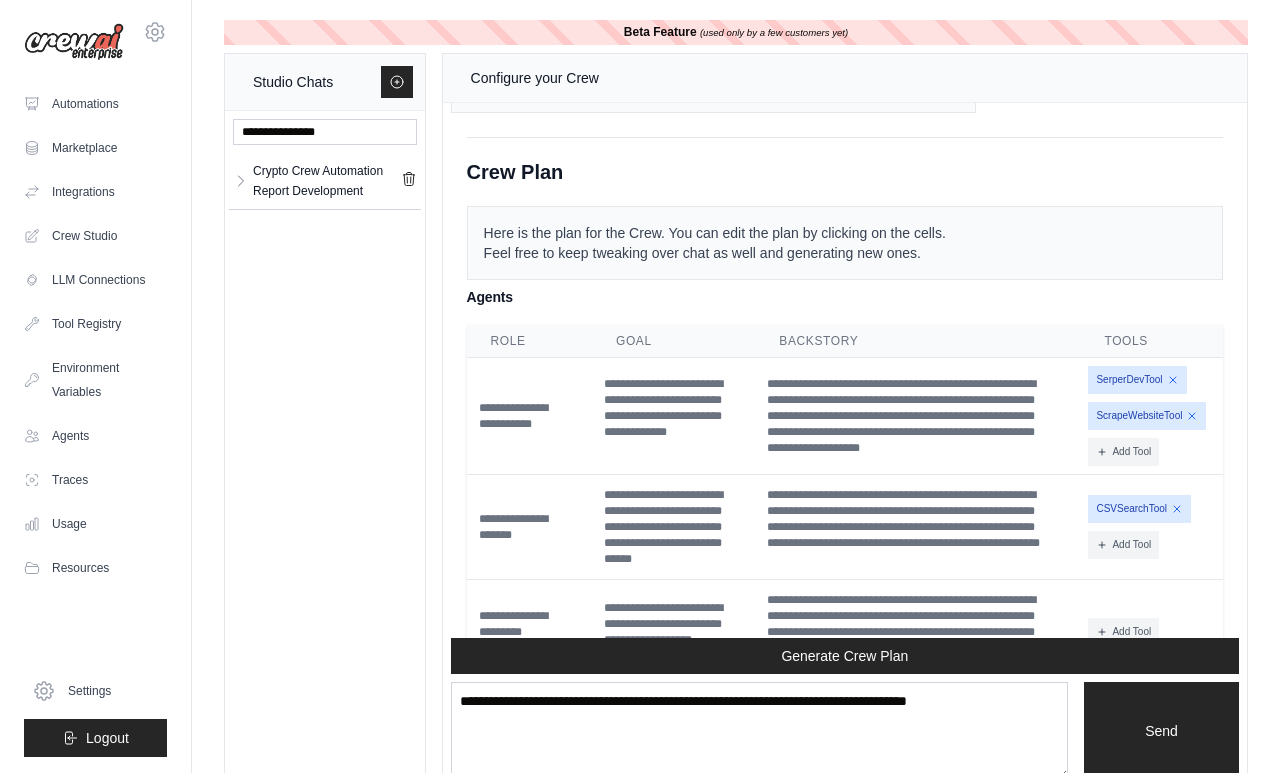 click on "Crypto Crew Automation Report Development" at bounding box center [327, 181] 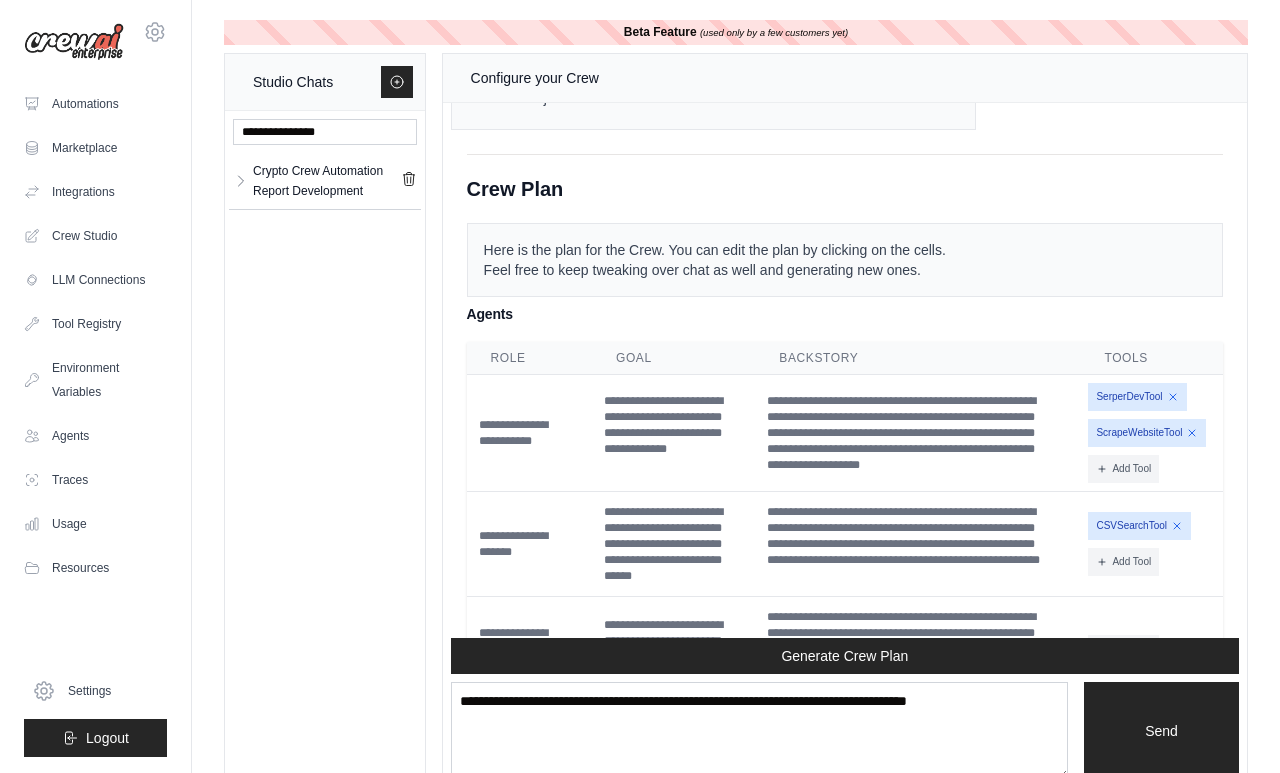 scroll, scrollTop: 1533, scrollLeft: 0, axis: vertical 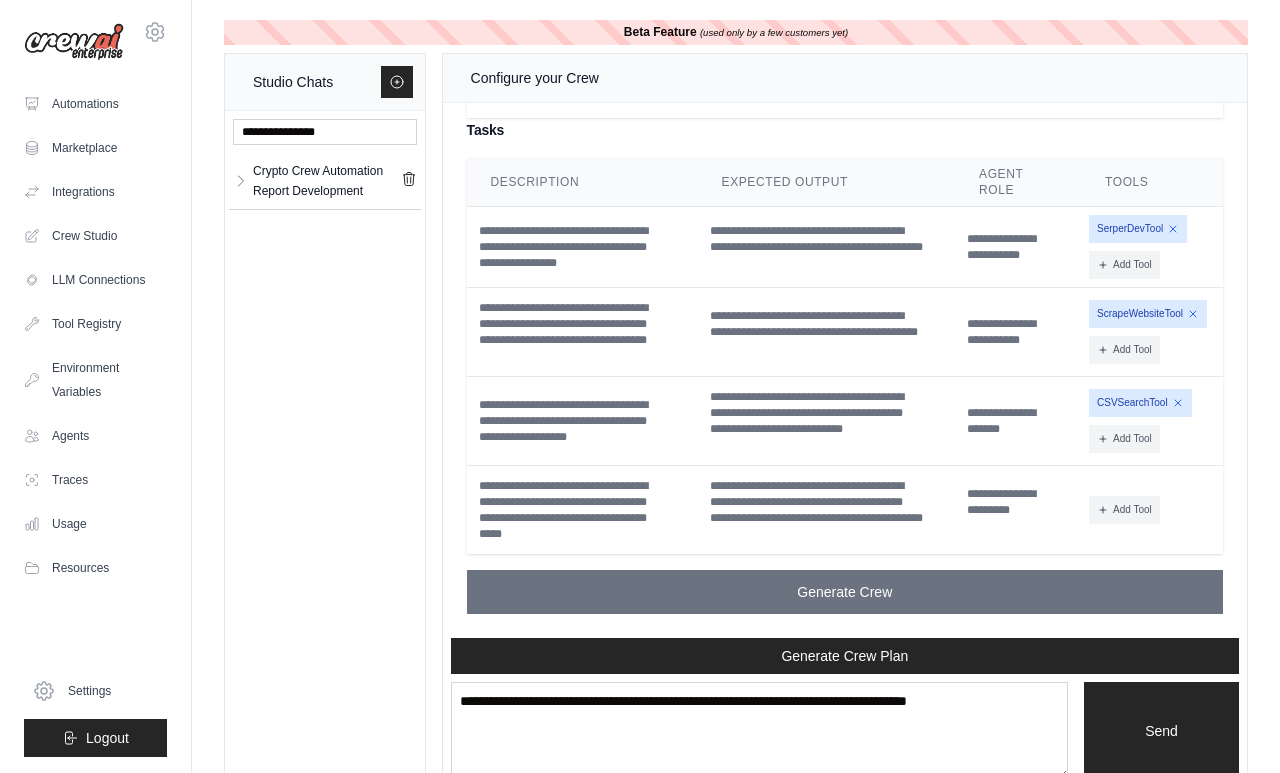 click 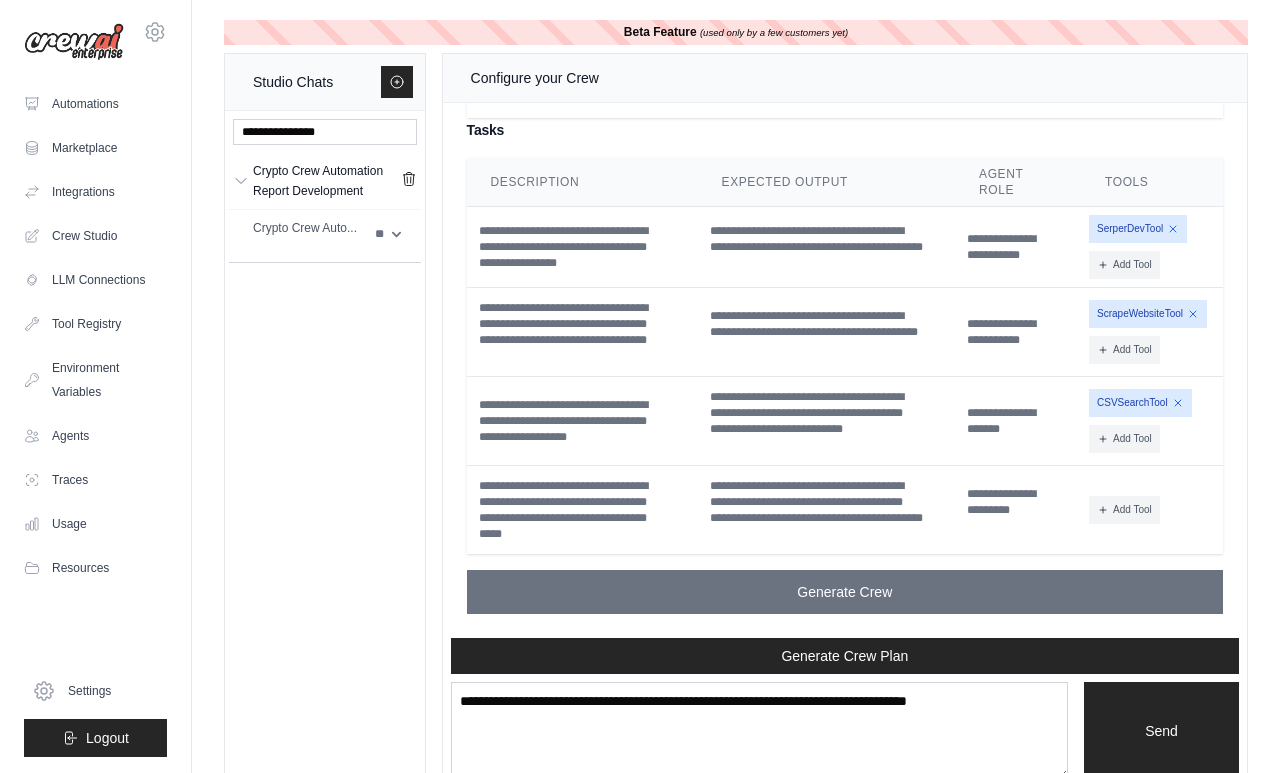 click on "Crypto Crew Auto..." at bounding box center (308, 228) 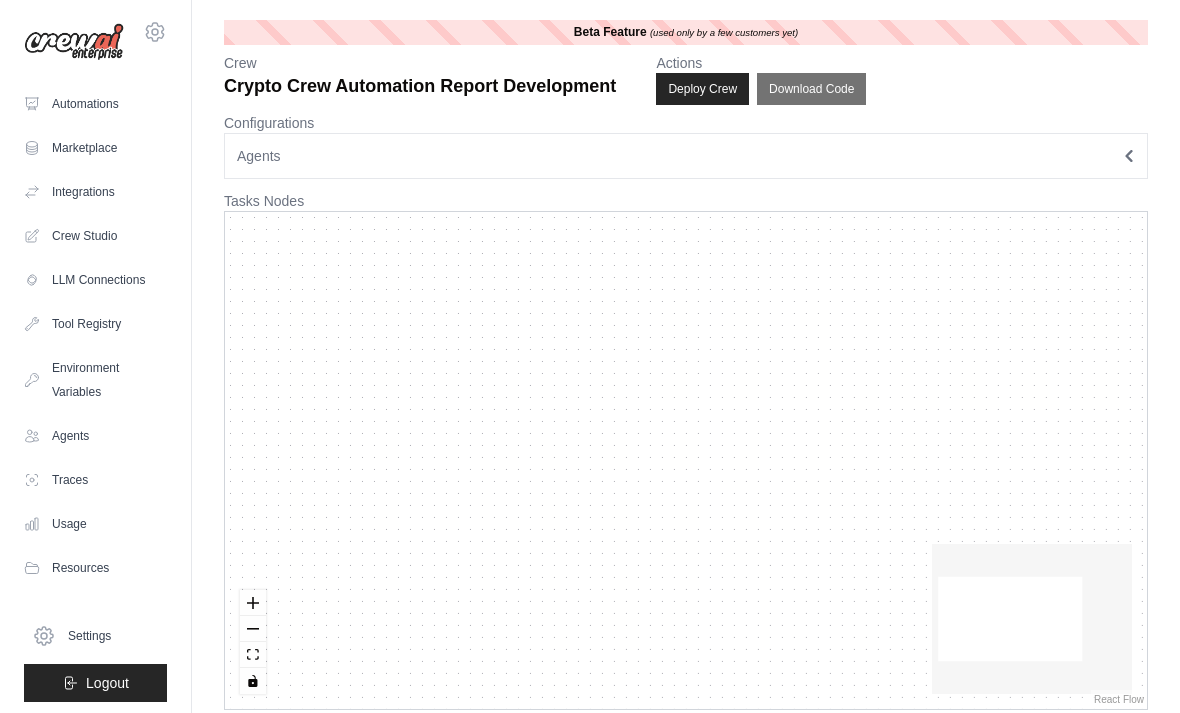 scroll, scrollTop: 0, scrollLeft: 0, axis: both 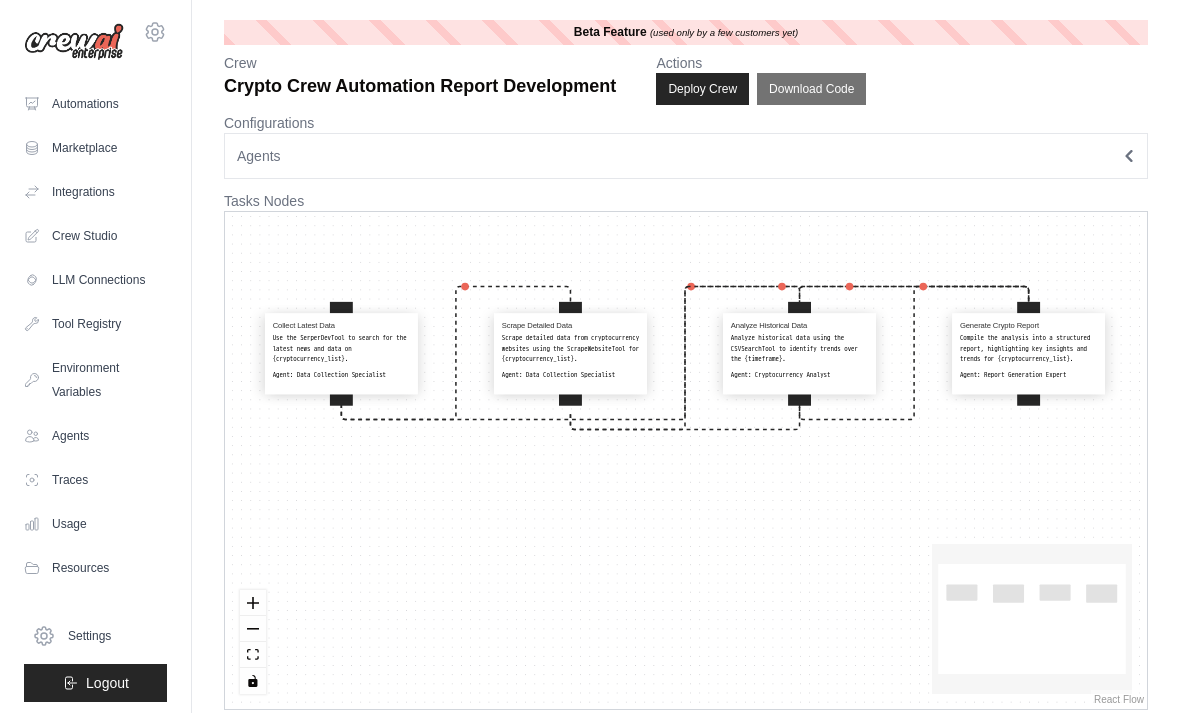 click on "Collect Latest Data Use the SerperDevTool to search for the latest news and data on {cryptocurrency_list}. Agent:   Data Collection Specialist" at bounding box center [341, 351] 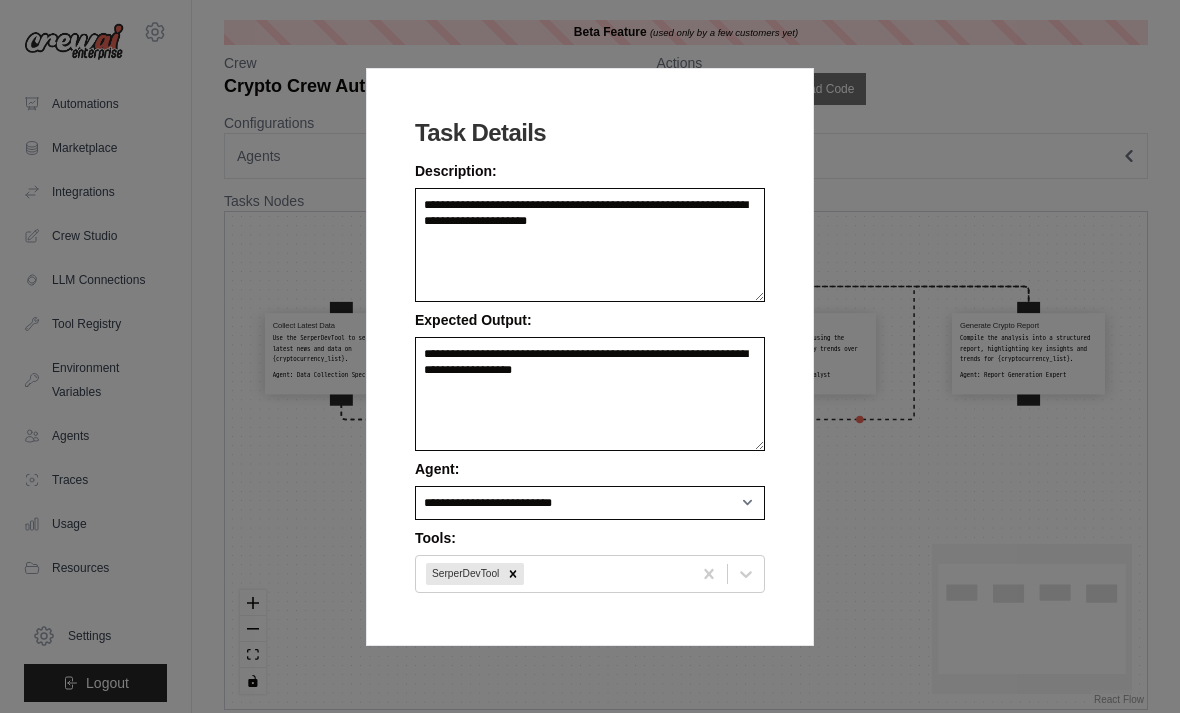 click on "**********" at bounding box center [590, 356] 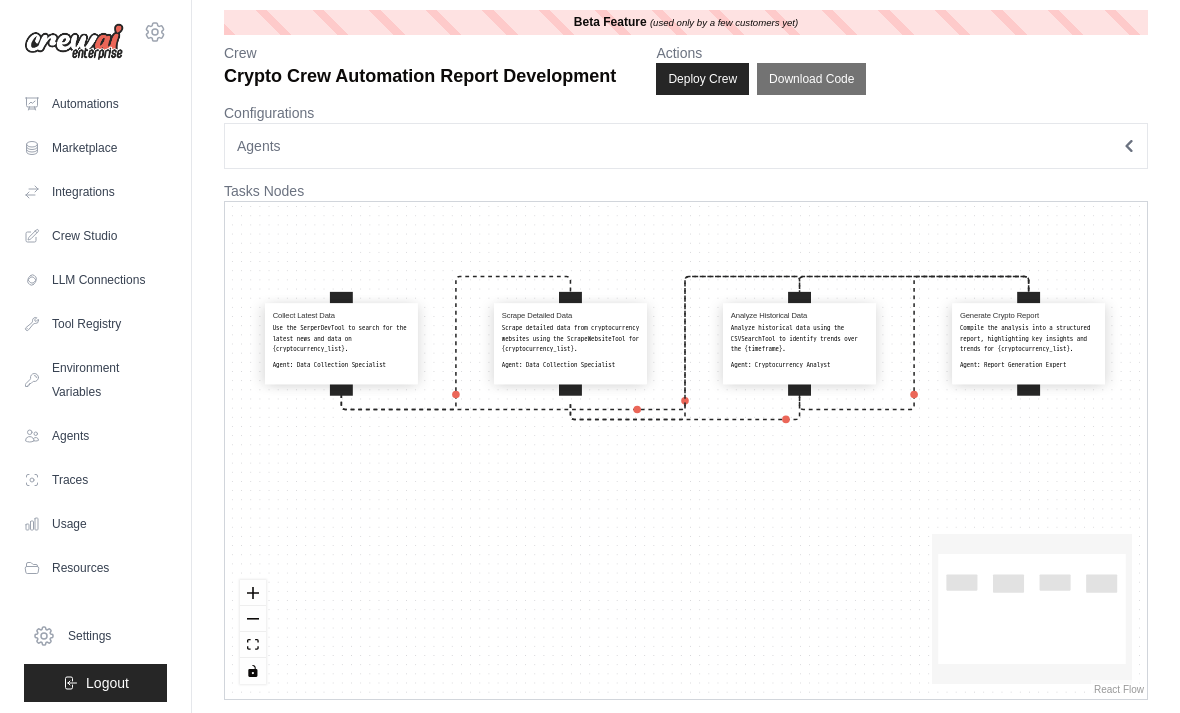 scroll, scrollTop: 9, scrollLeft: 0, axis: vertical 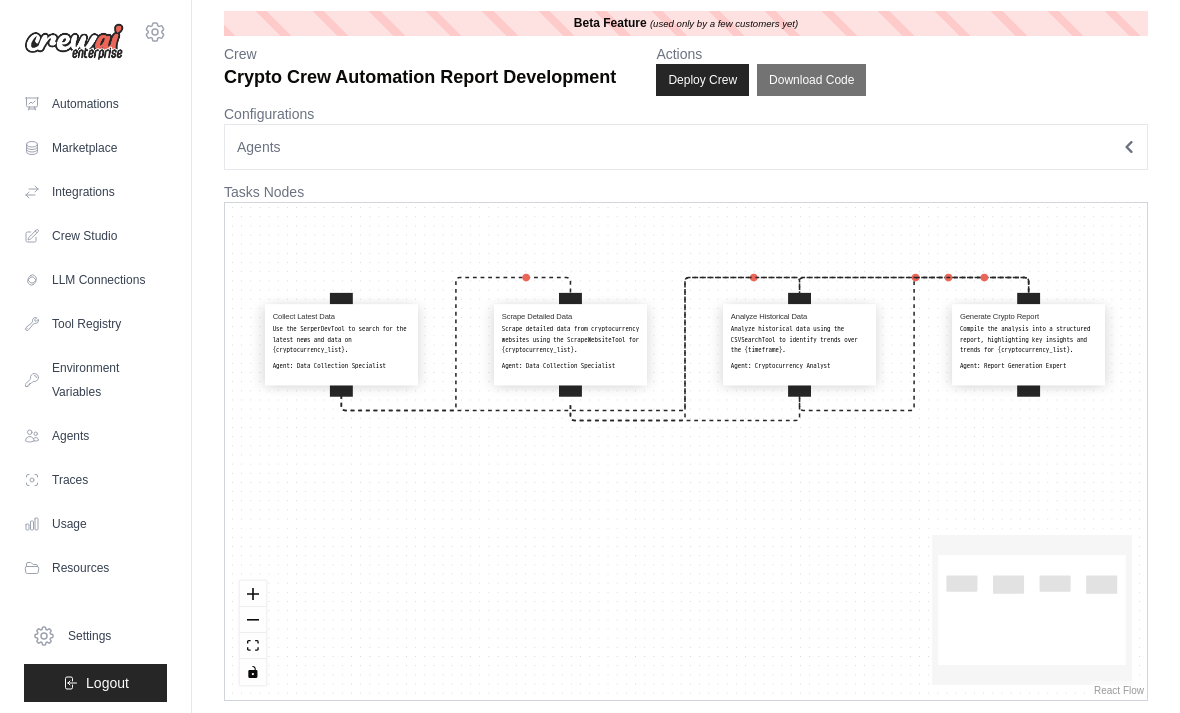 click on "Agents" at bounding box center [686, 147] 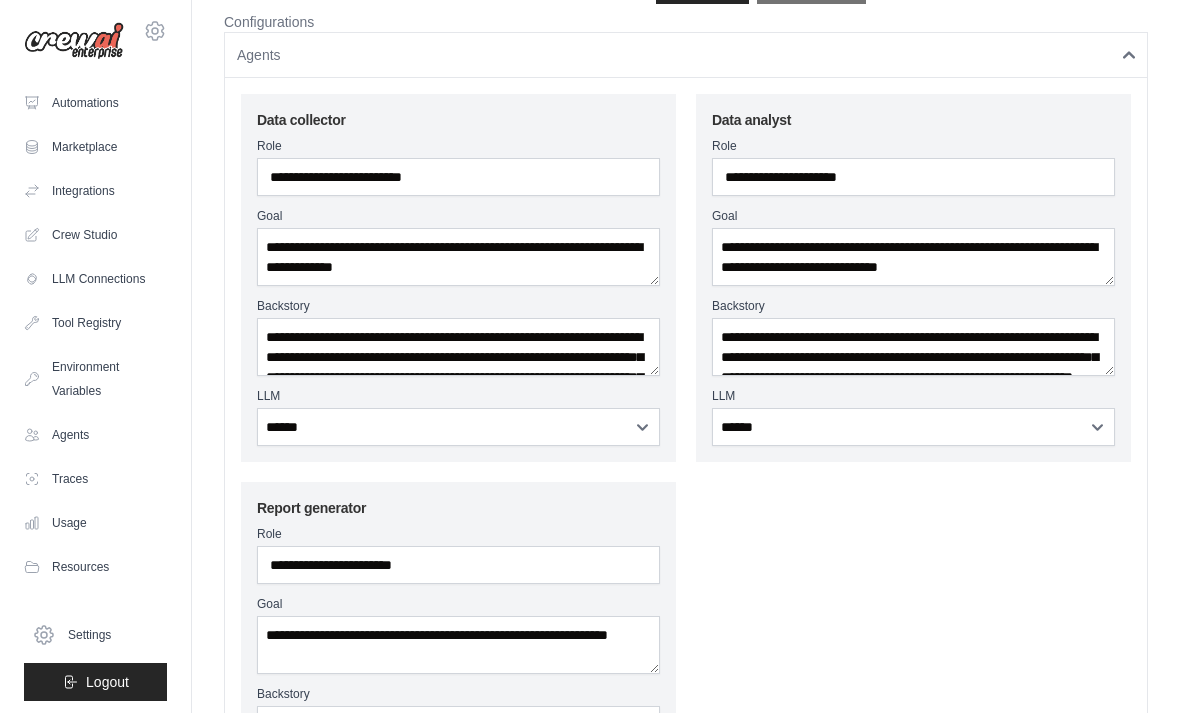 scroll, scrollTop: 107, scrollLeft: 0, axis: vertical 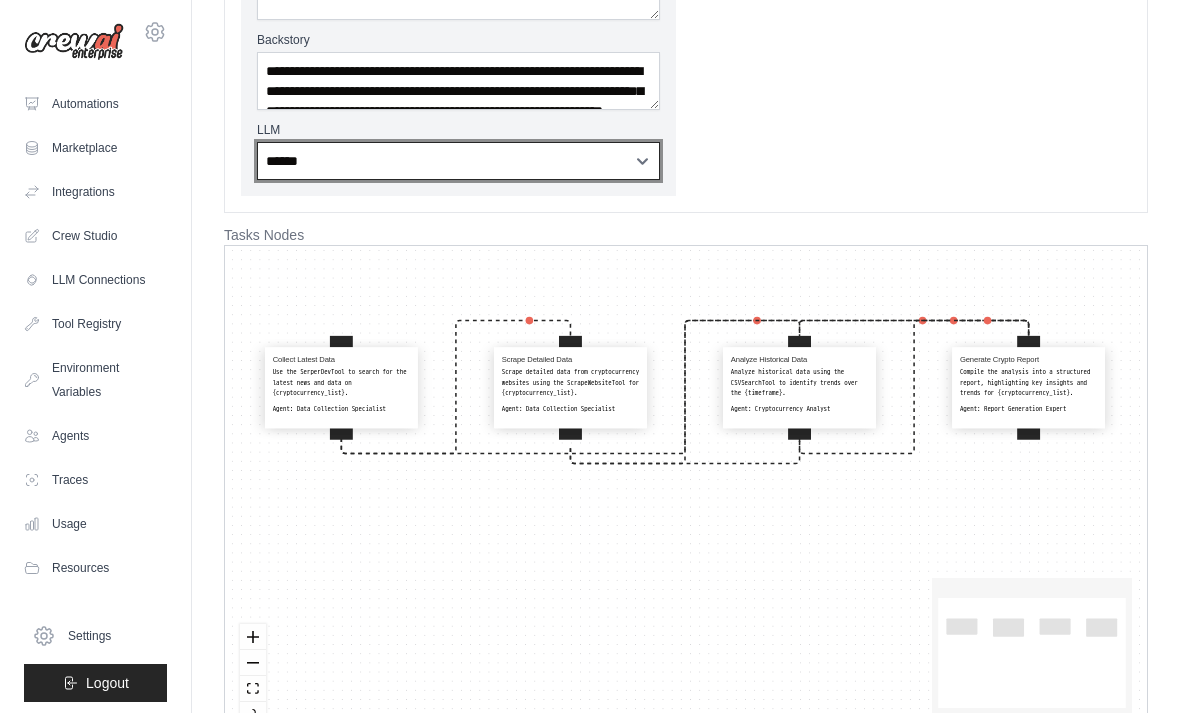 click on "**********" at bounding box center [458, 161] 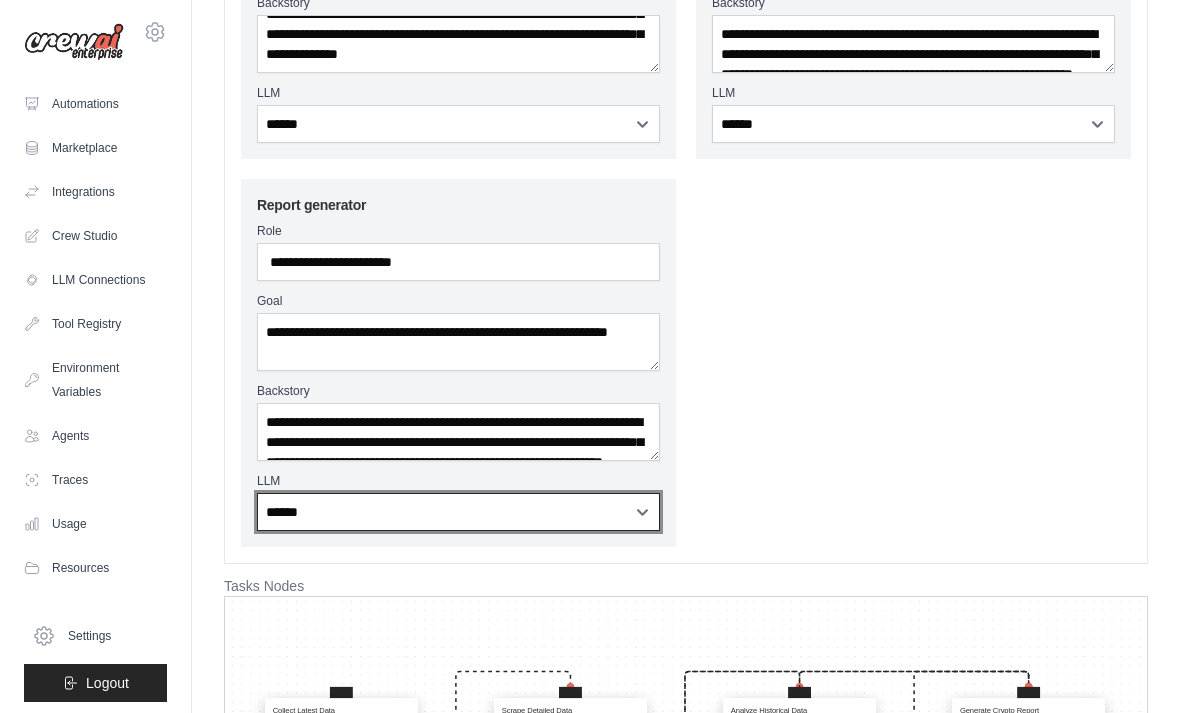 scroll, scrollTop: 379, scrollLeft: 0, axis: vertical 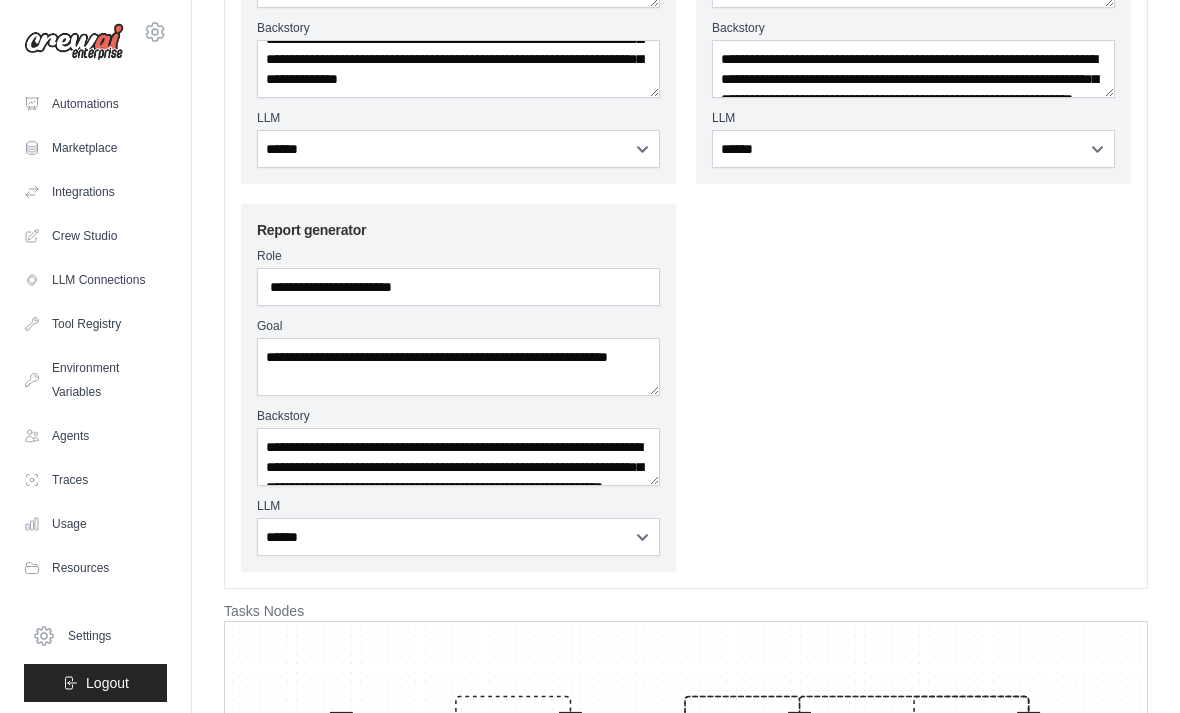 click on "Automations" at bounding box center (95, 104) 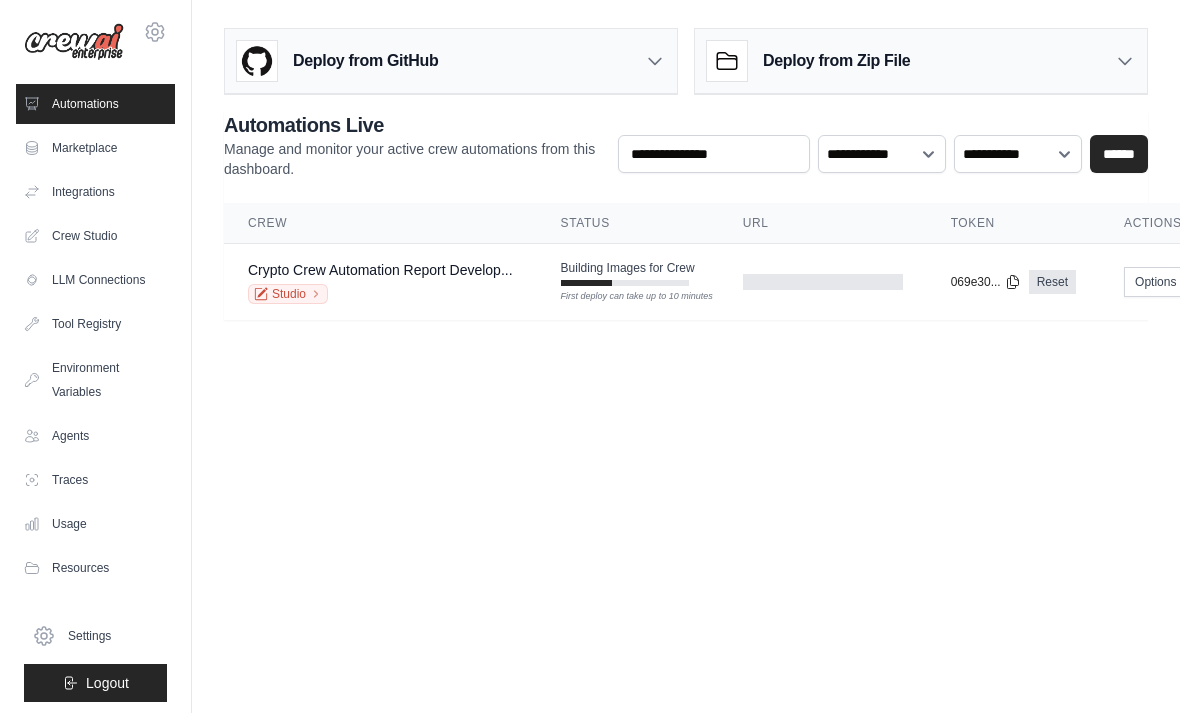 scroll, scrollTop: 64, scrollLeft: 0, axis: vertical 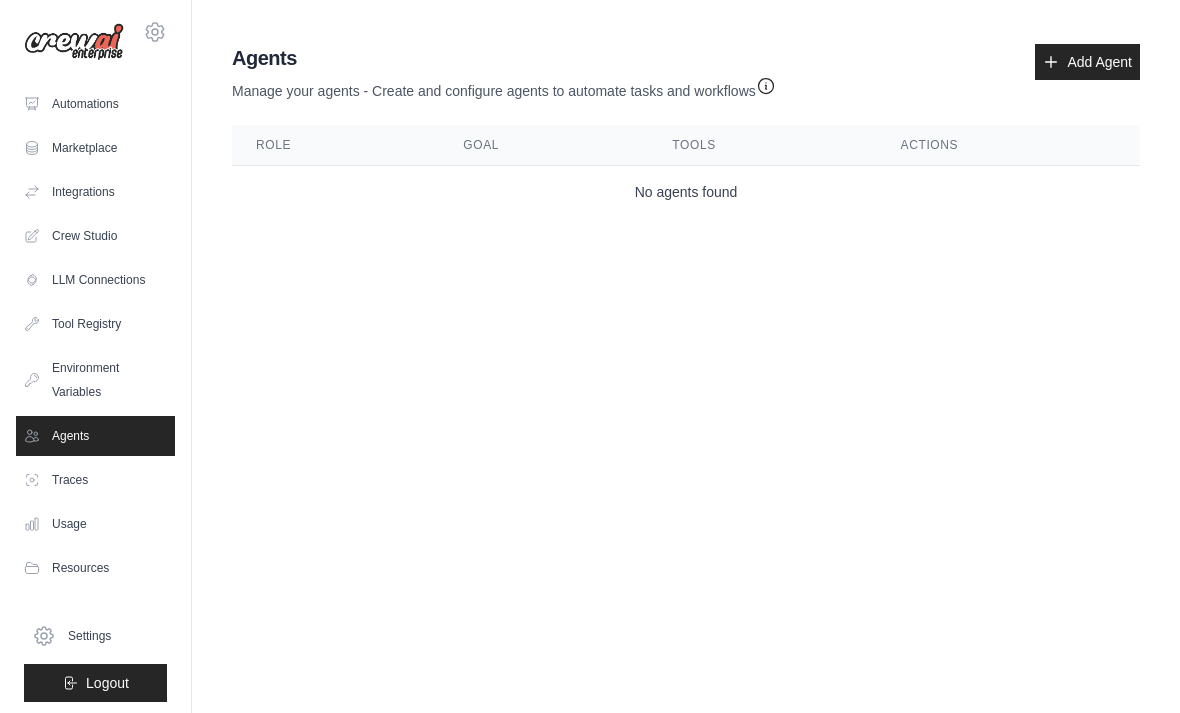 click 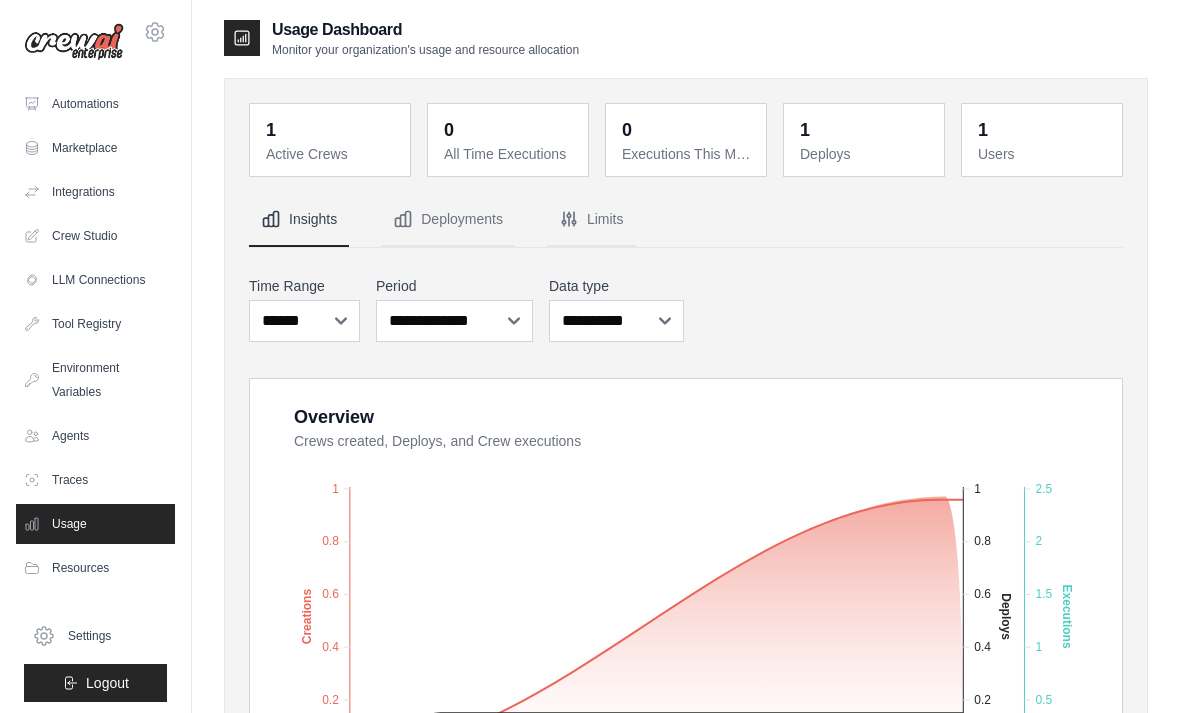scroll, scrollTop: 0, scrollLeft: 0, axis: both 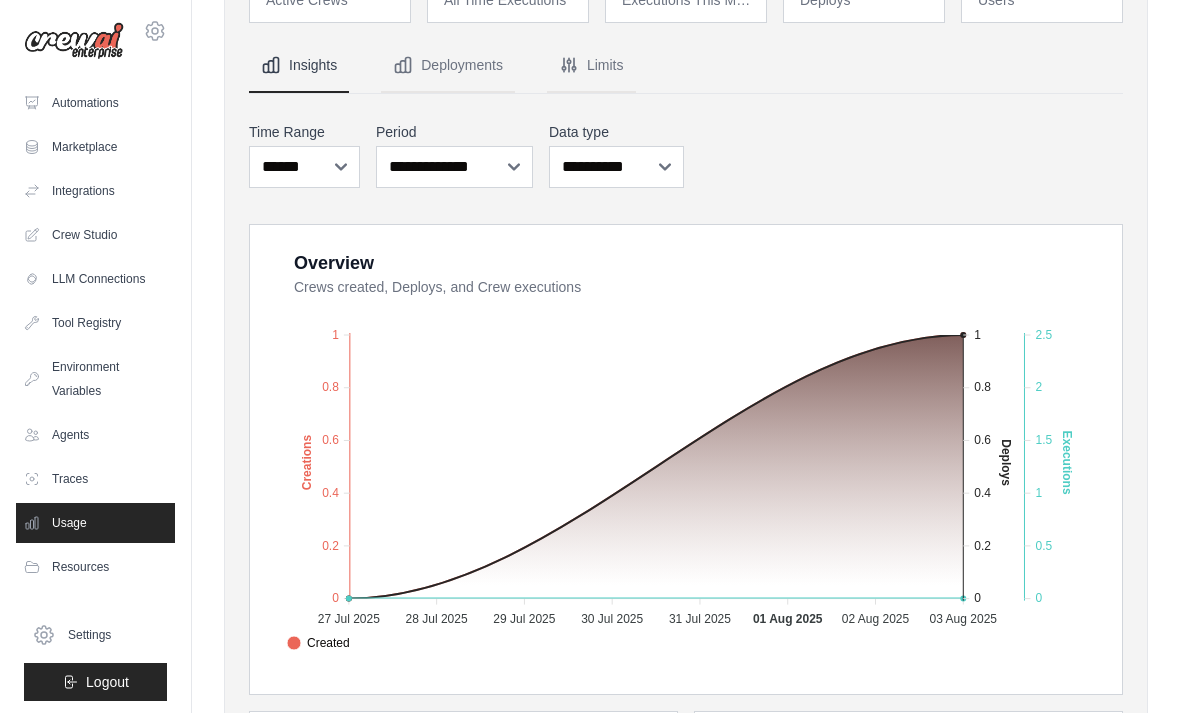 click 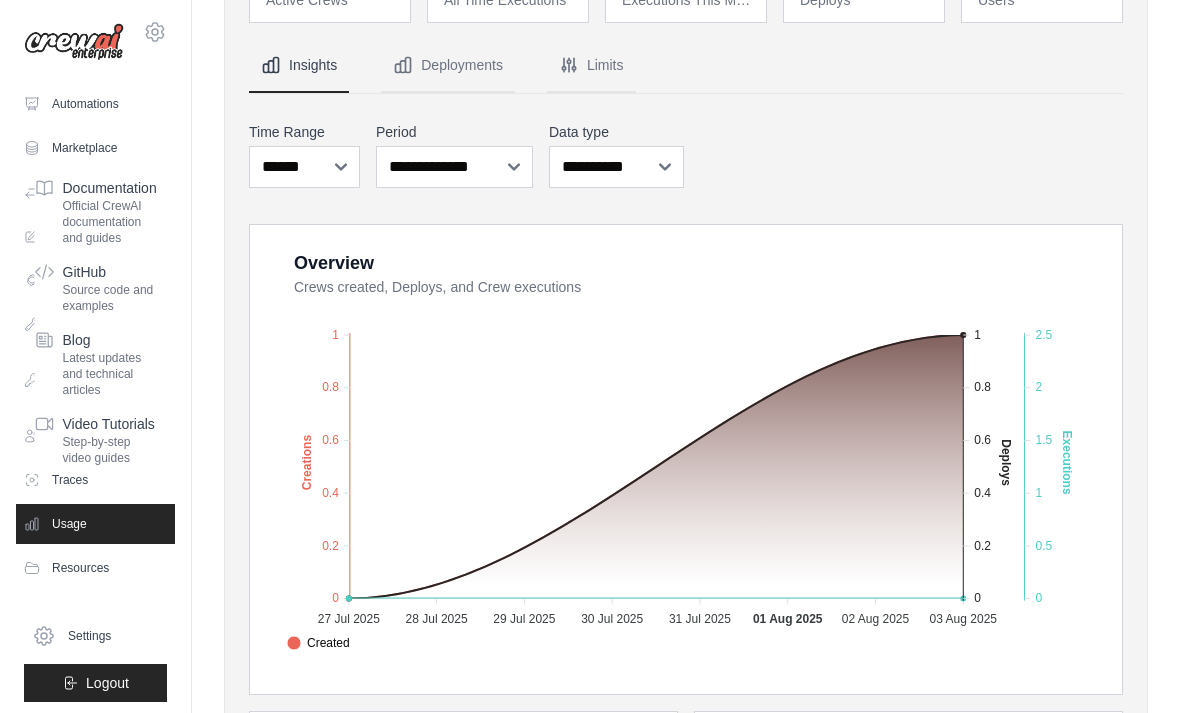 click on "Resources" at bounding box center (95, 568) 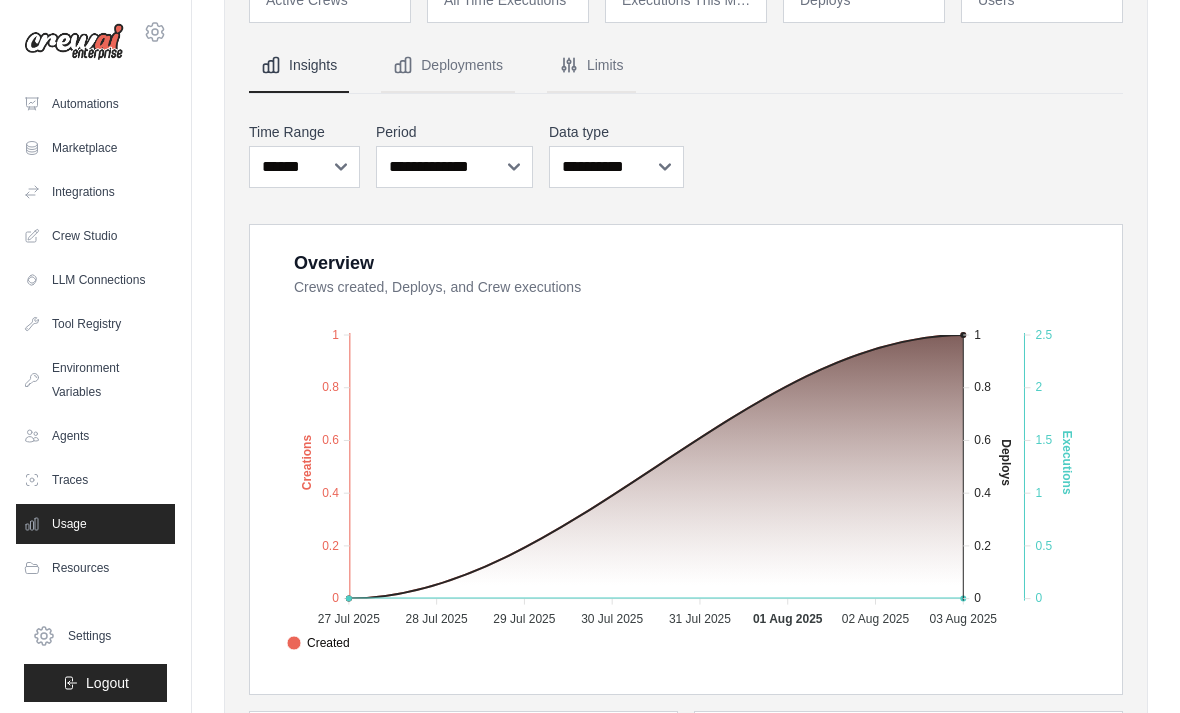 click on "Agents" at bounding box center [95, 436] 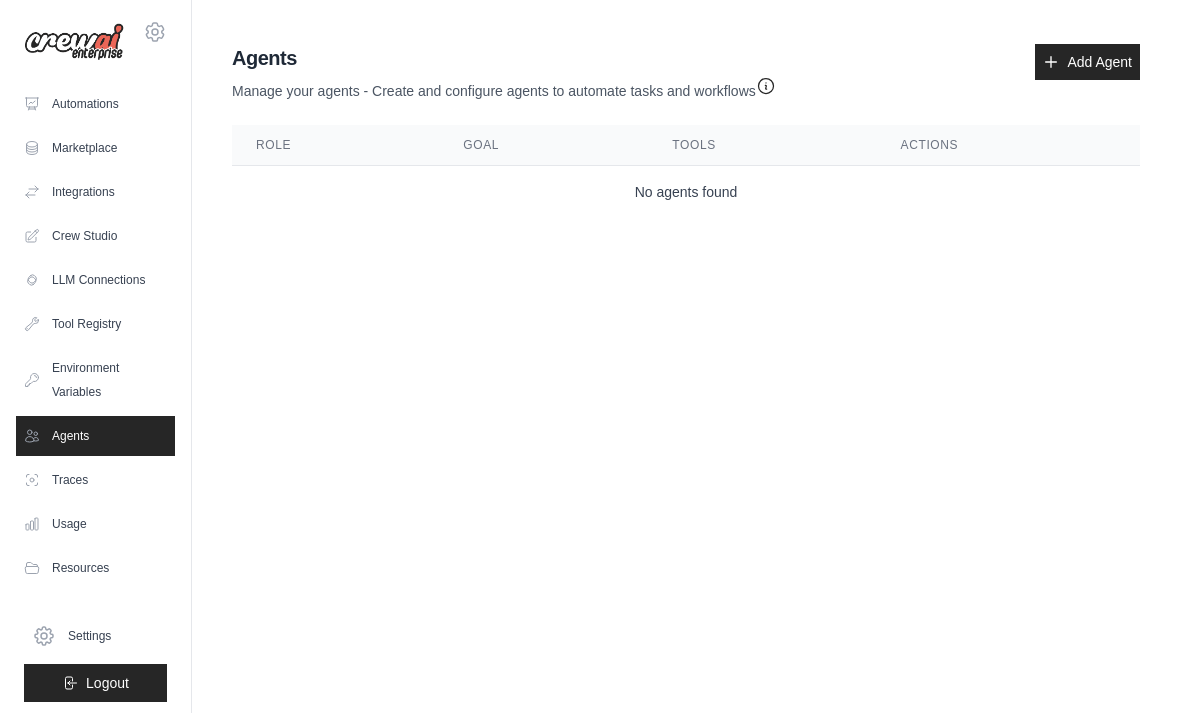 scroll, scrollTop: 0, scrollLeft: 0, axis: both 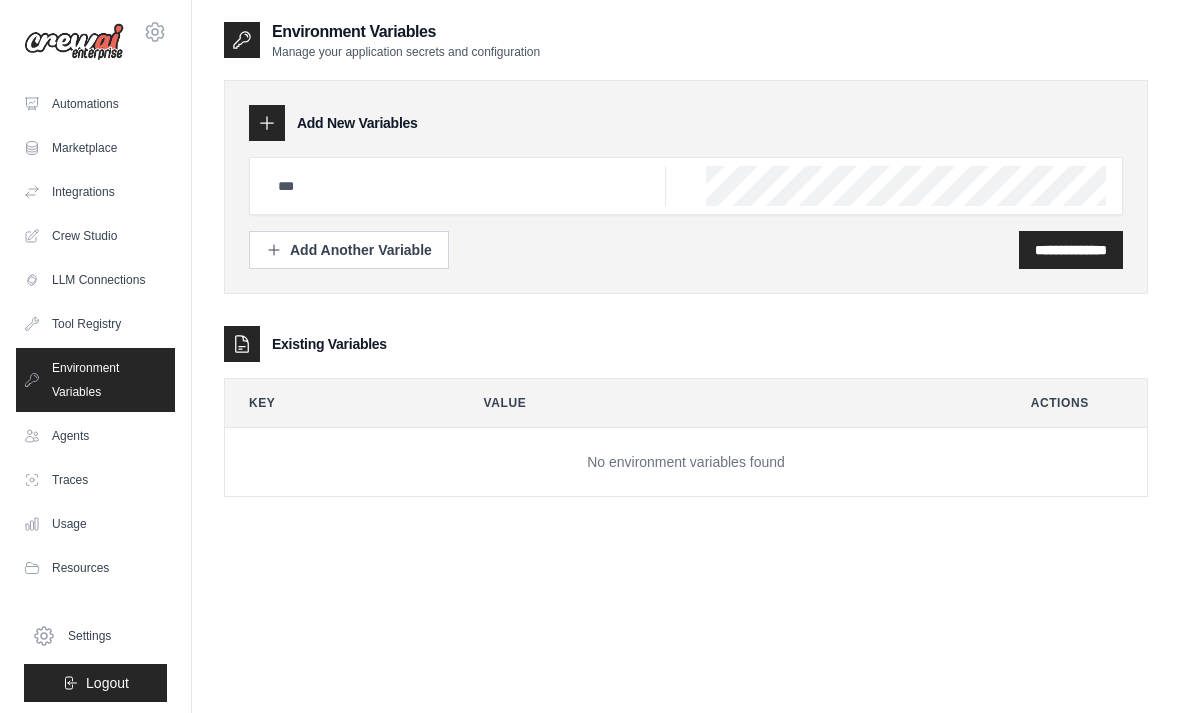 click 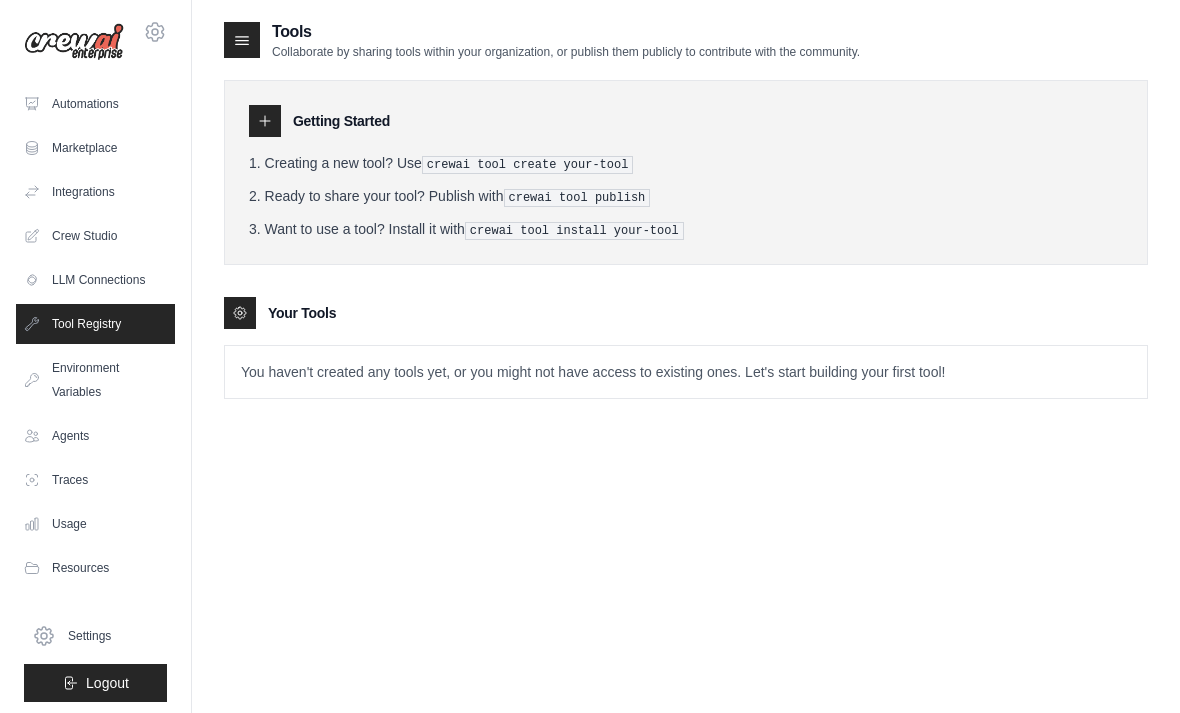 click on "LLM Connections" at bounding box center (95, 280) 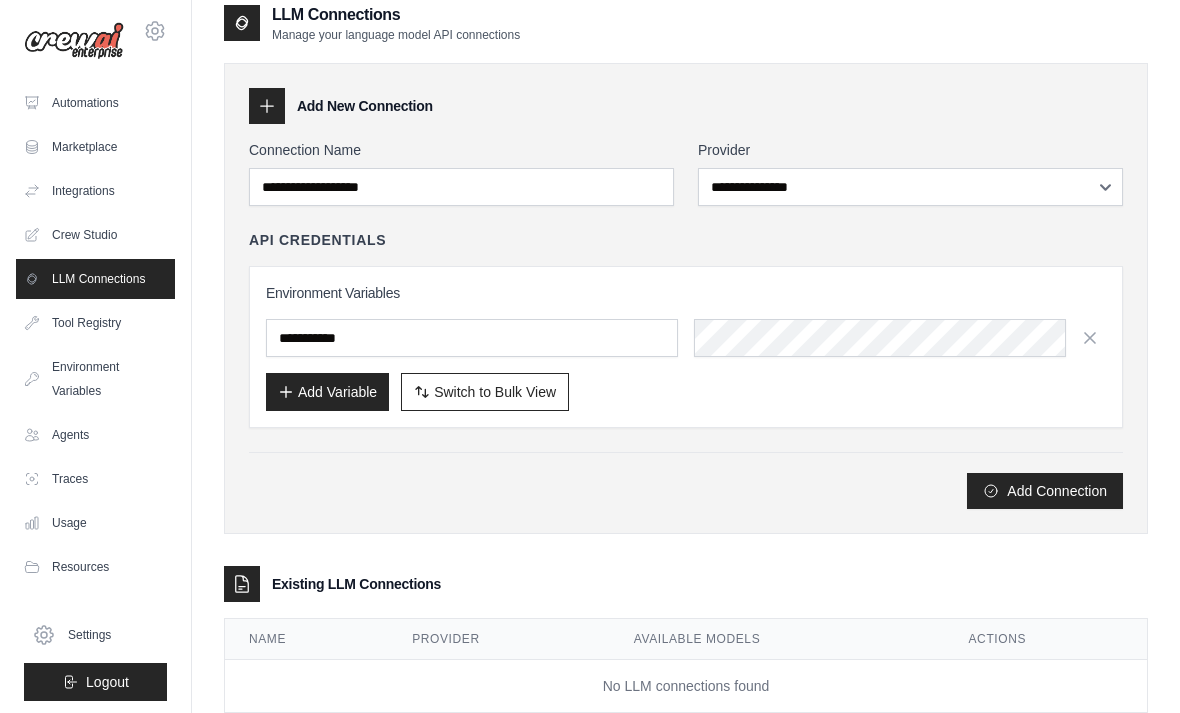 scroll, scrollTop: 0, scrollLeft: 0, axis: both 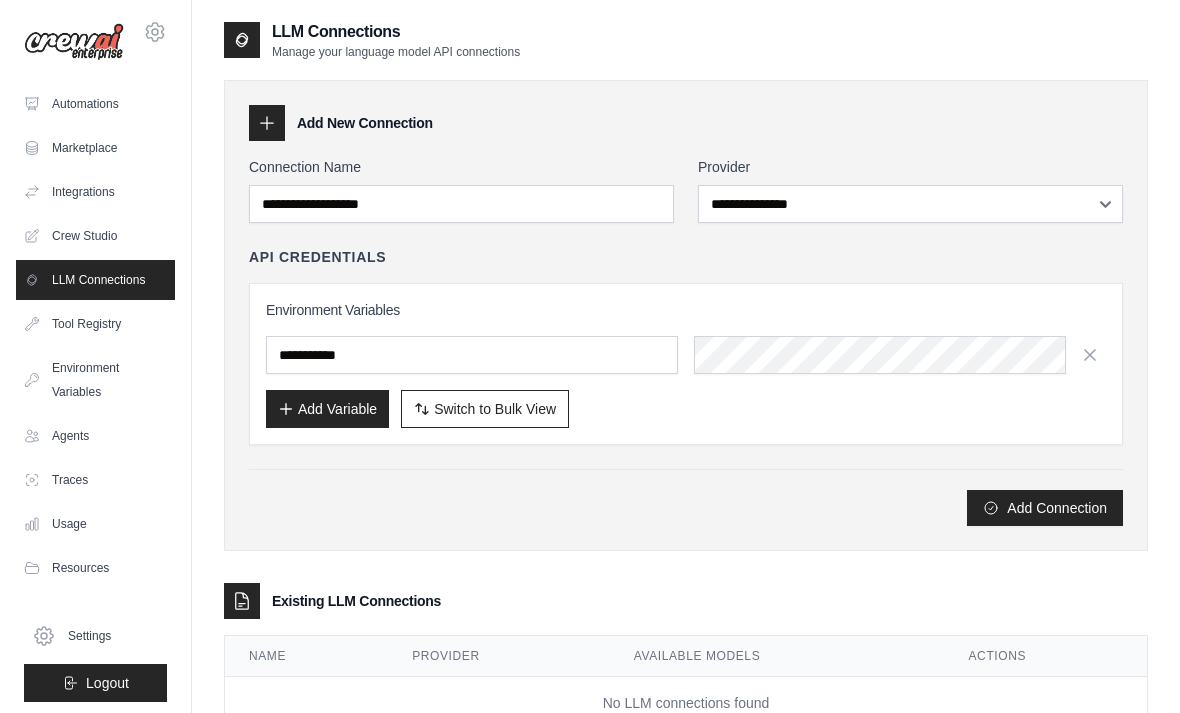 click on "LLM Connections" at bounding box center [95, 280] 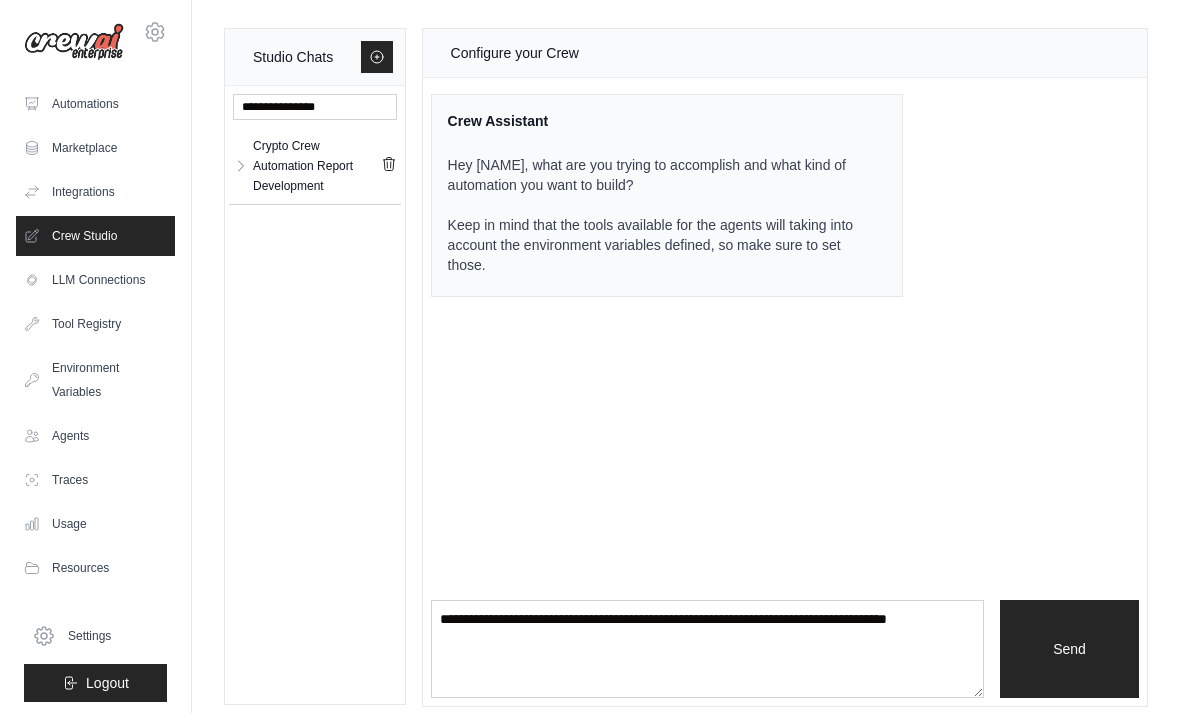 click 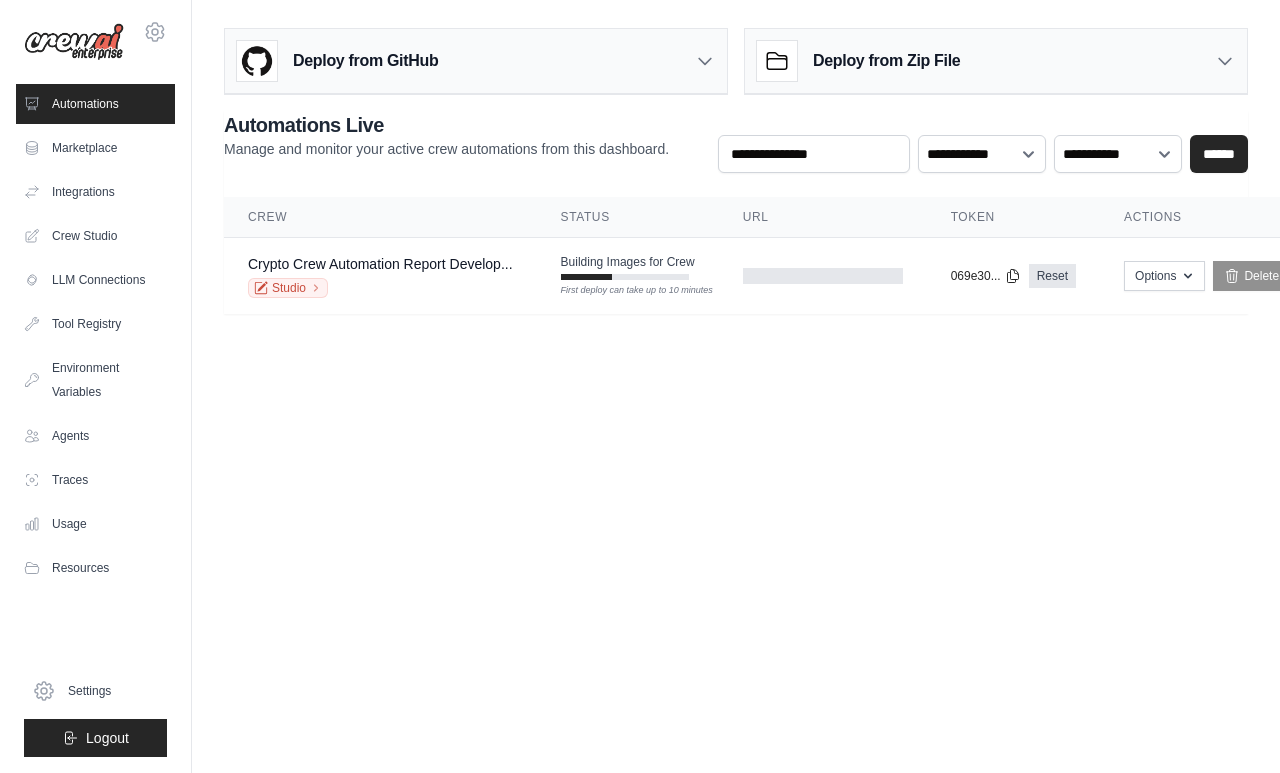 scroll, scrollTop: 9, scrollLeft: 0, axis: vertical 